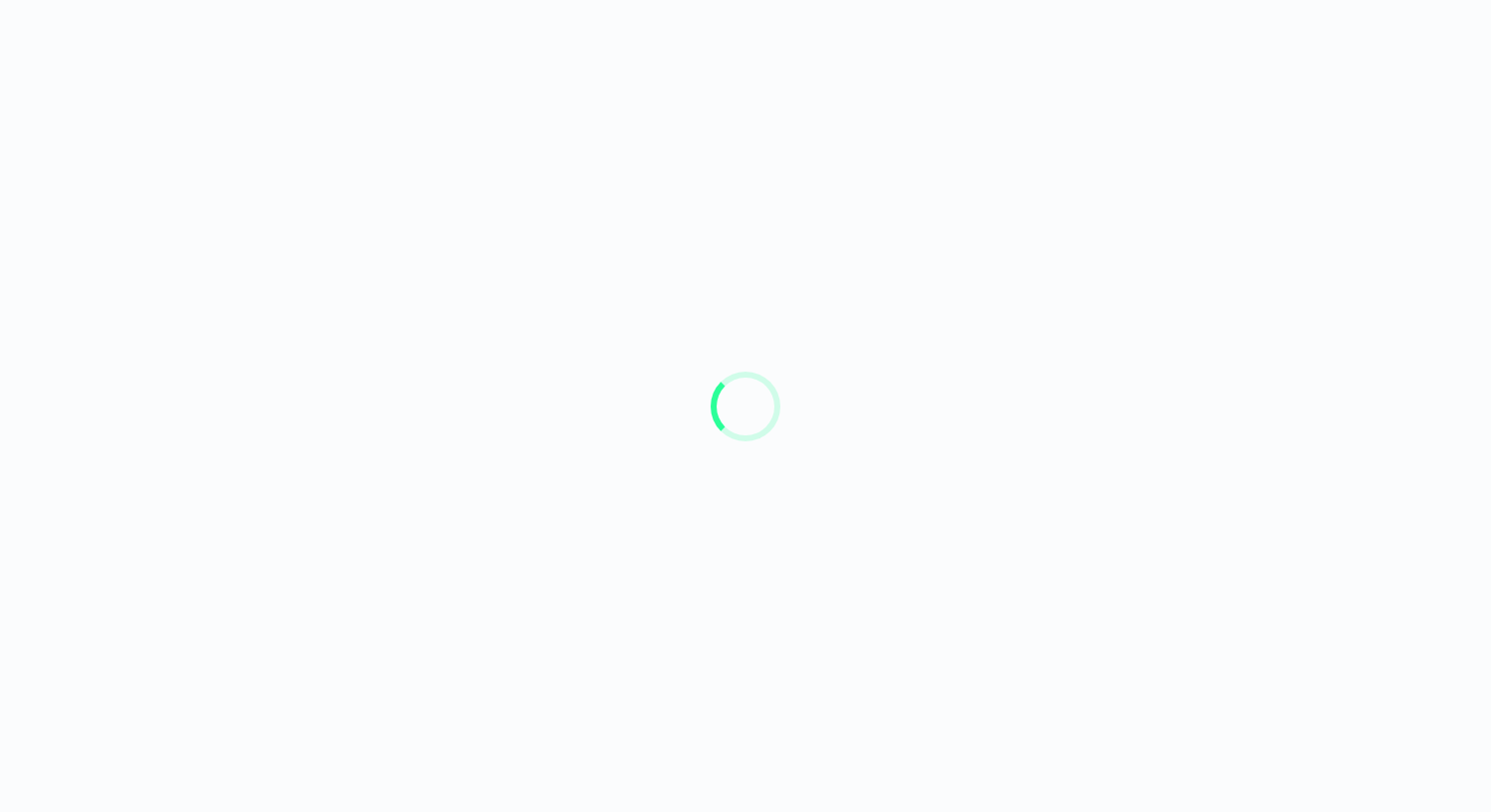 scroll, scrollTop: 0, scrollLeft: 0, axis: both 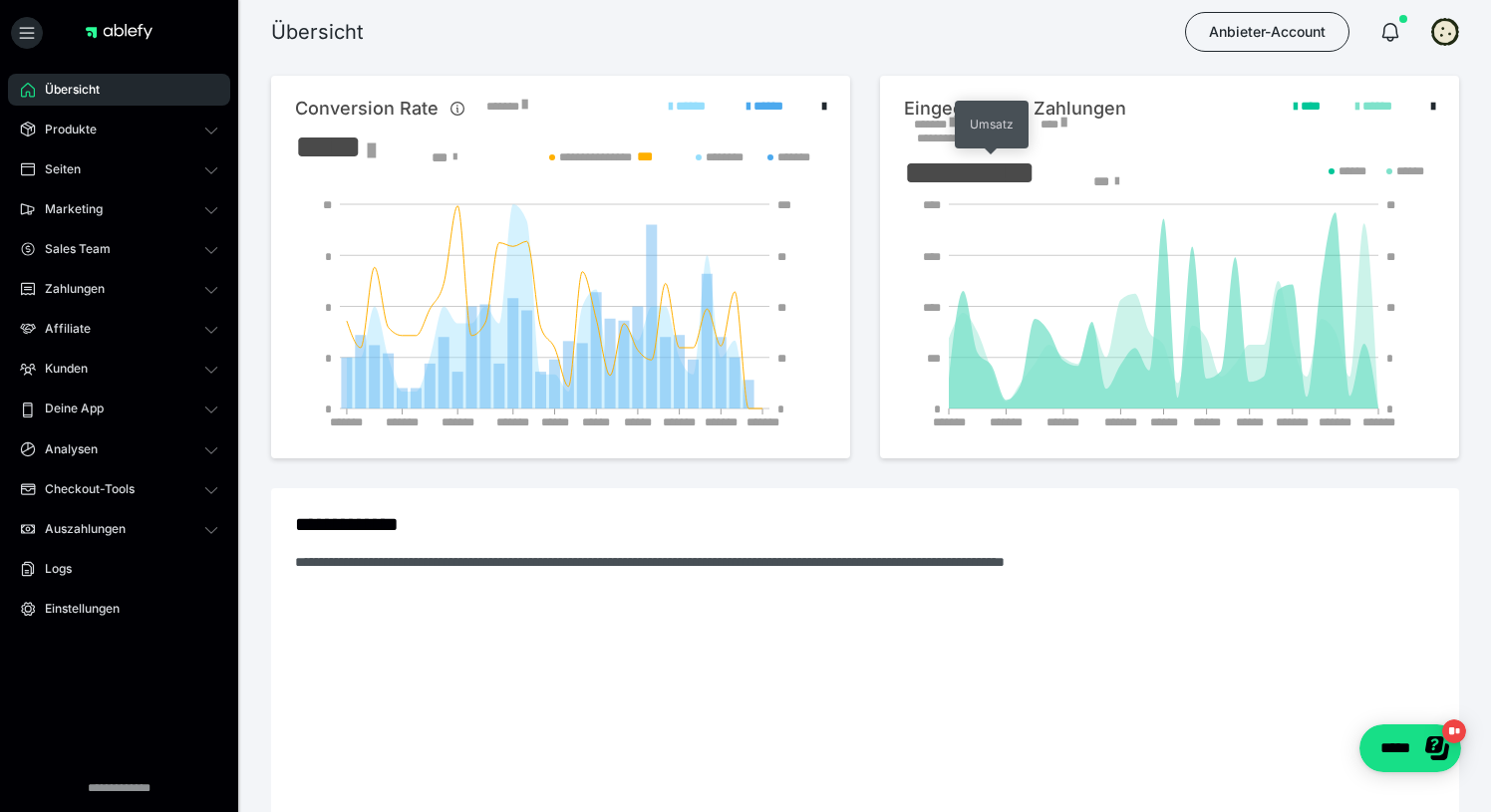 click on "*******" at bounding box center [934, 125] 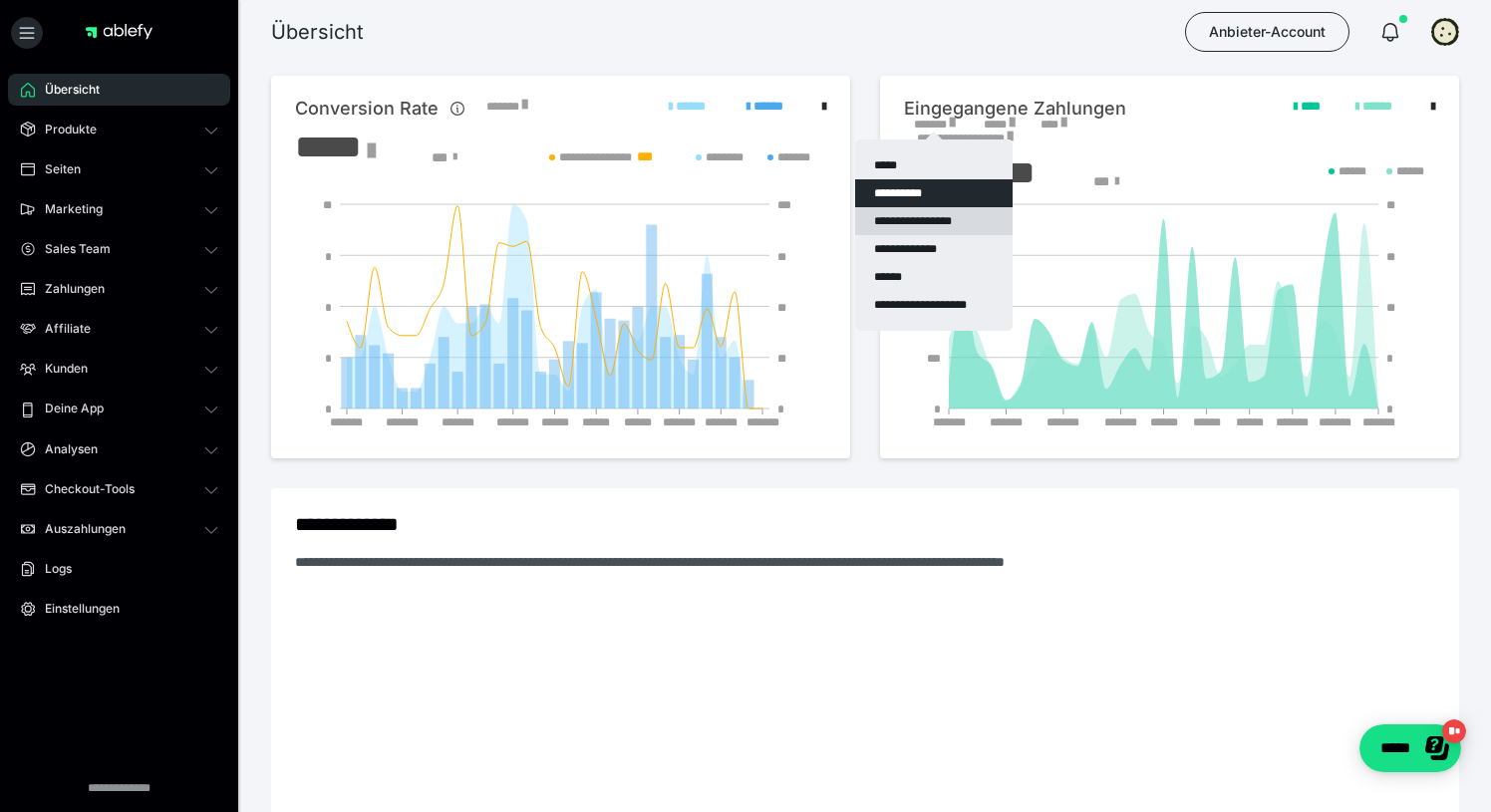 click on "**********" at bounding box center [934, 221] 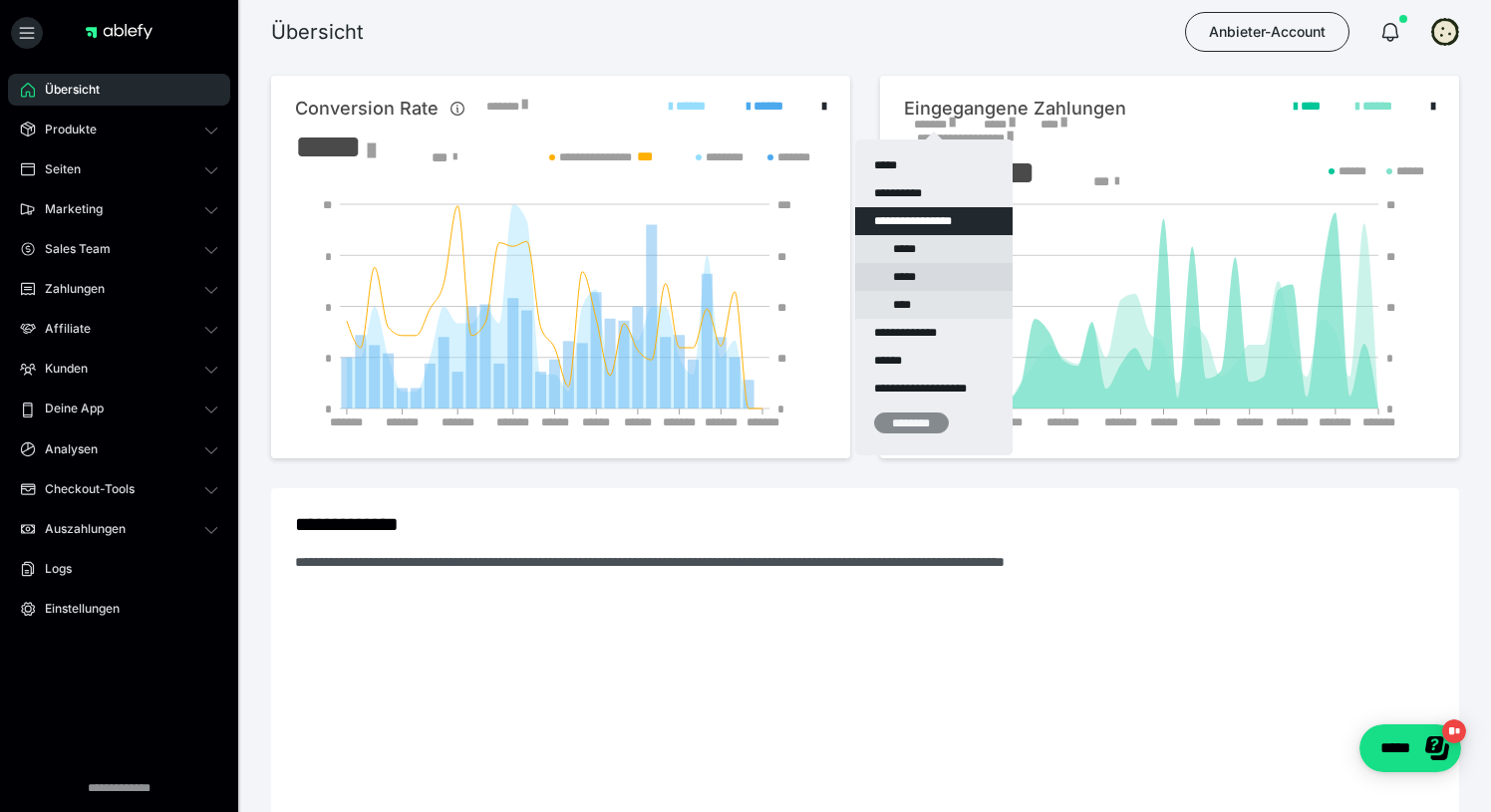 click on "*****" at bounding box center [934, 277] 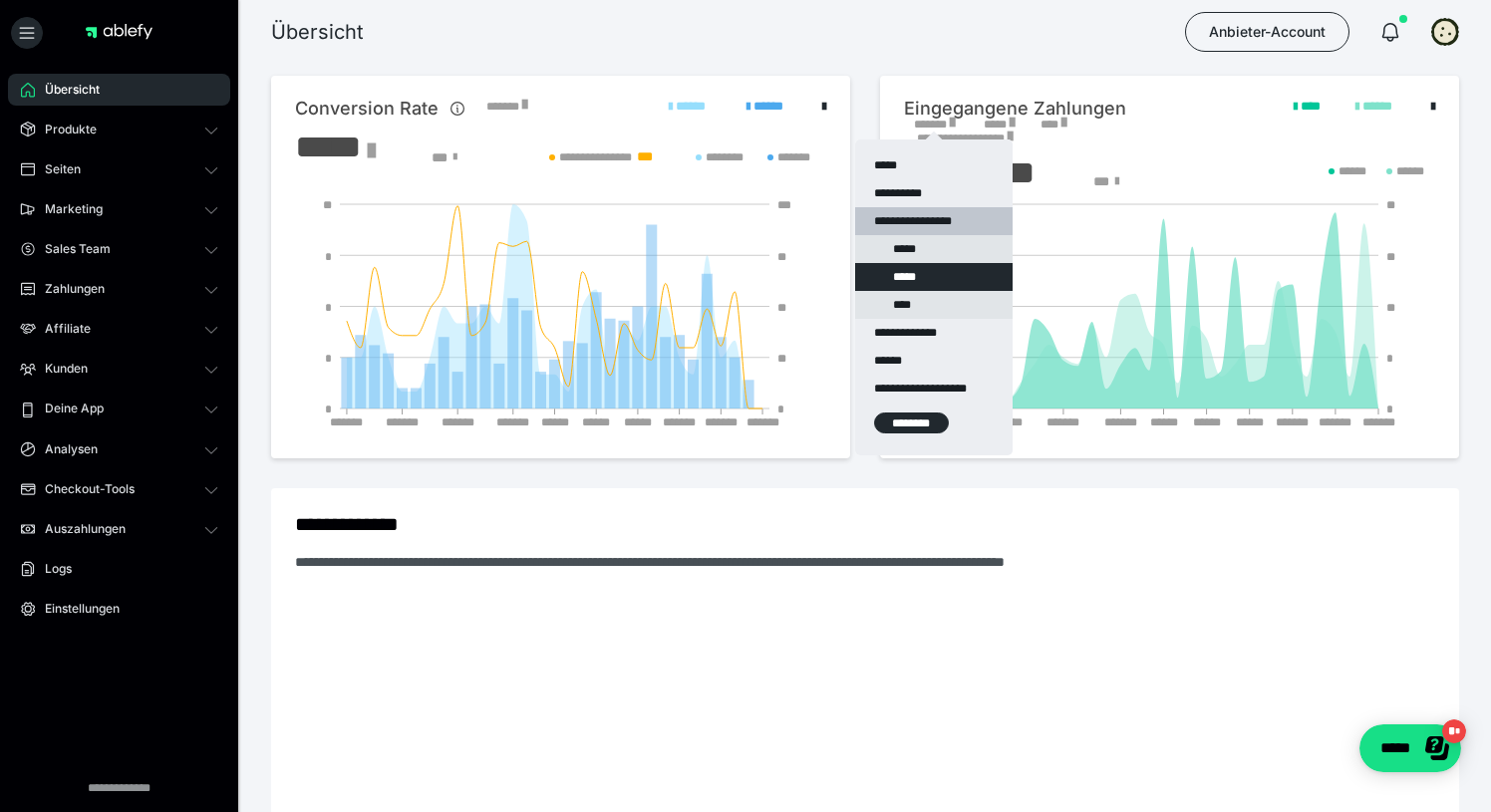 click on "********" at bounding box center (911, 422) 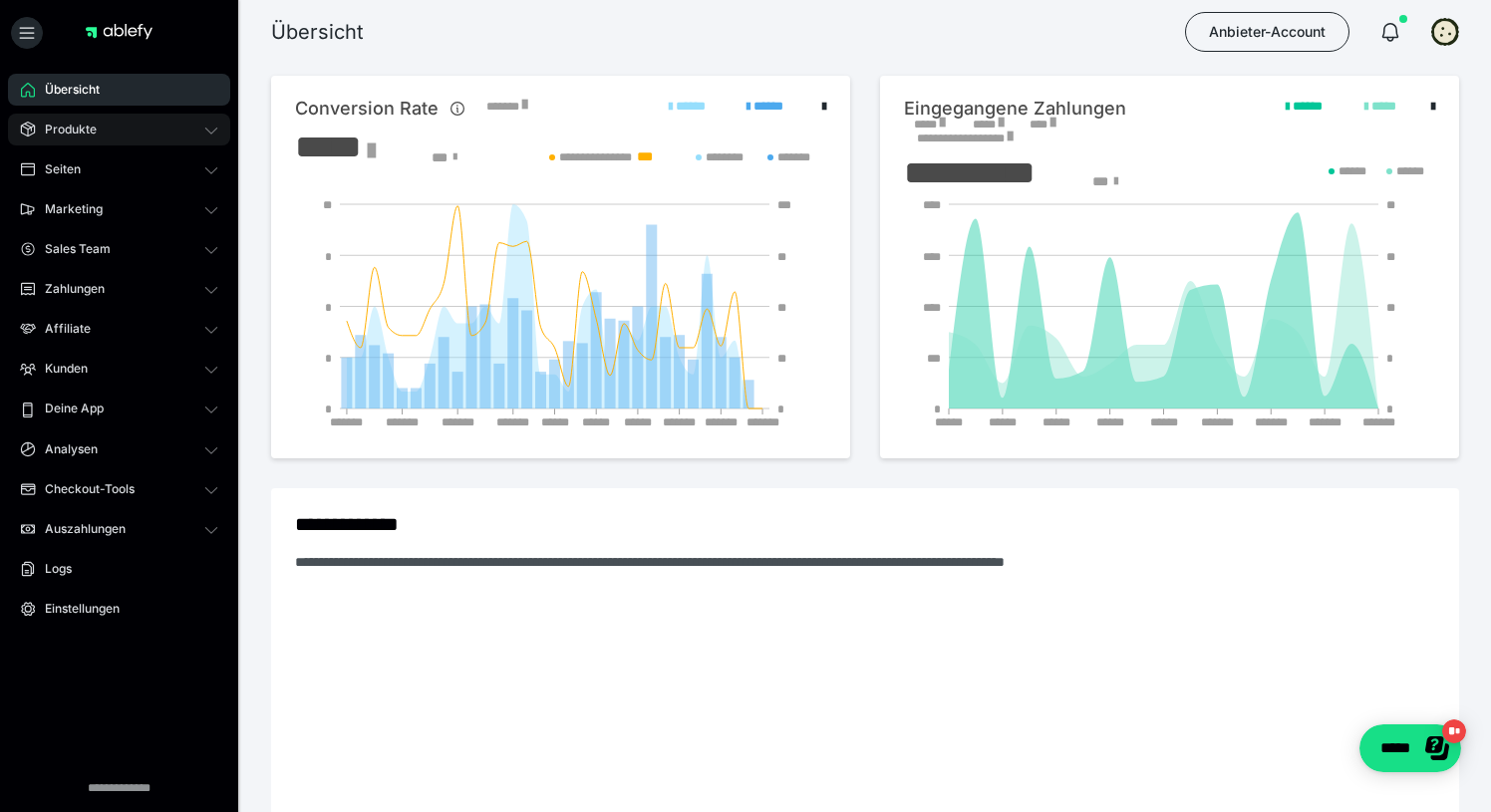 click on "Produkte" at bounding box center (119, 130) 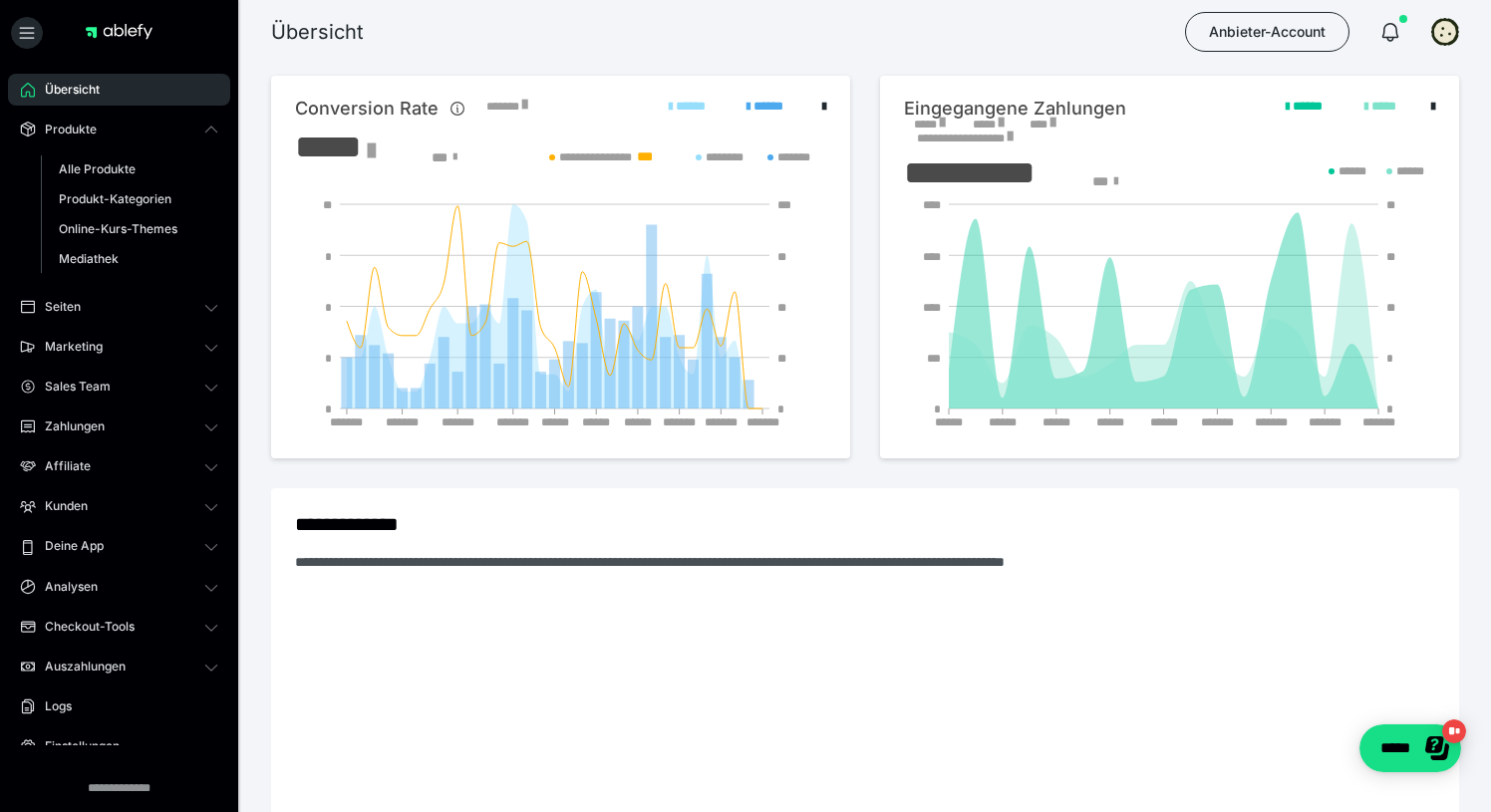 click on "*****" at bounding box center [929, 125] 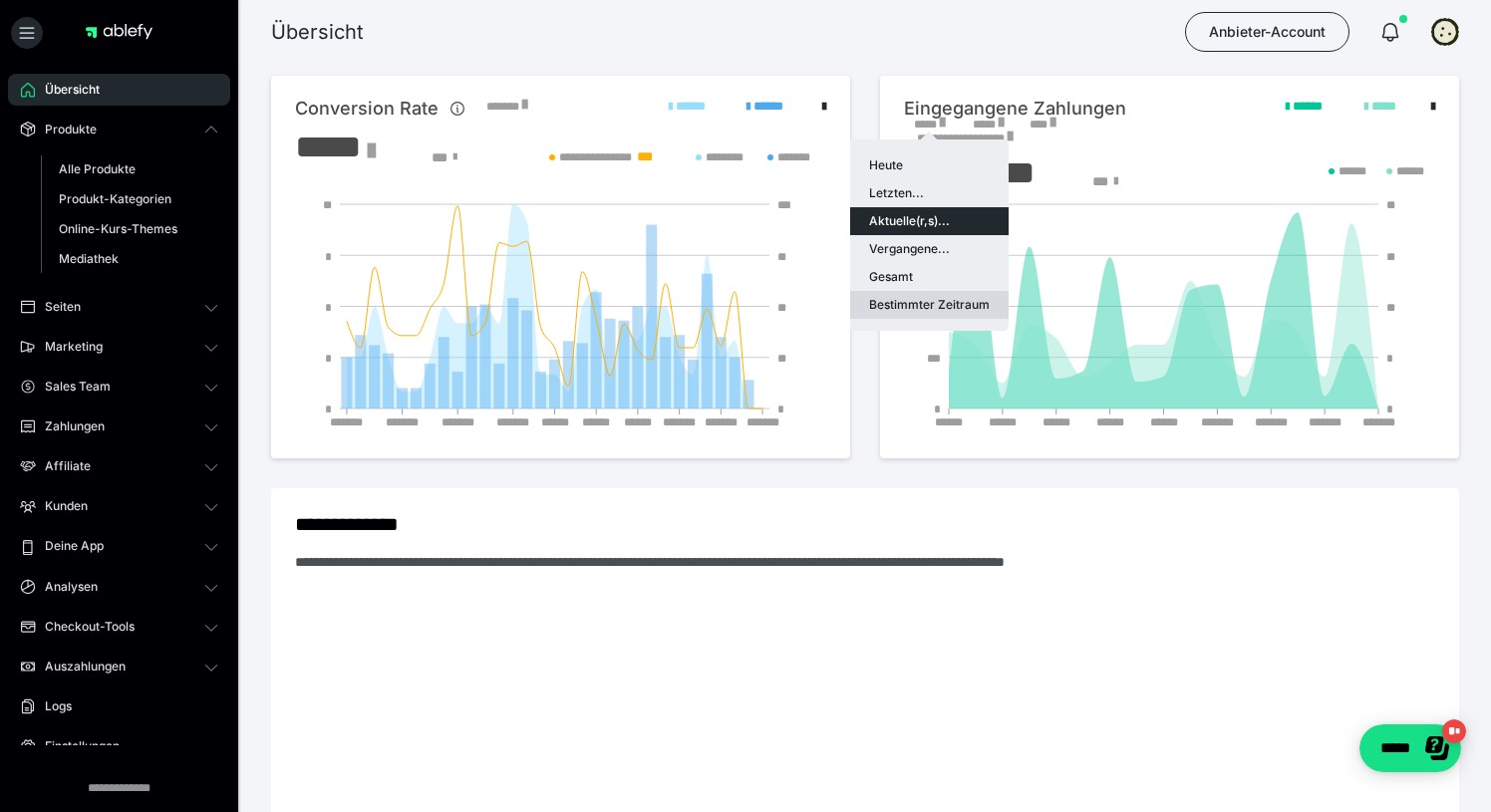 click on "Bestimmter Zeitraum" at bounding box center (929, 305) 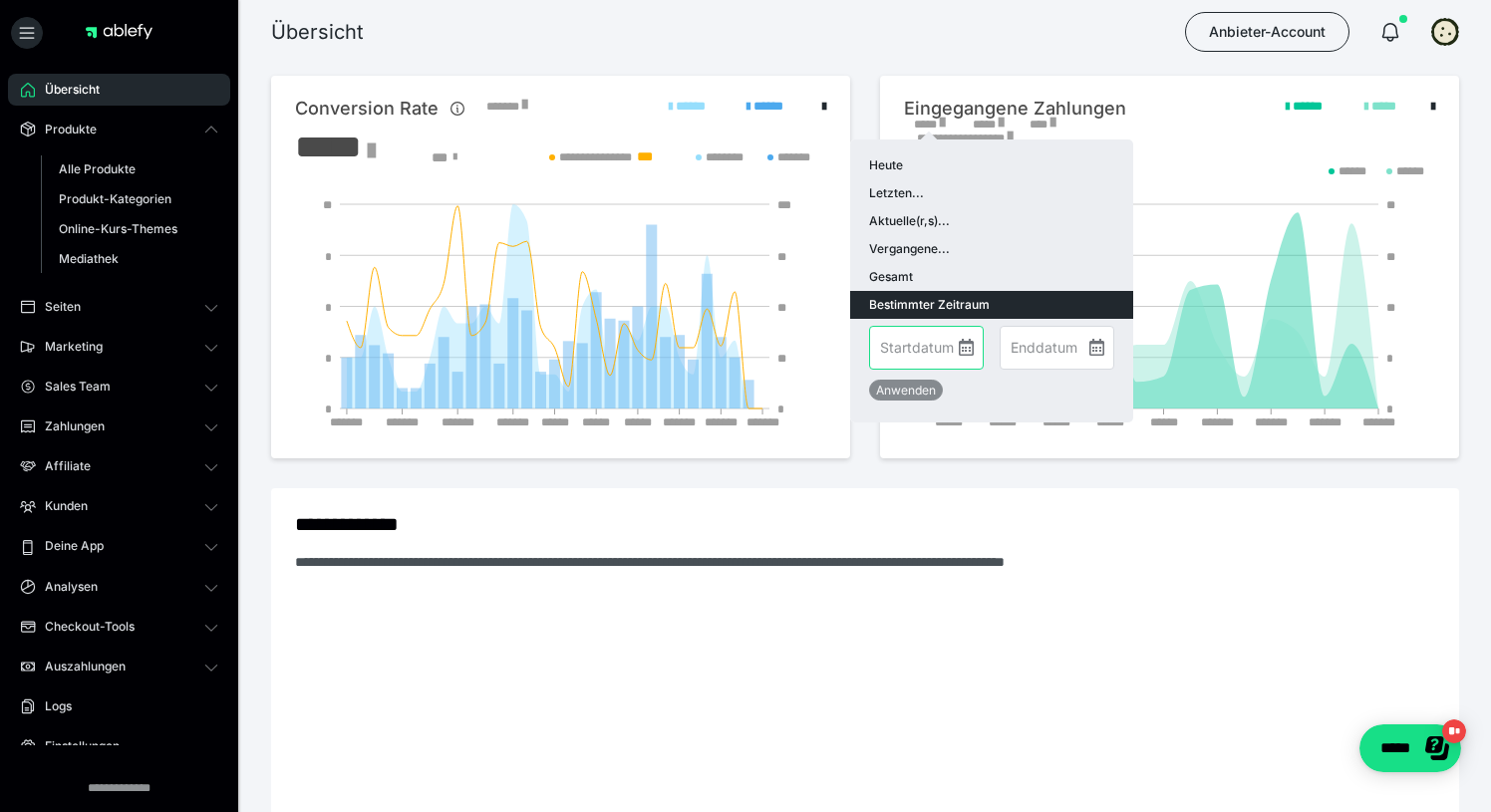 click at bounding box center [926, 348] 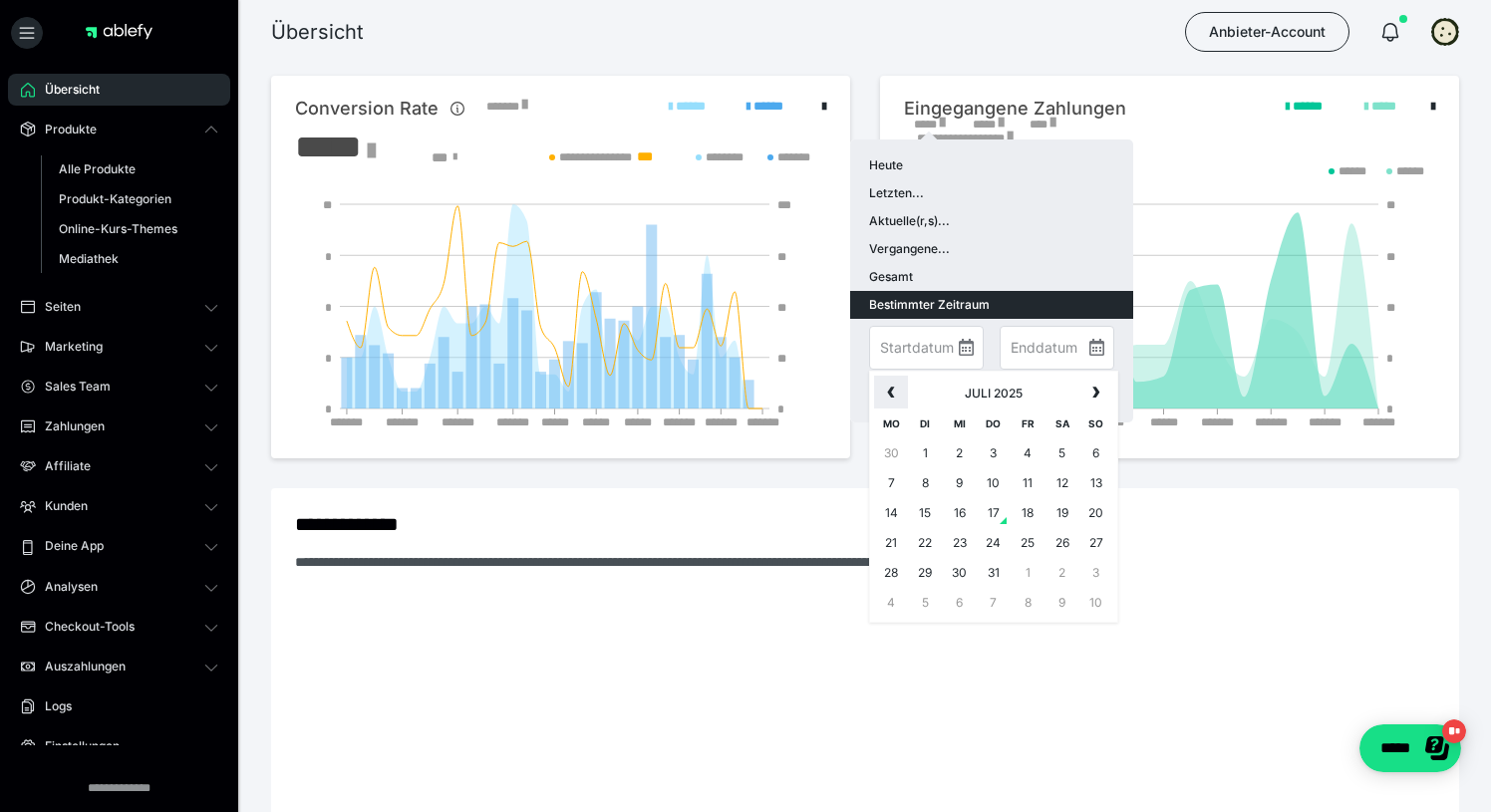 click on "‹" at bounding box center (891, 391) 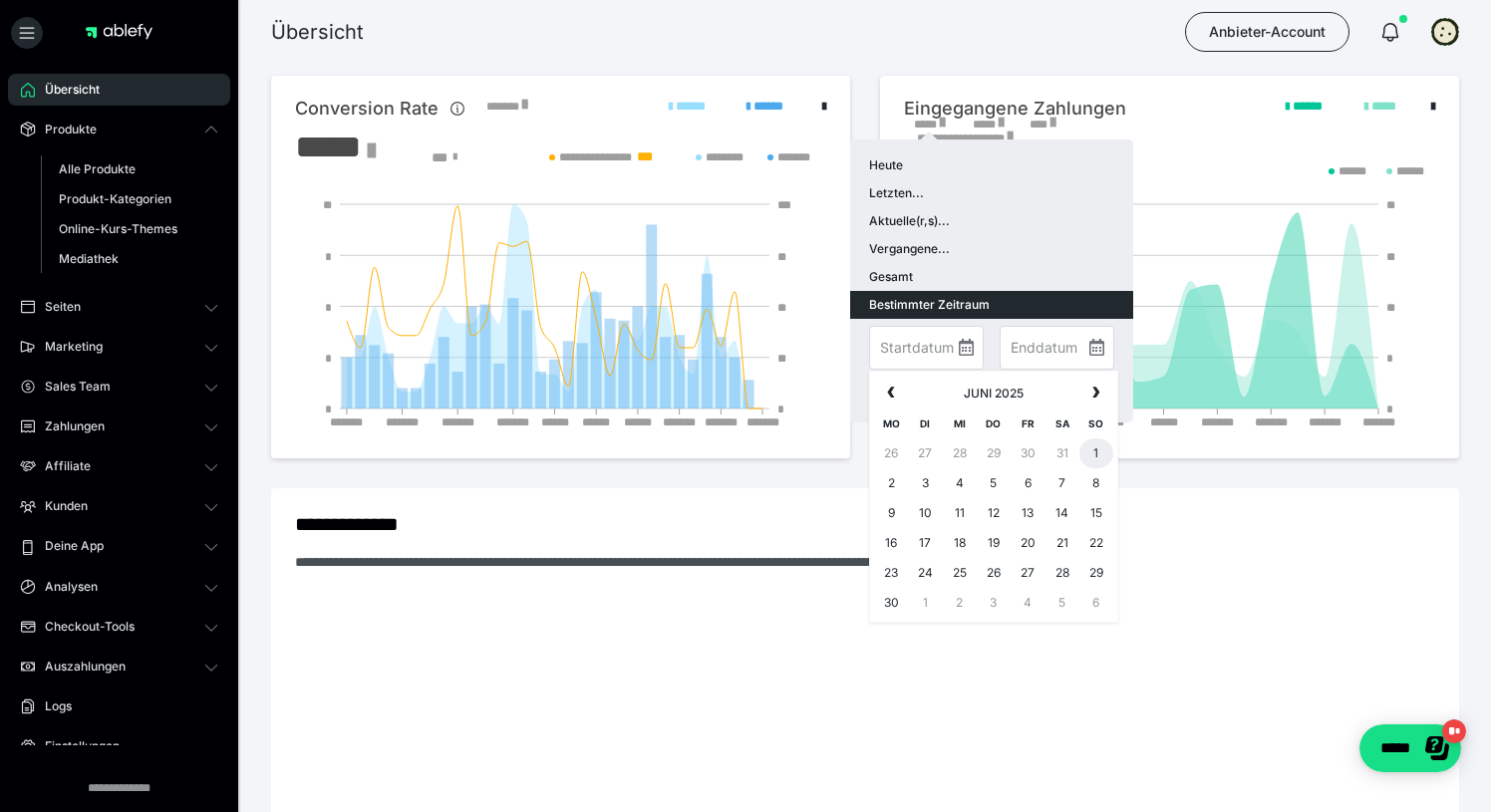 click on "1" at bounding box center (1096, 453) 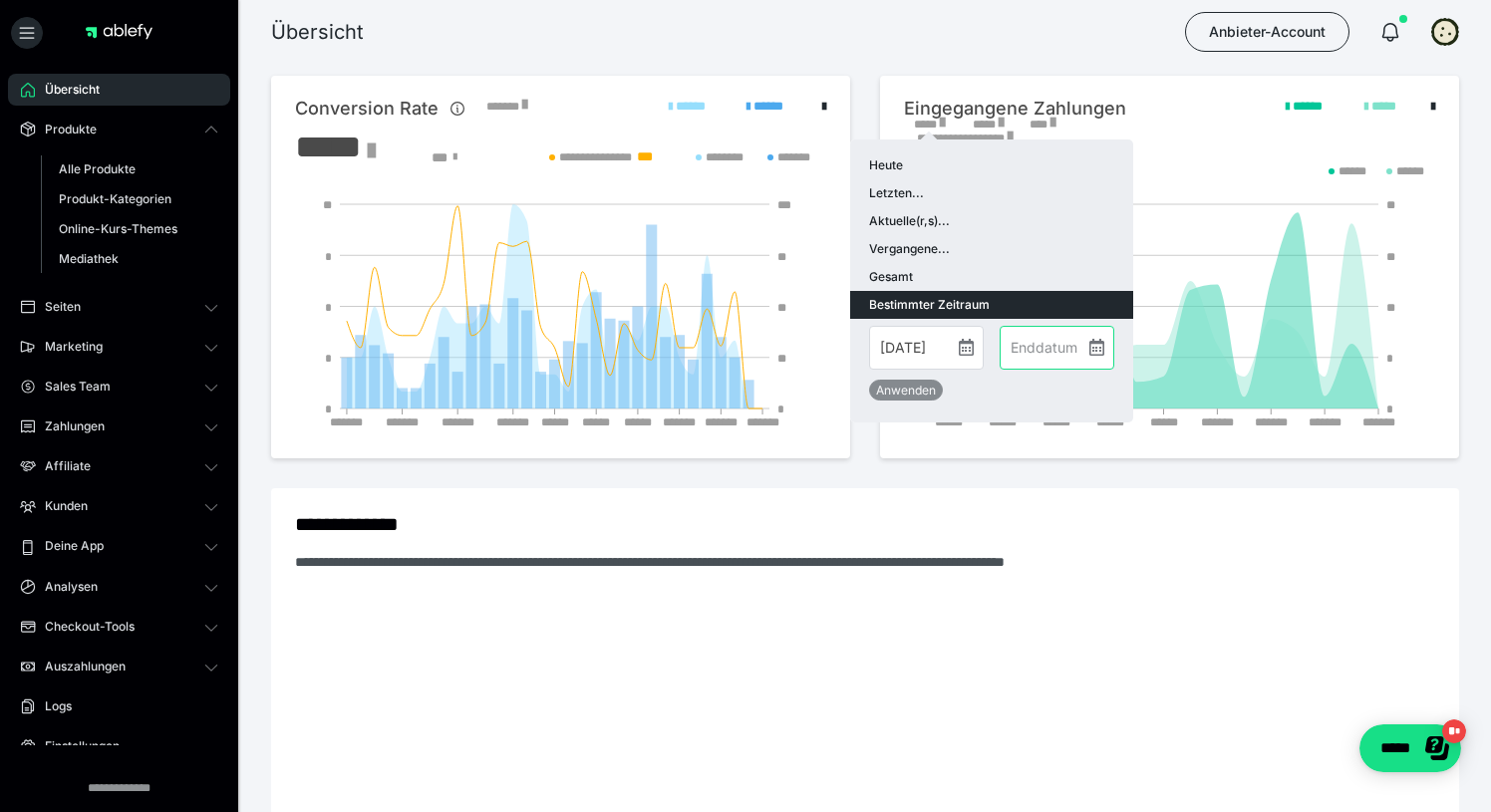 click at bounding box center (1056, 348) 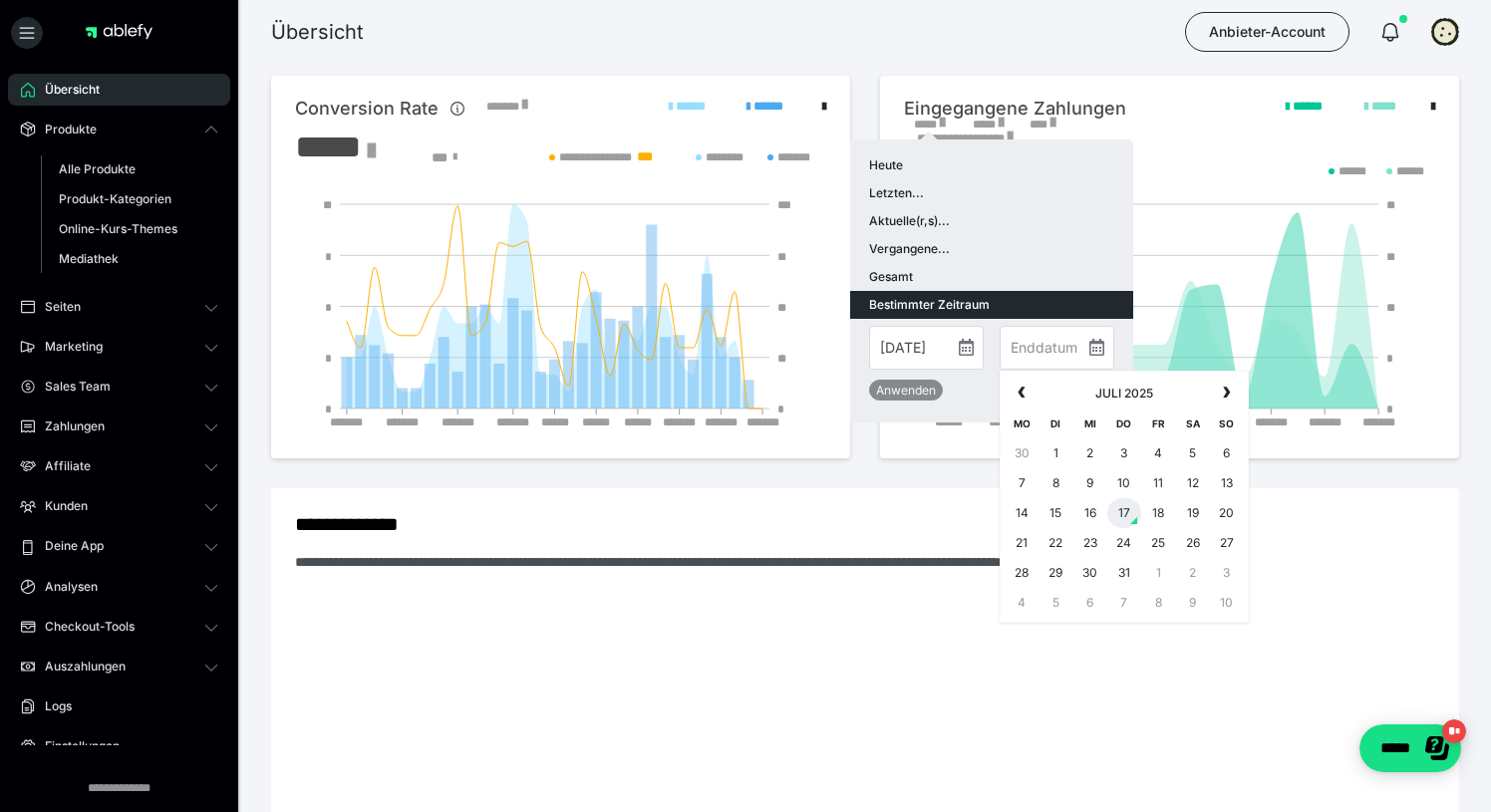 click on "17" at bounding box center (1124, 513) 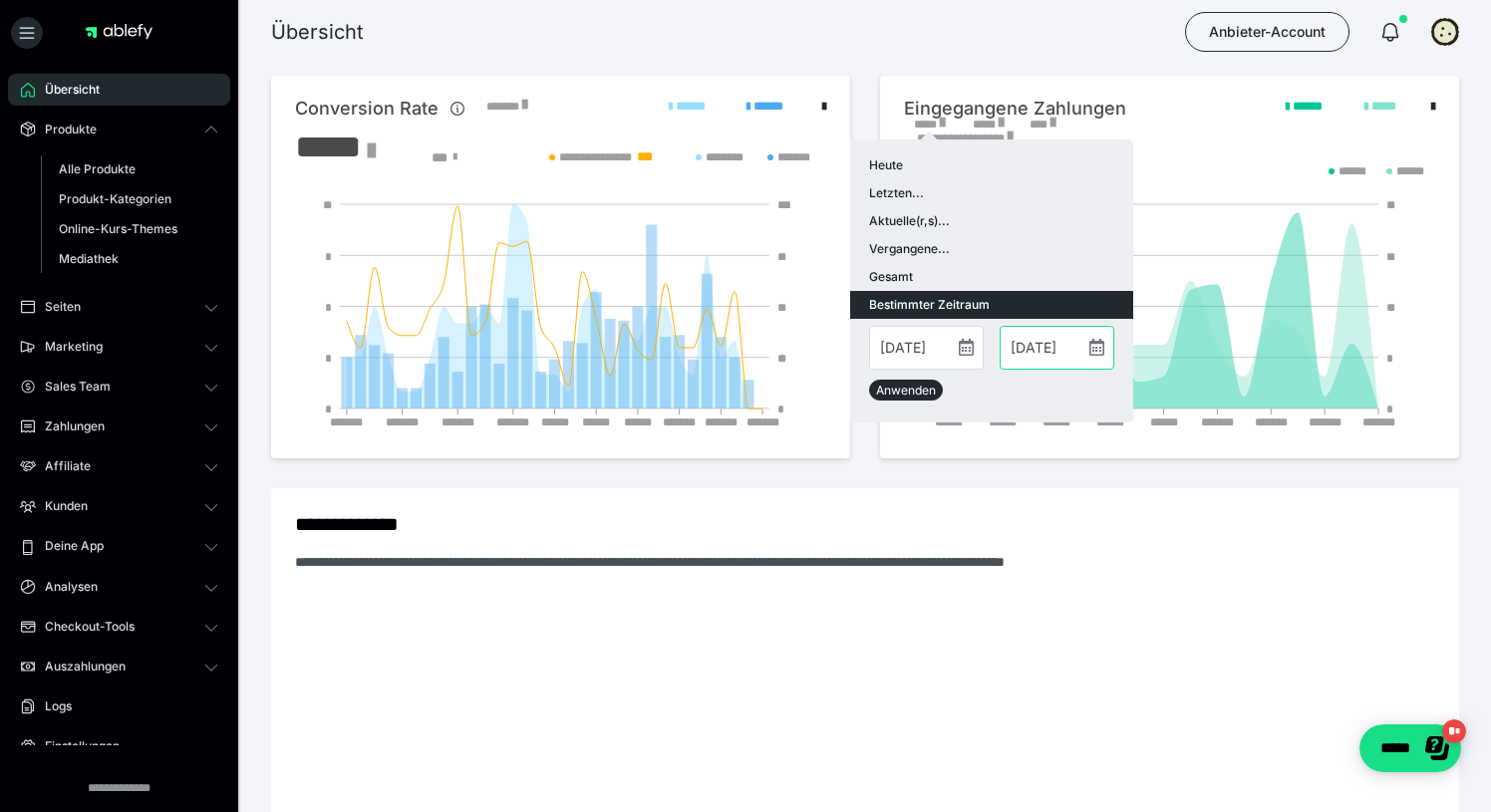 click on "[DATE]" at bounding box center [1056, 348] 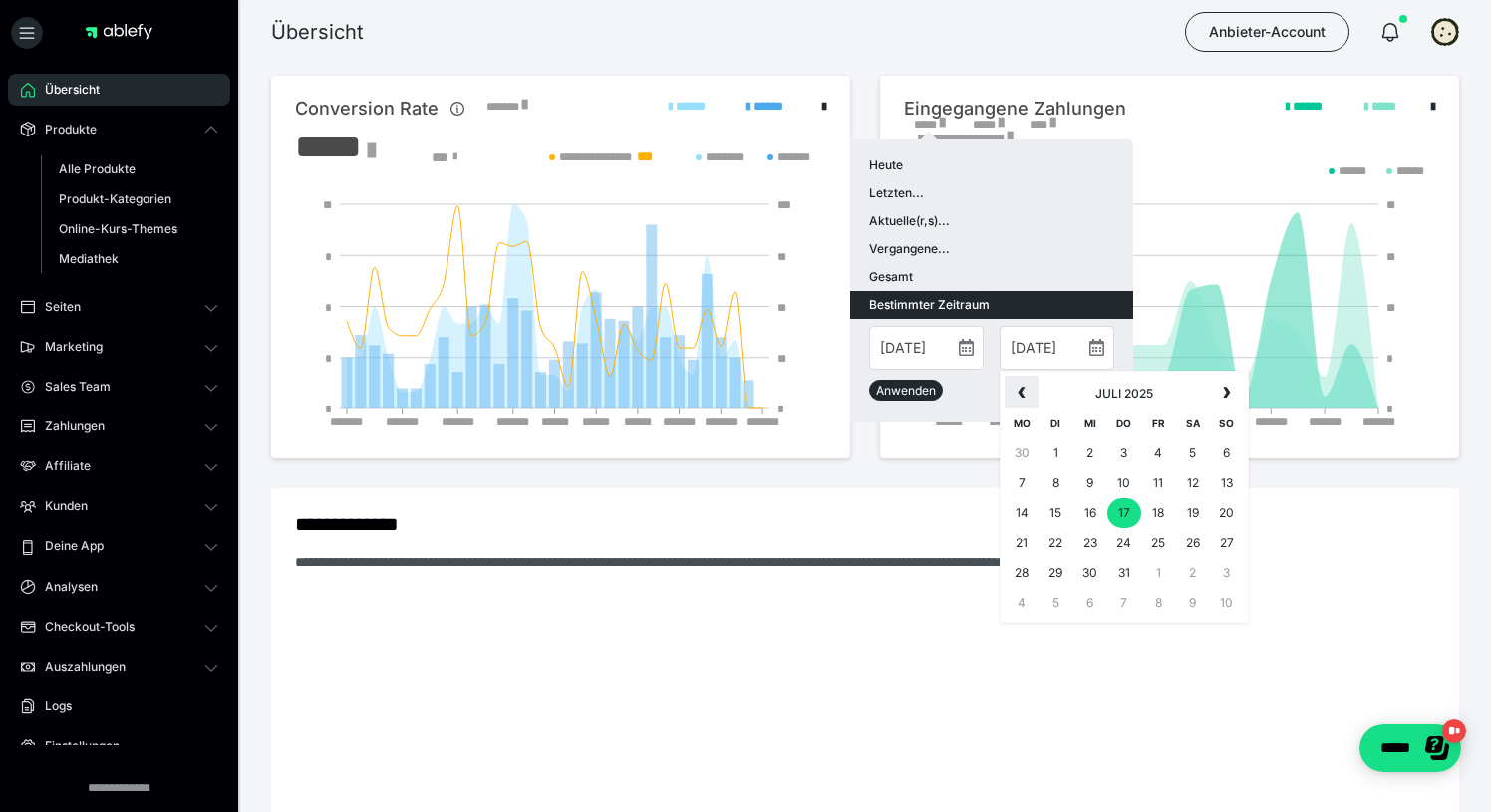 click on "‹" at bounding box center (1022, 391) 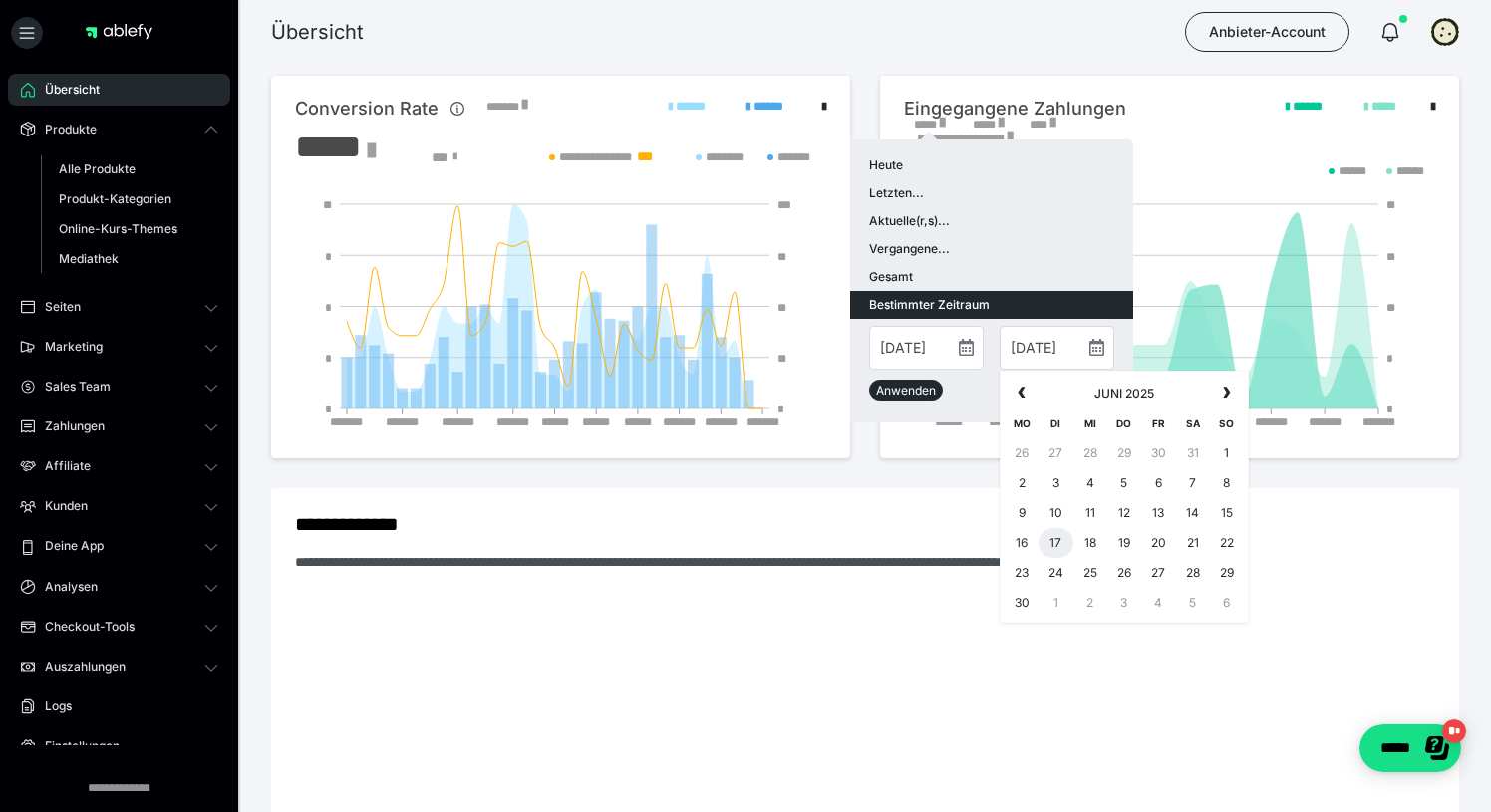 click on "17" at bounding box center [1055, 543] 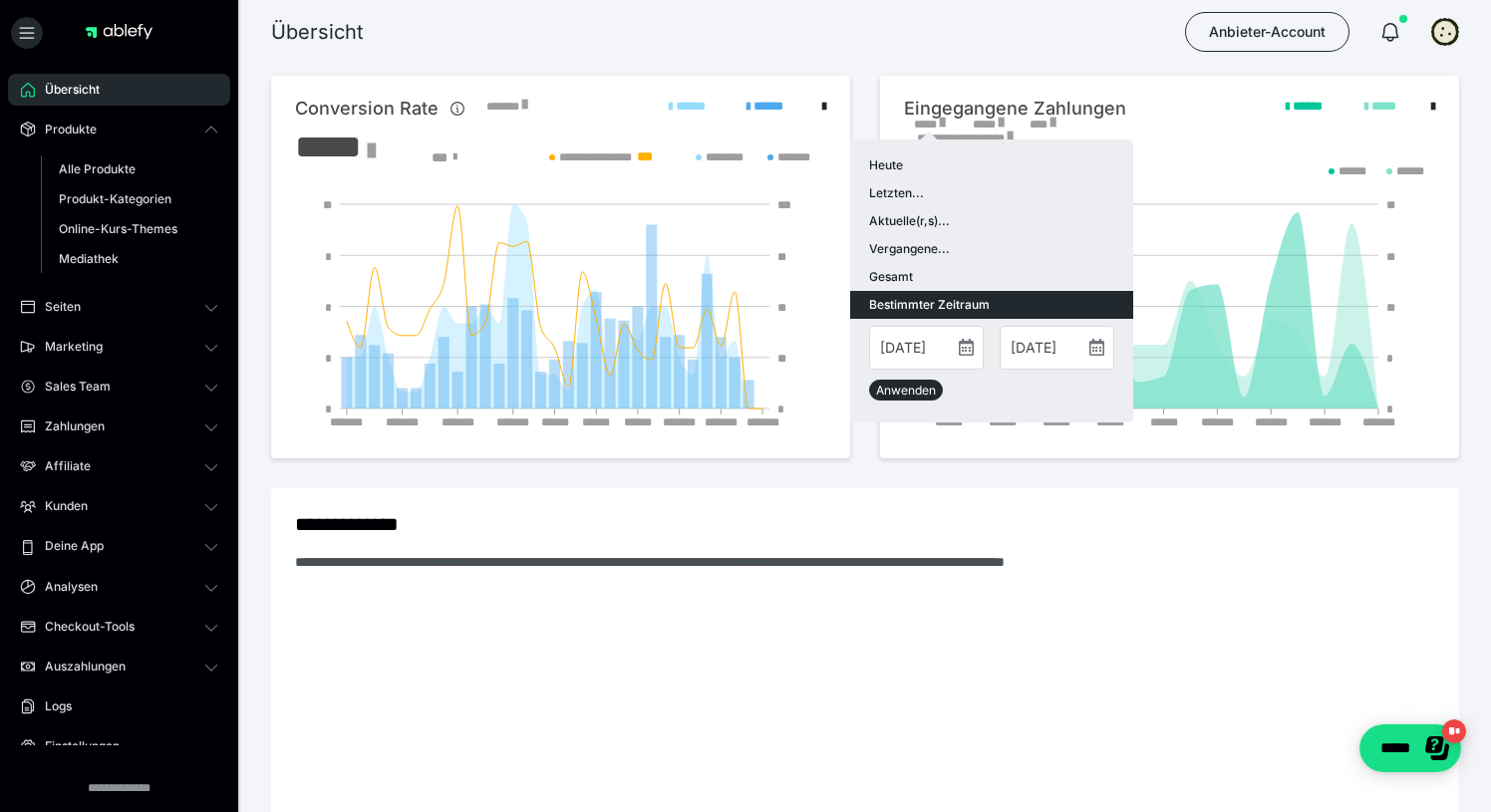 click on "Anwenden" at bounding box center [906, 390] 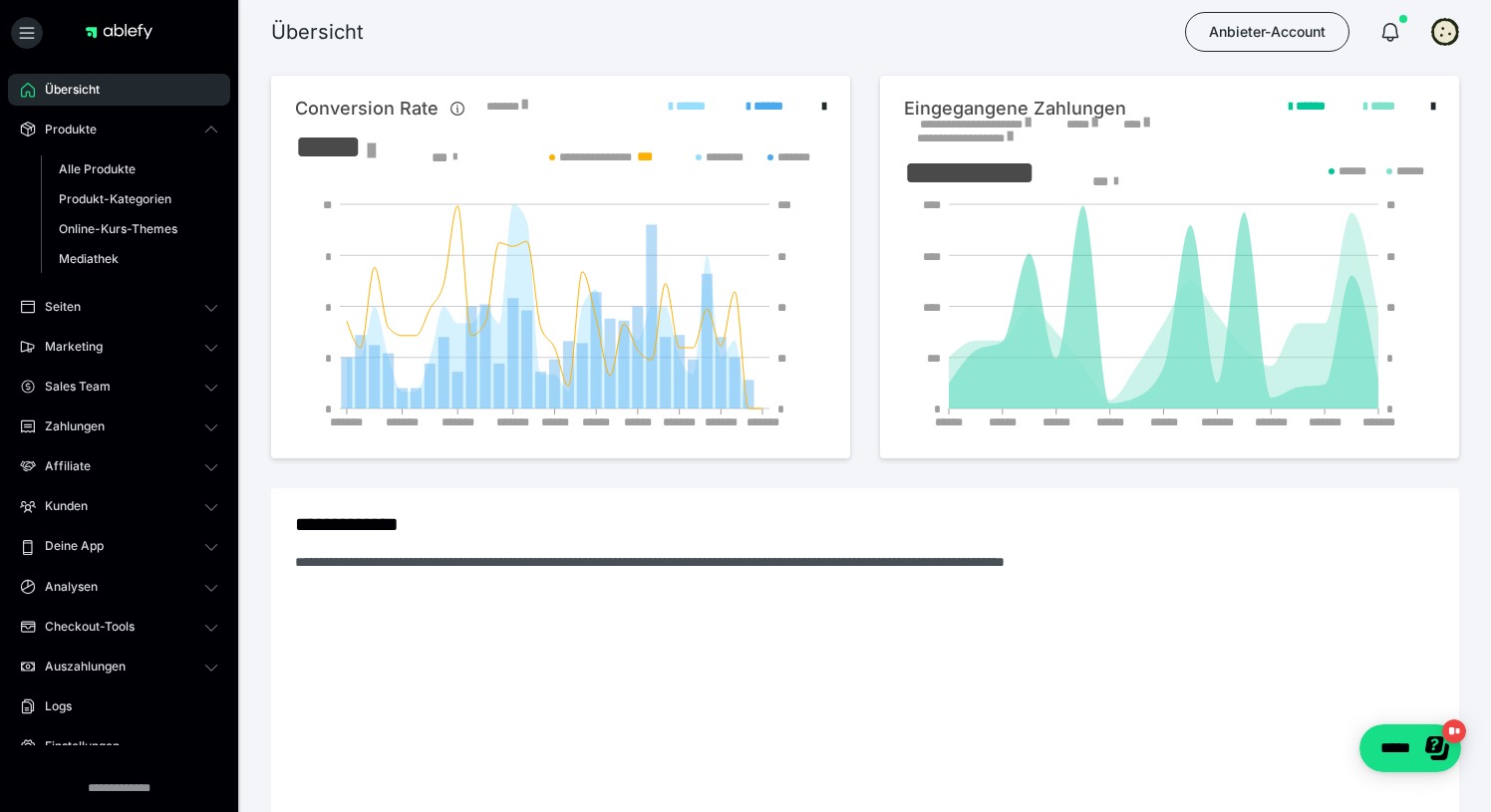 click on "**********" at bounding box center (975, 125) 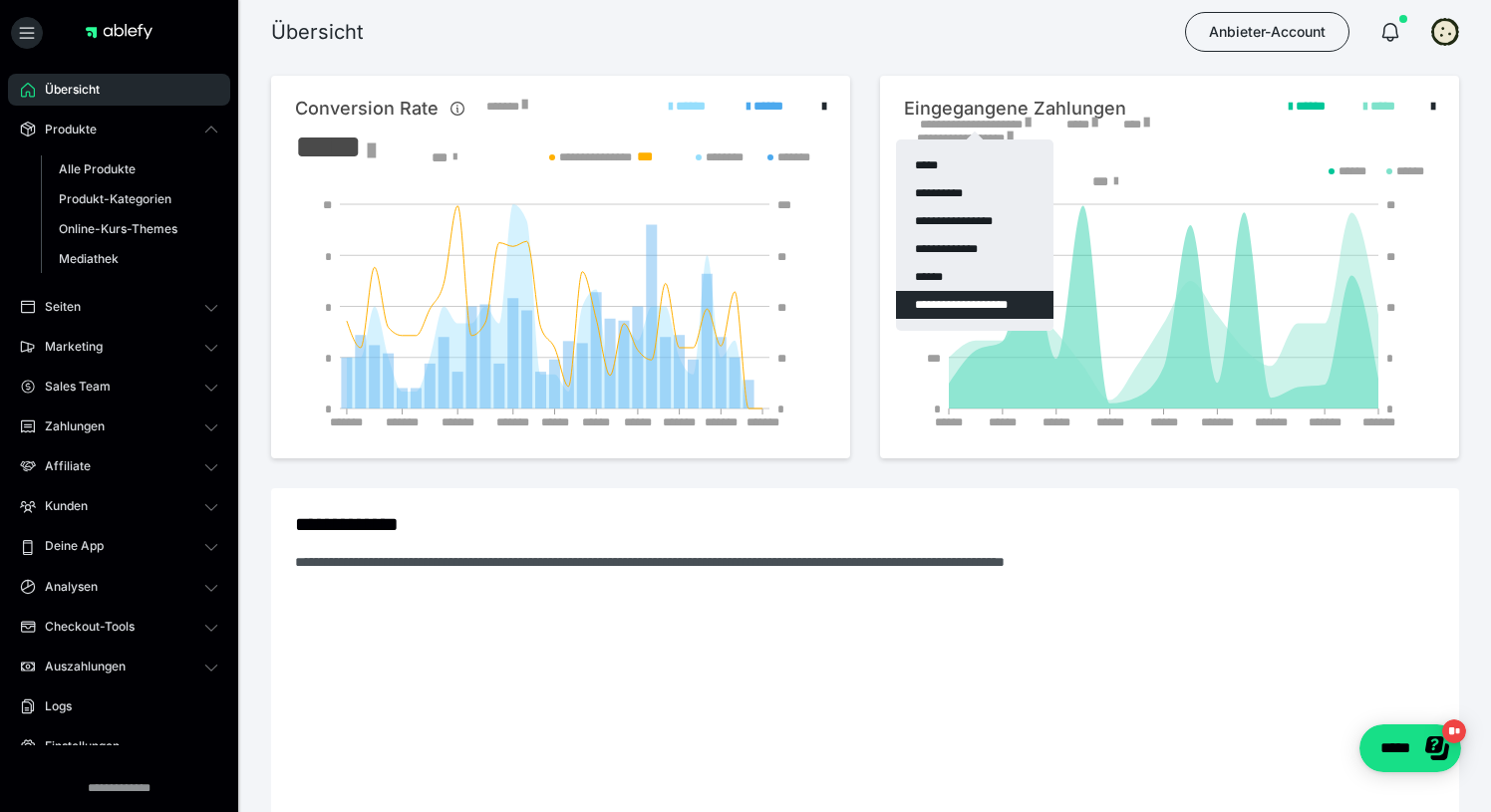 click on "**********" at bounding box center [975, 305] 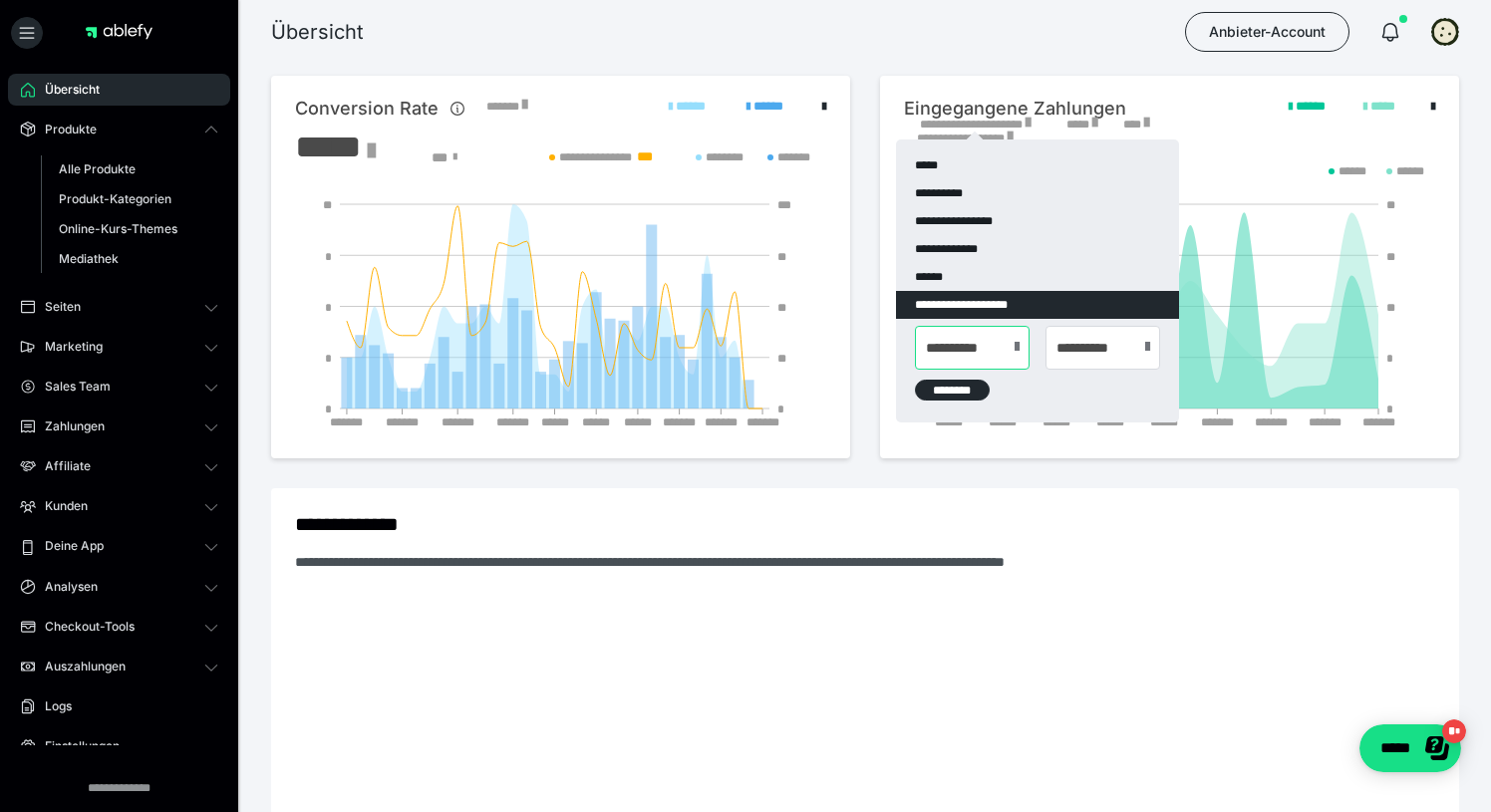 click on "**********" at bounding box center [972, 348] 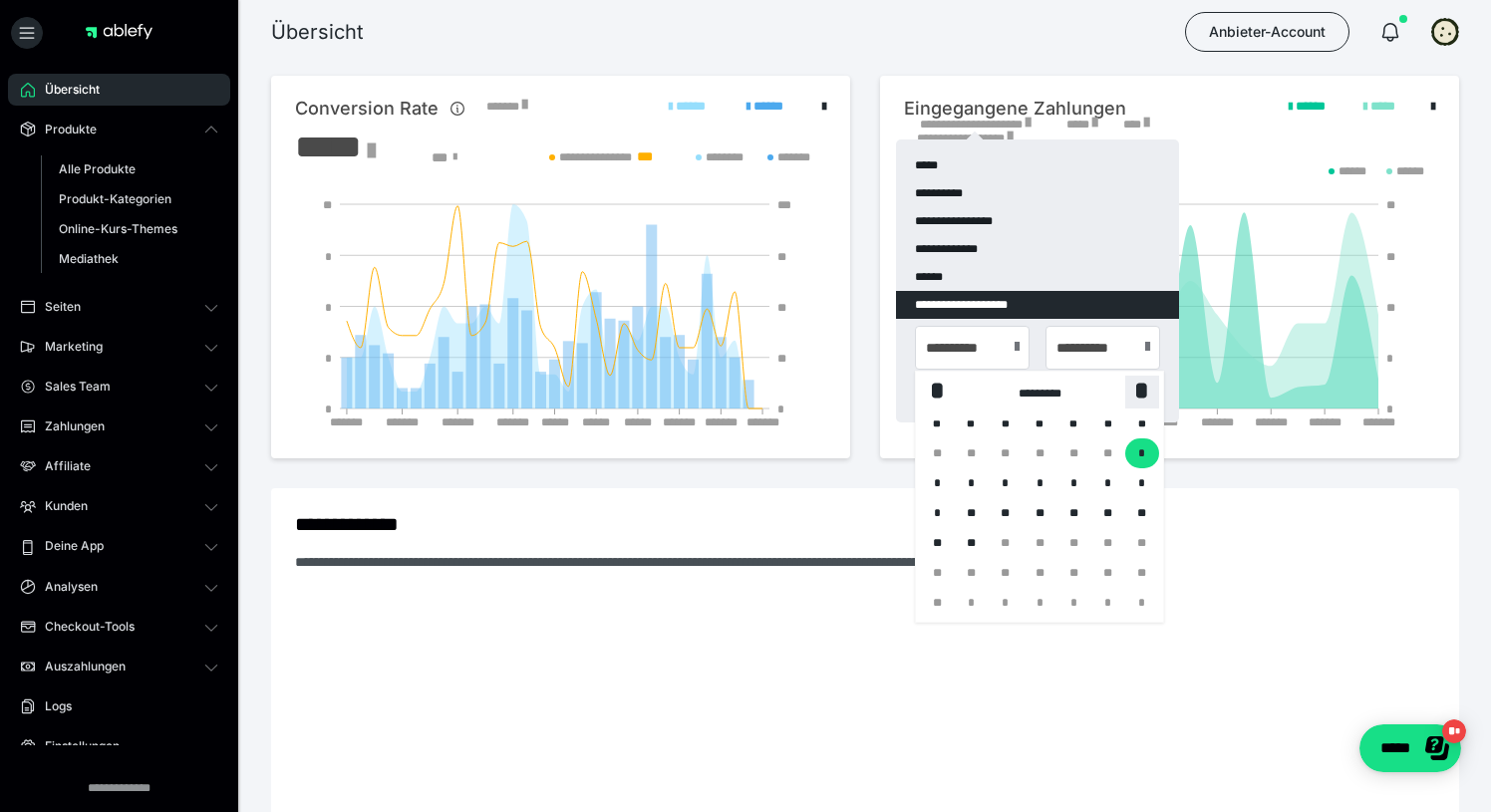 click on "*" at bounding box center [1142, 391] 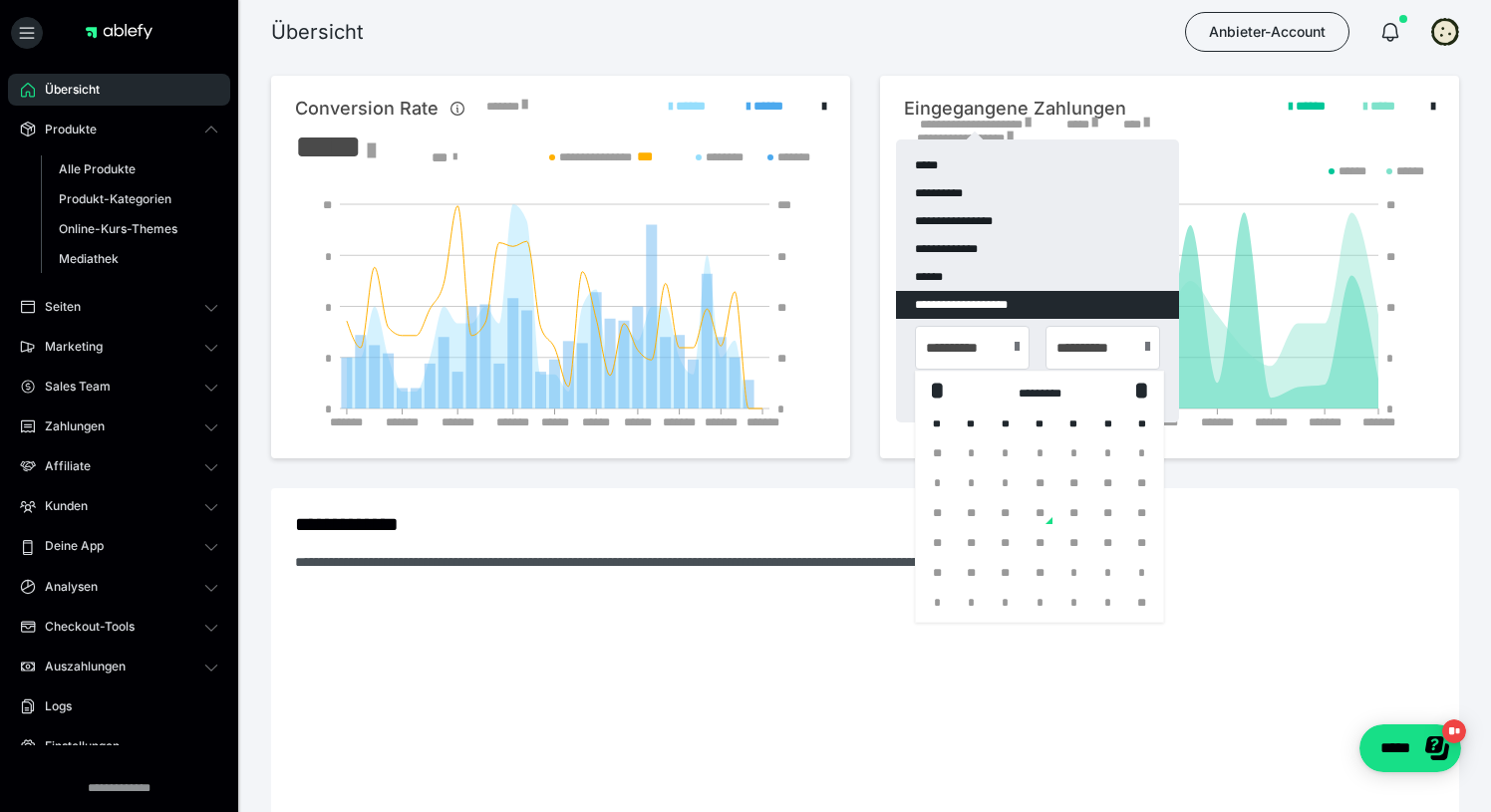 click on "*" at bounding box center (971, 453) 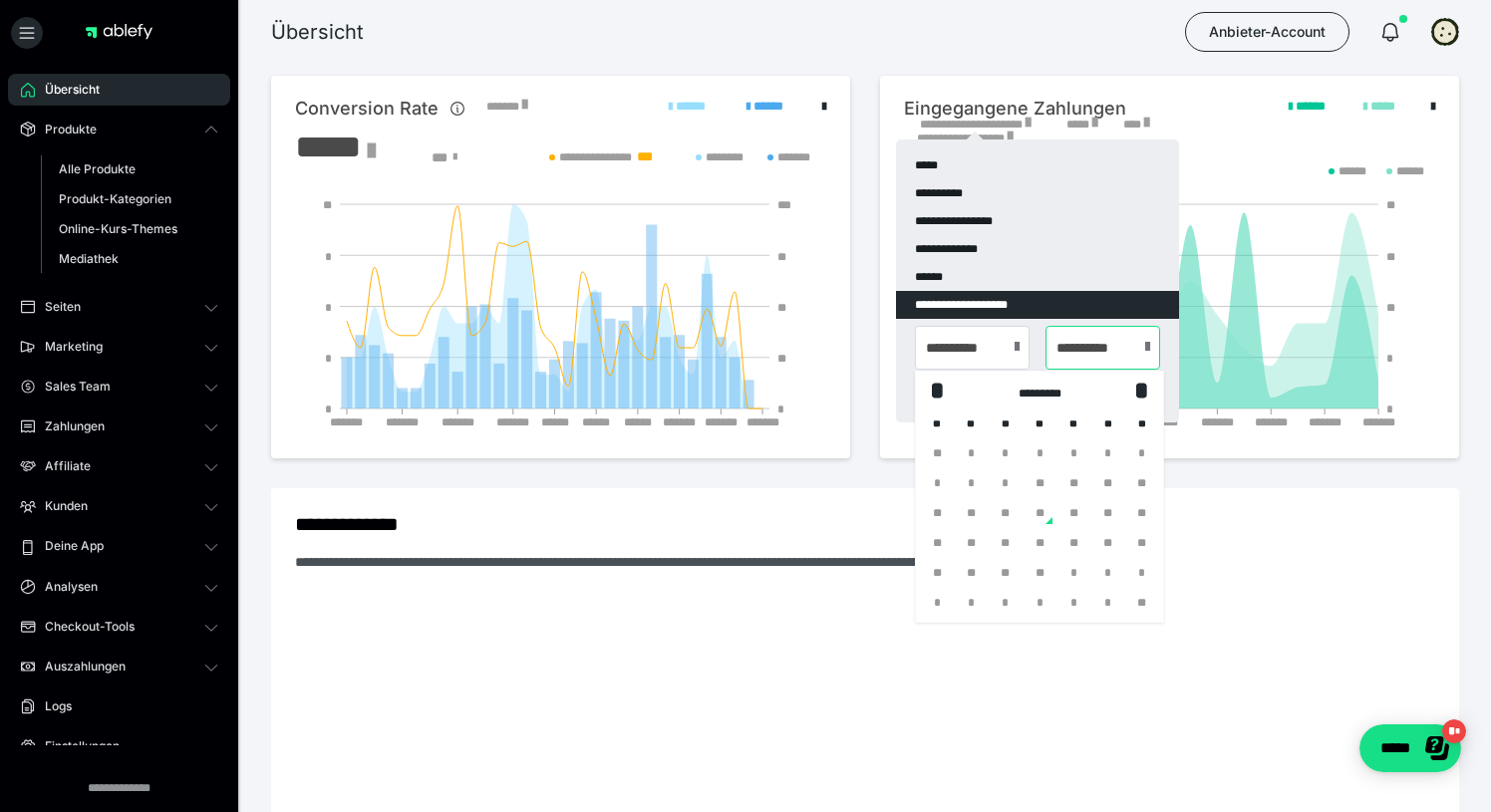 click on "**********" at bounding box center (1102, 348) 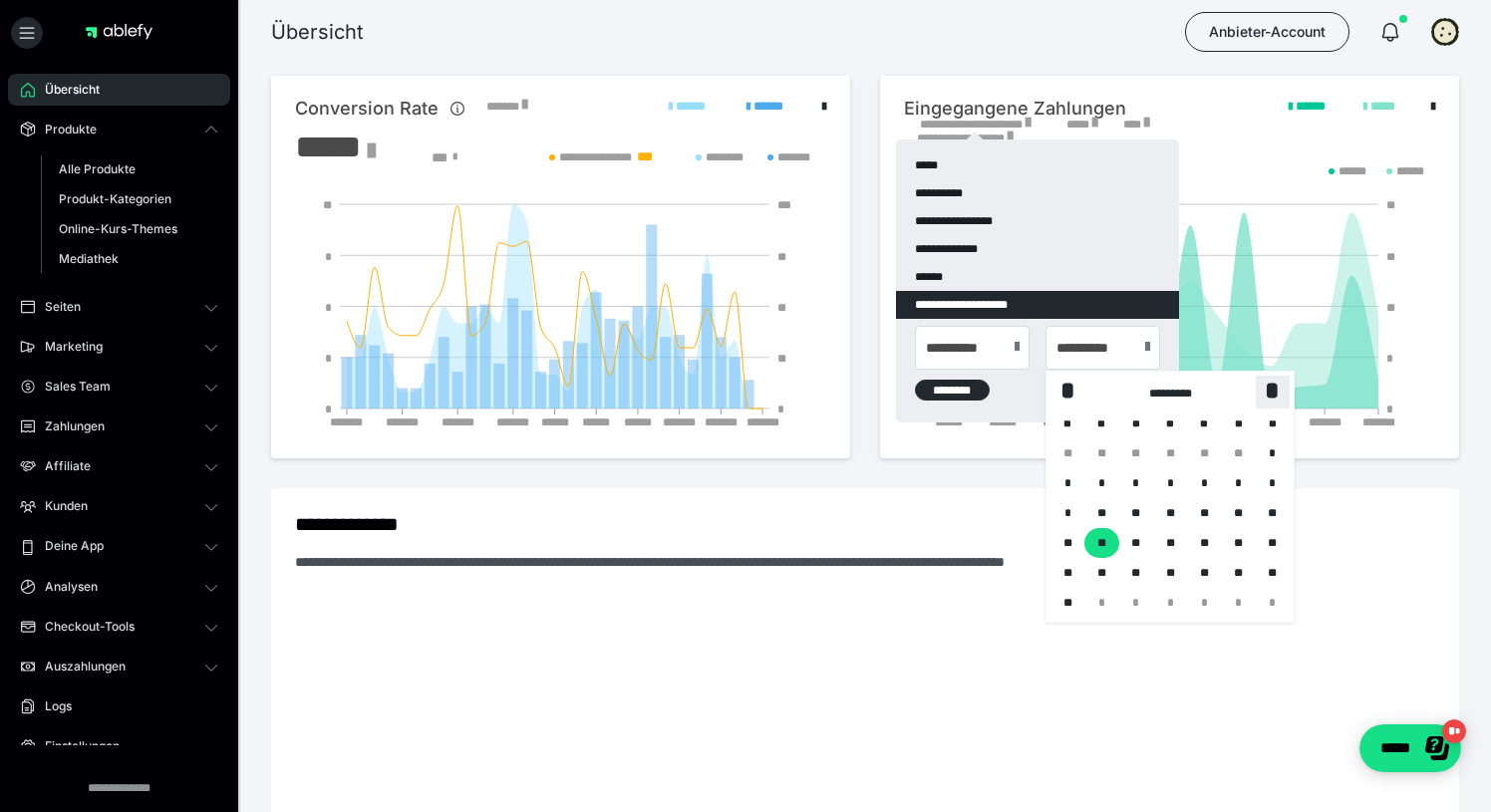 click on "*" at bounding box center (1273, 391) 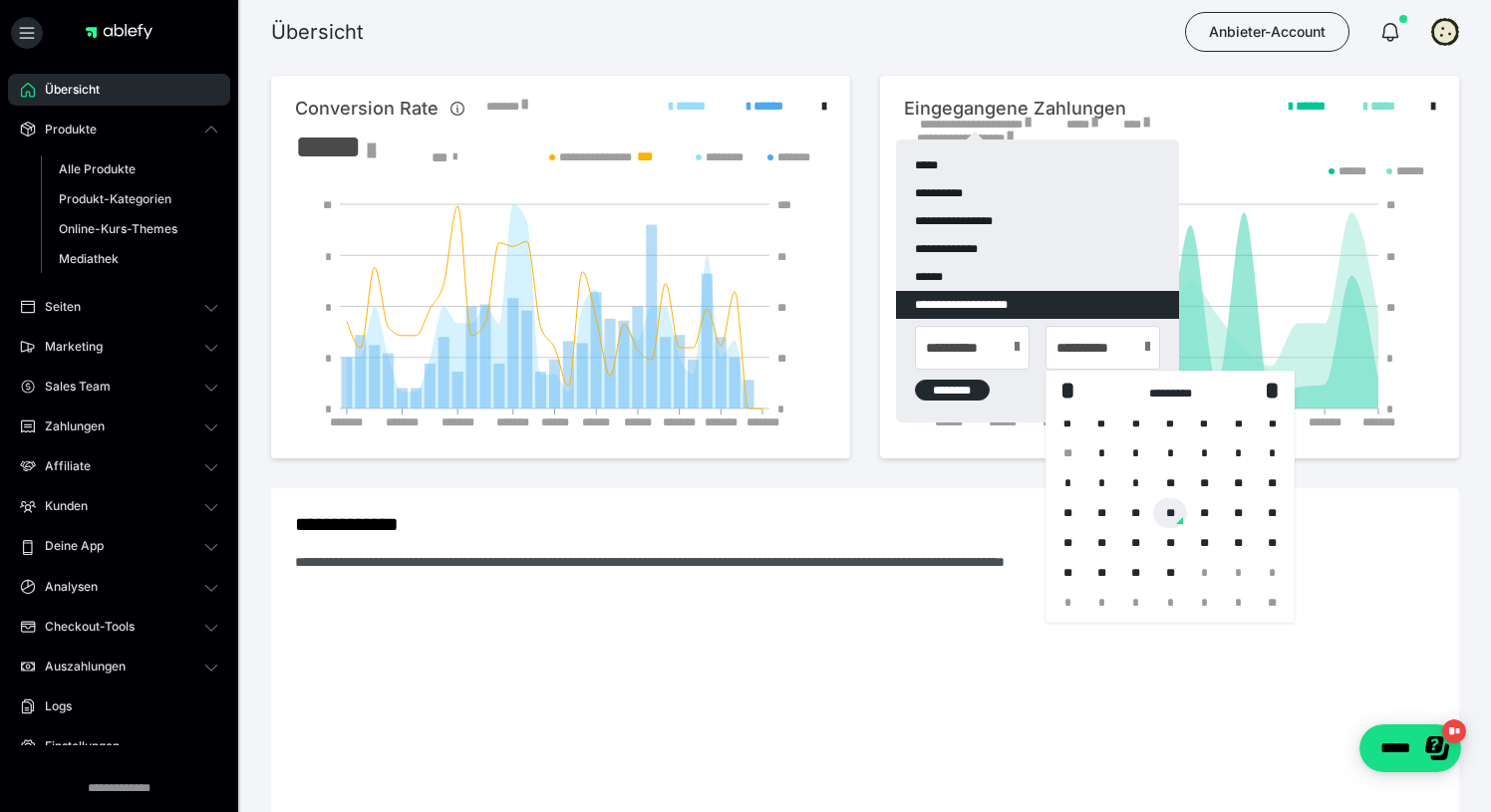 click on "**" at bounding box center (1170, 513) 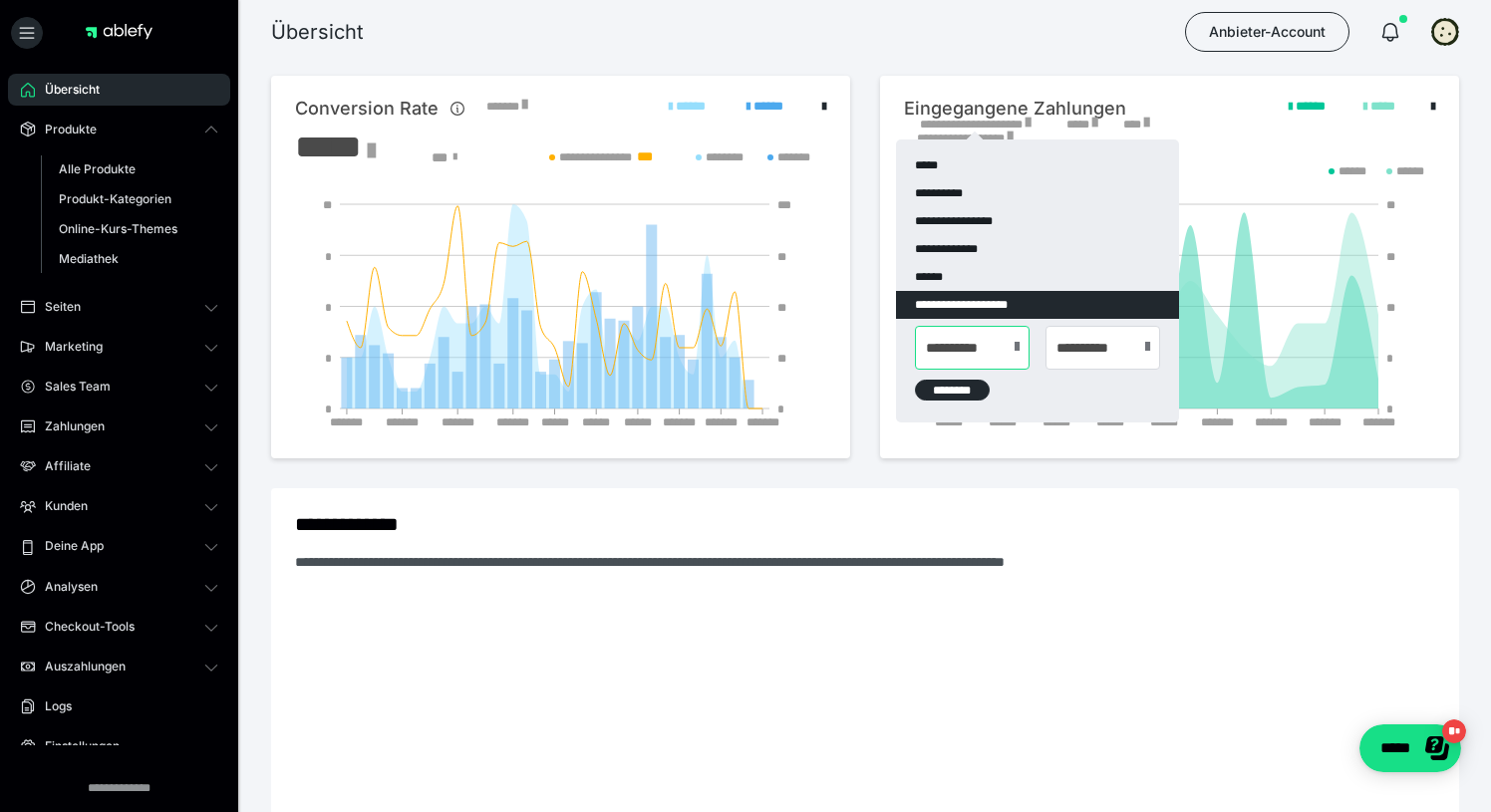 click on "**********" at bounding box center [972, 348] 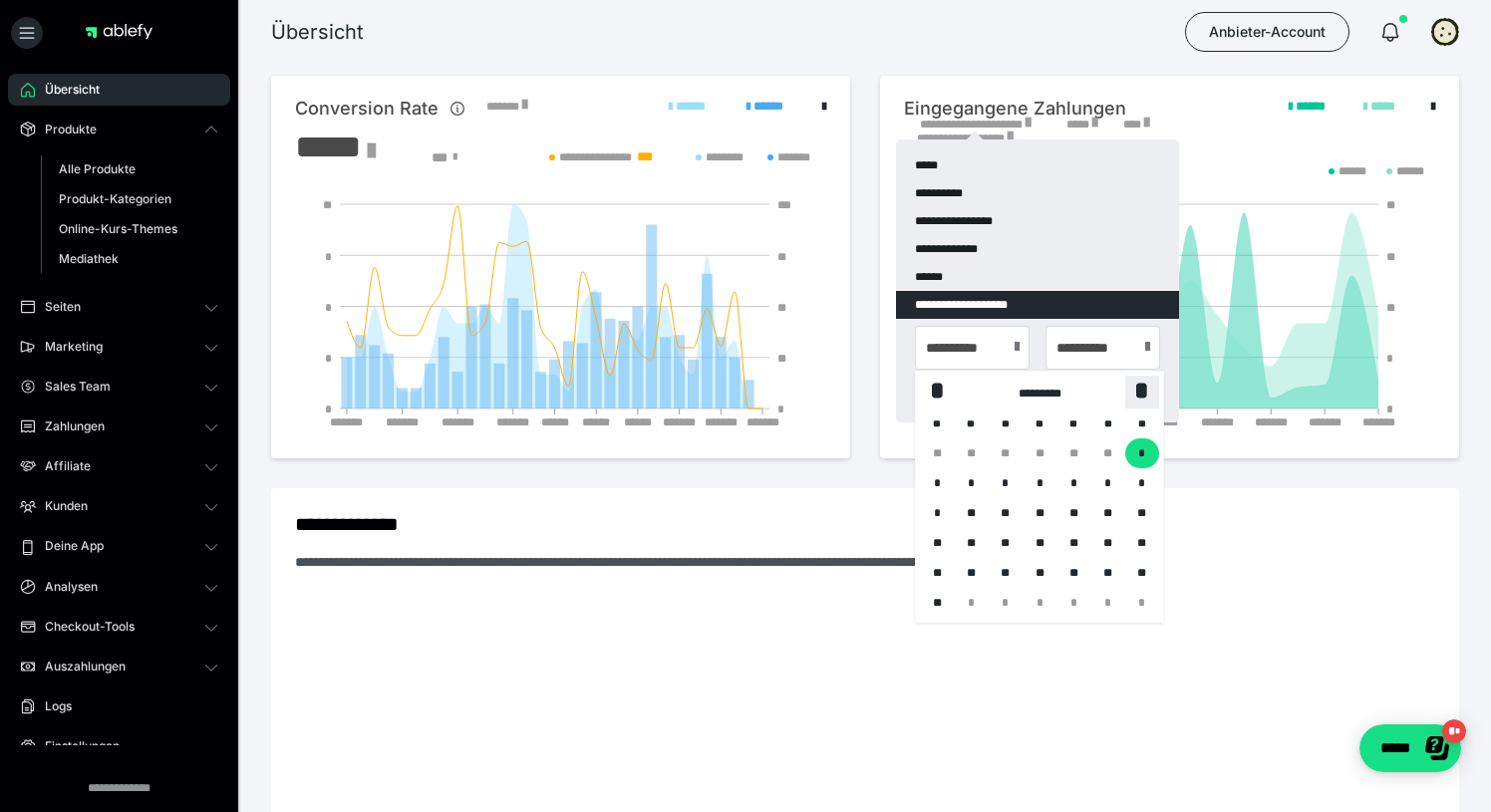 click on "*" at bounding box center (1142, 391) 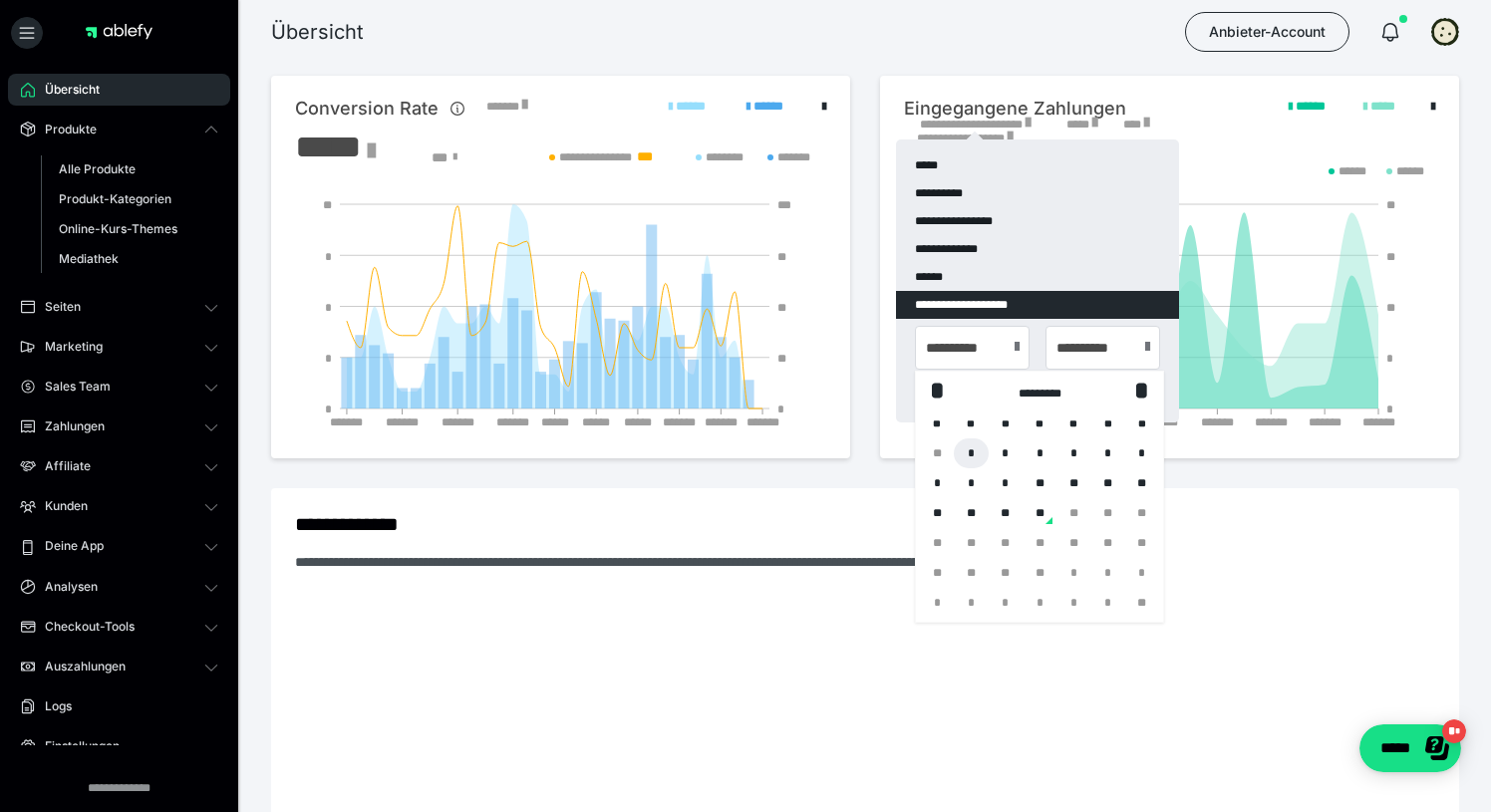 click on "*" at bounding box center (971, 453) 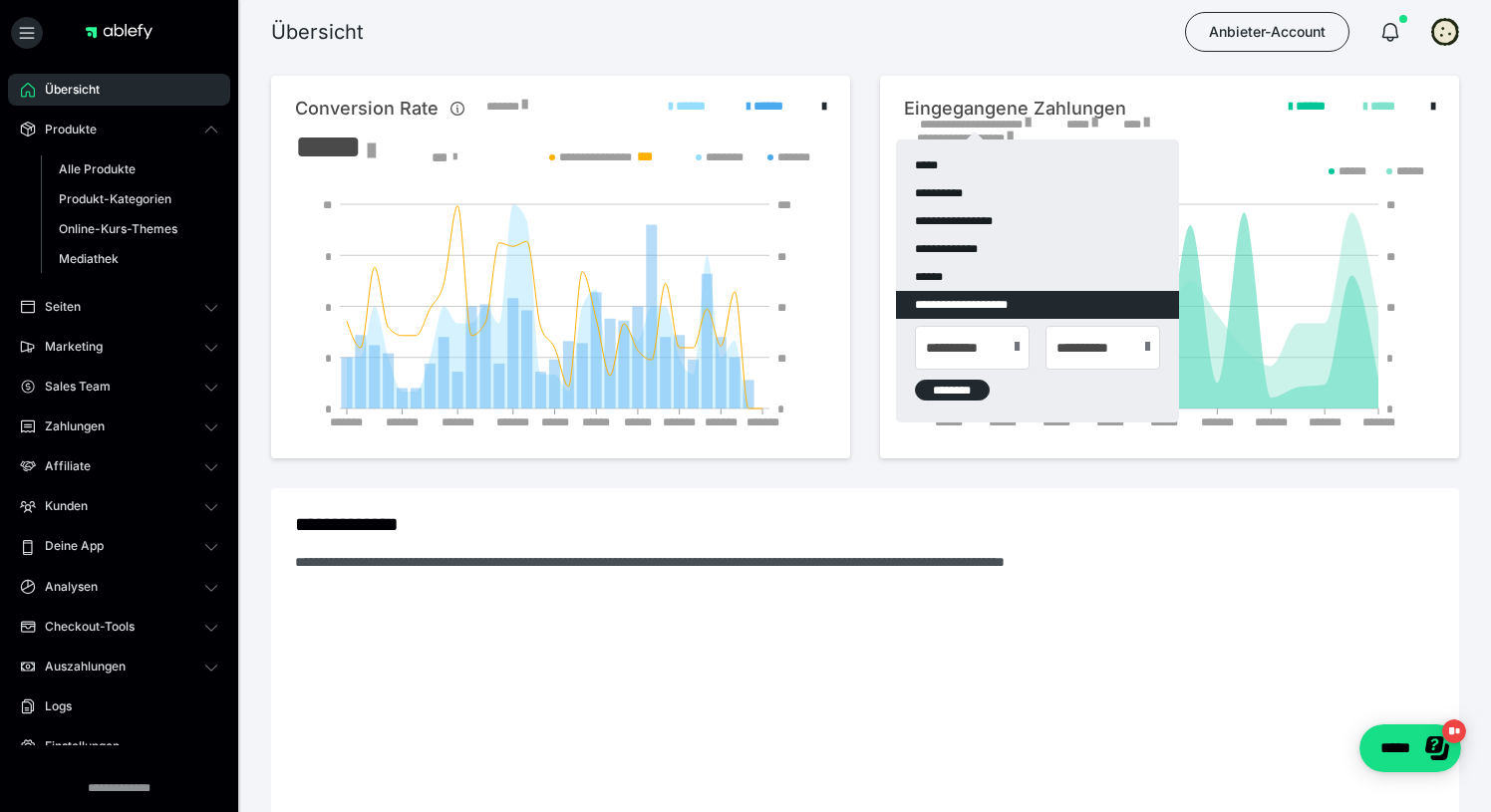 click on "********" at bounding box center (952, 390) 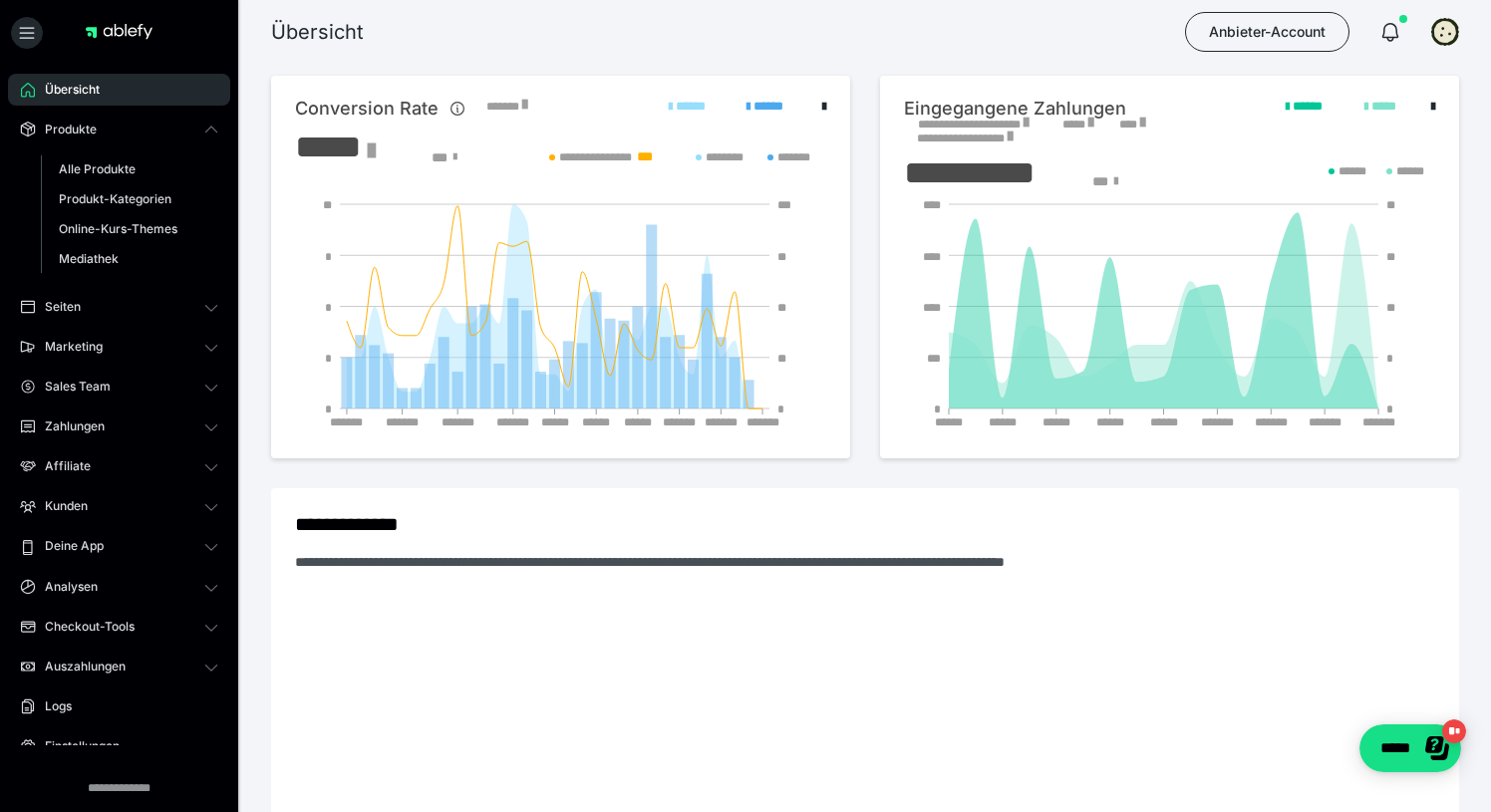 click on "*****" at bounding box center (1077, 125) 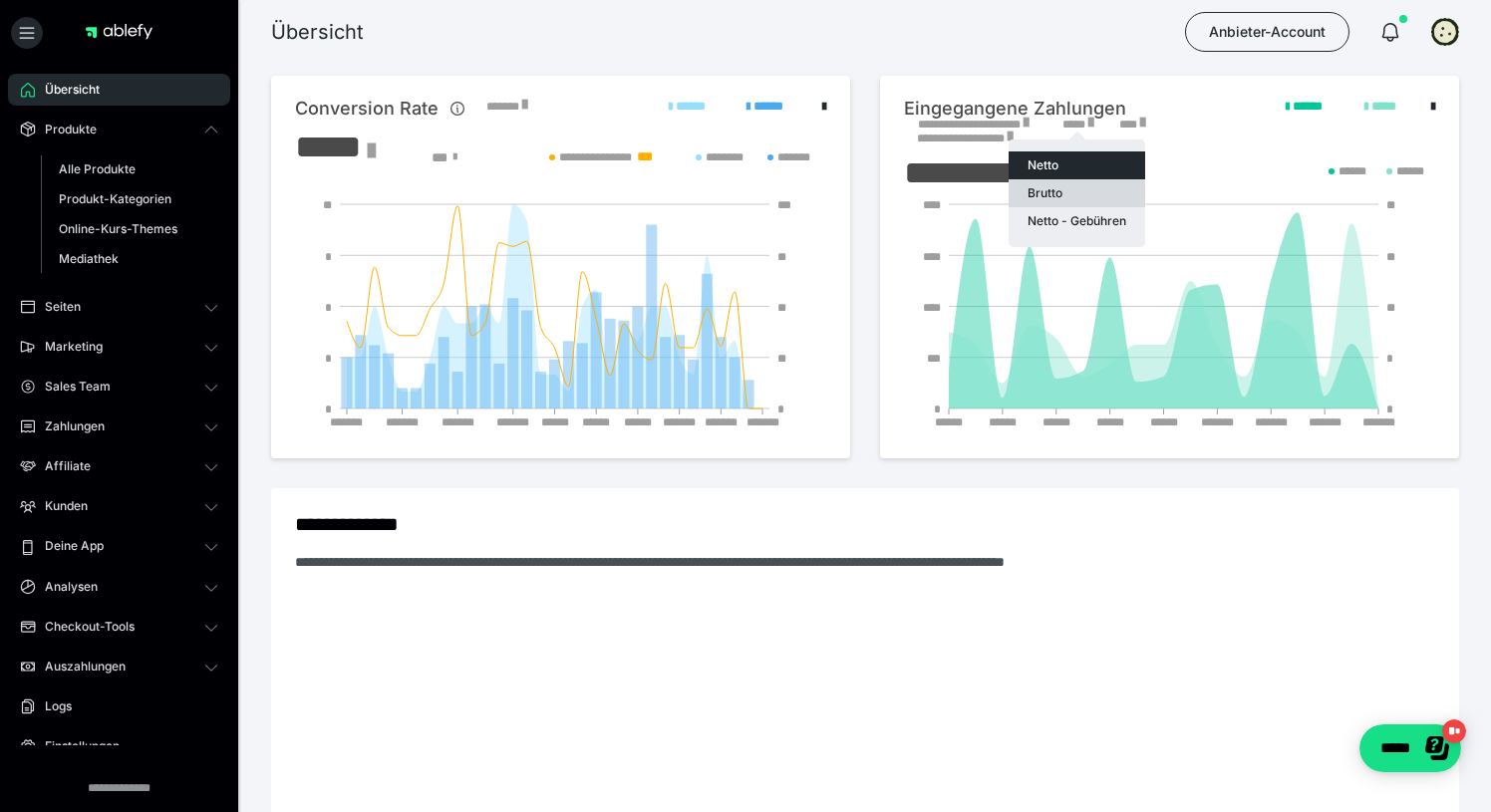 click on "Brutto" at bounding box center (1076, 193) 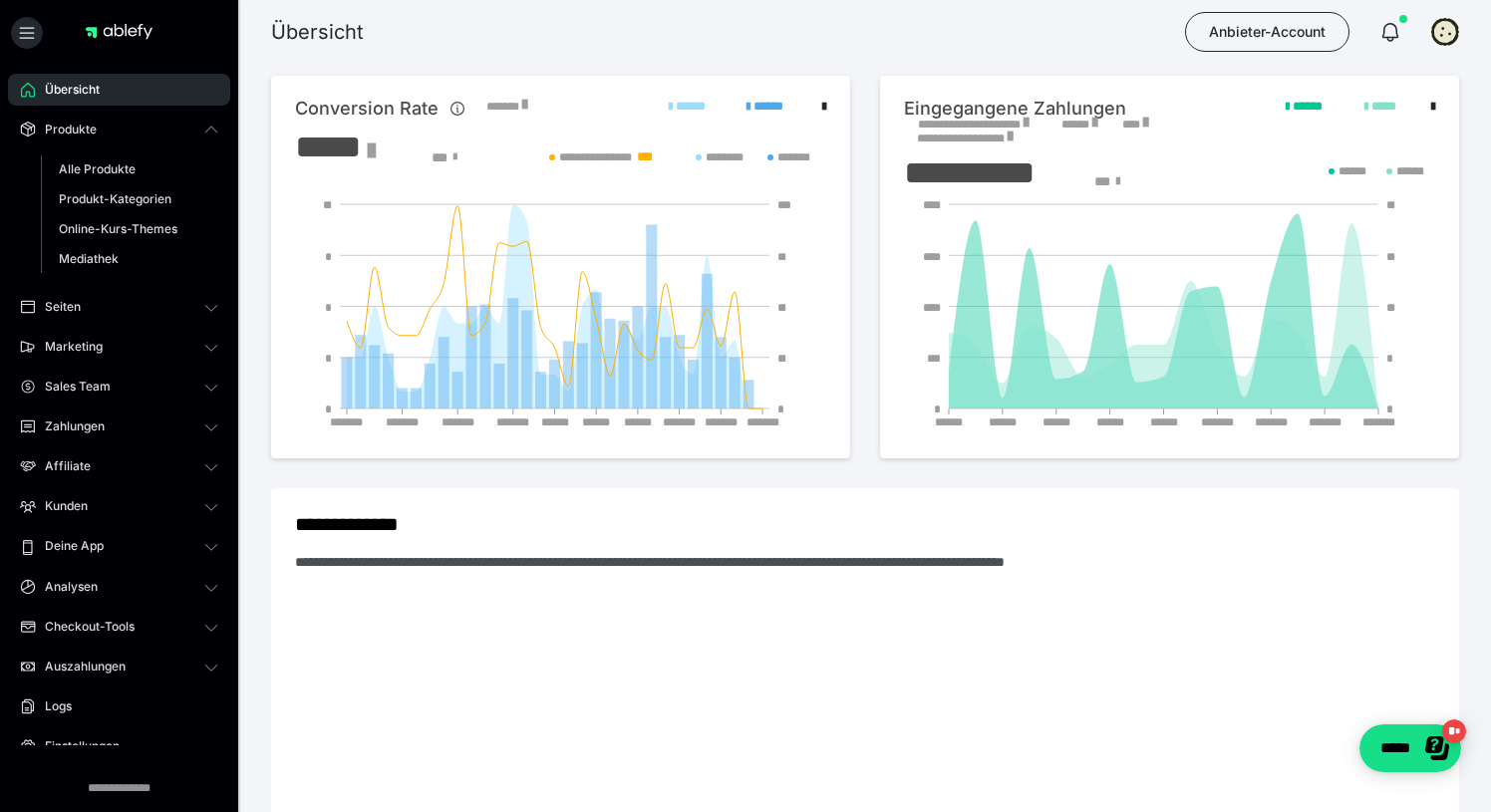 click on "**********" at bounding box center (974, 125) 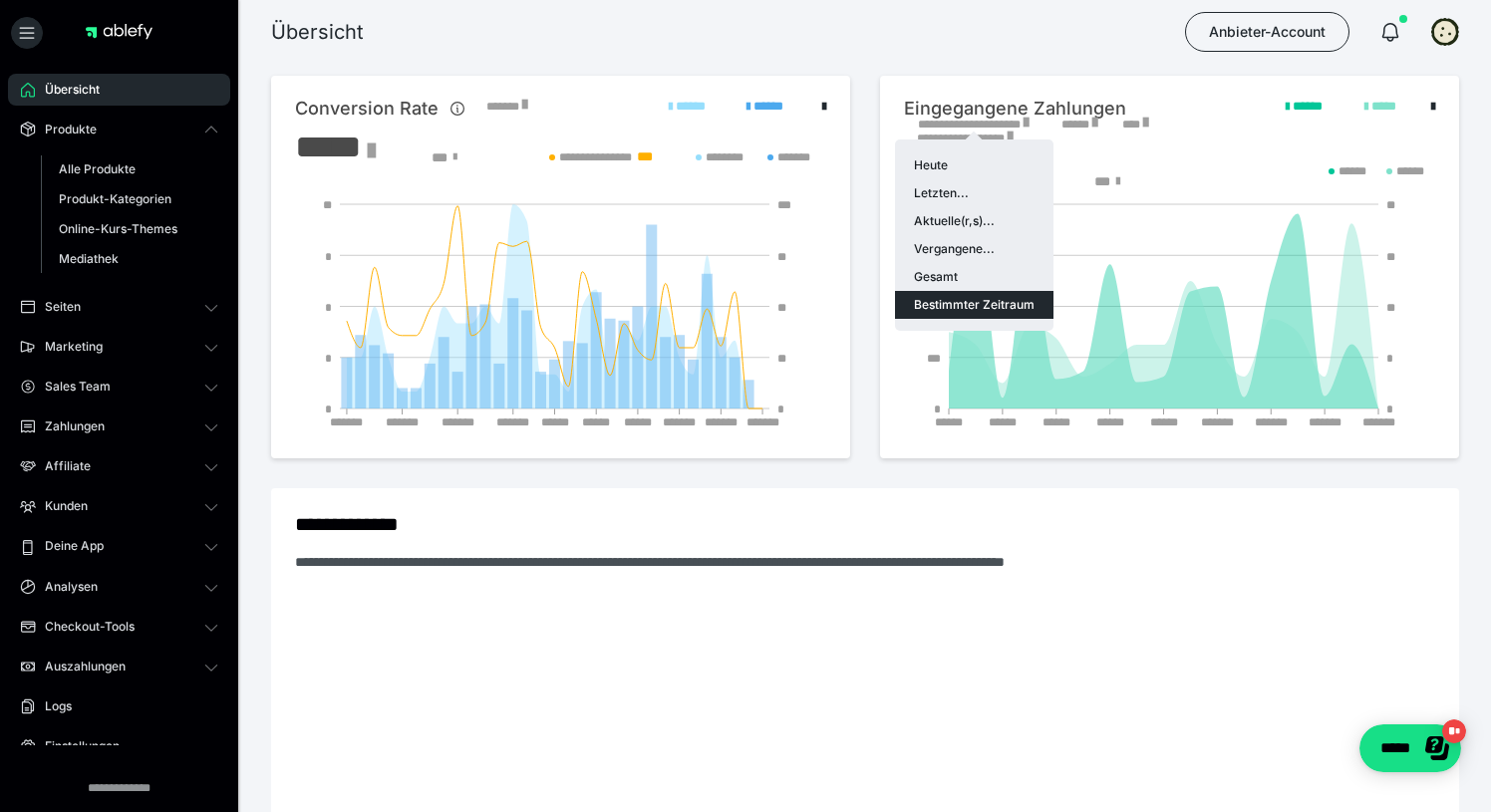 click on "Bestimmter Zeitraum" at bounding box center [974, 305] 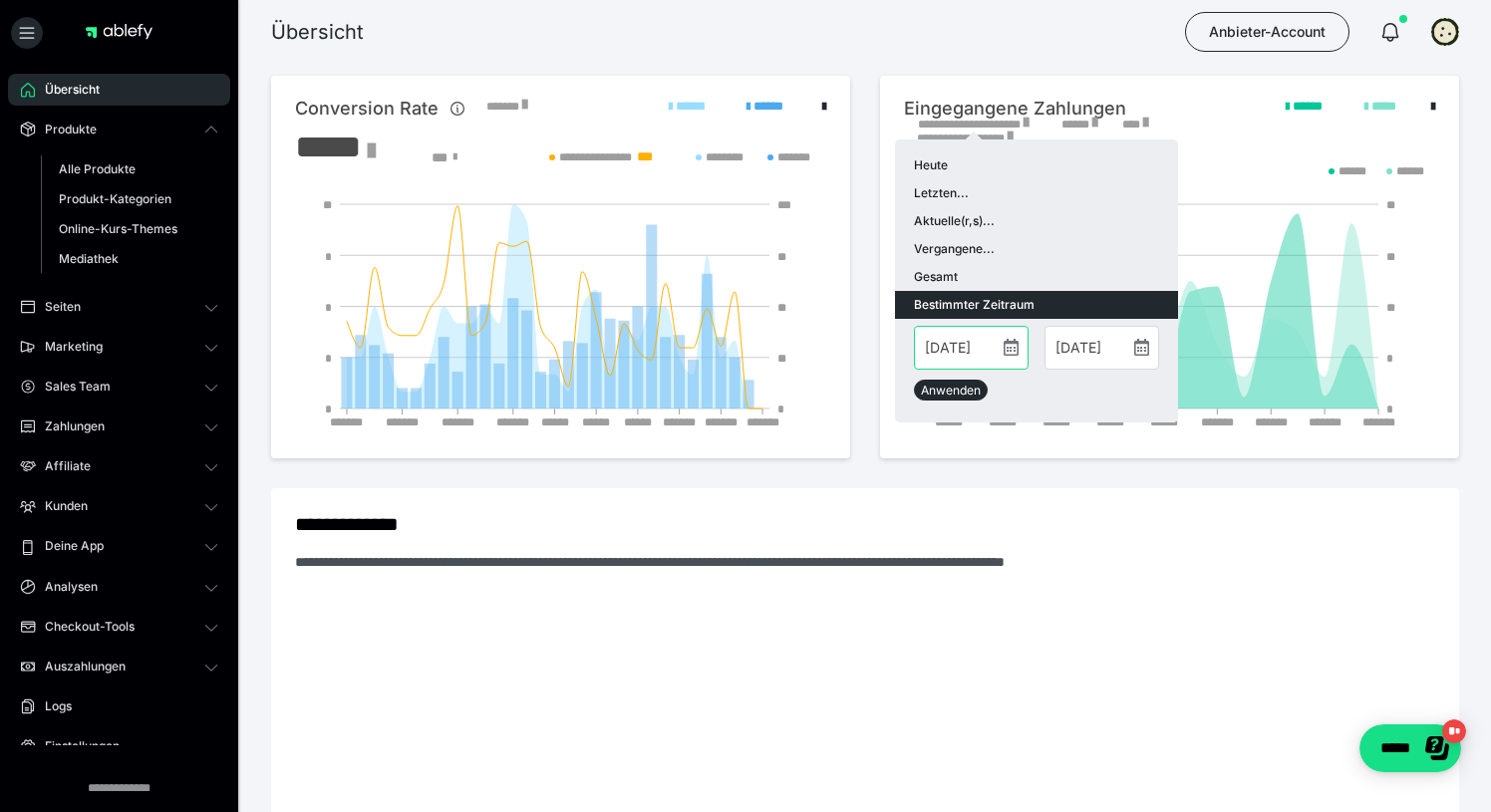 click on "[DATE]" at bounding box center [971, 348] 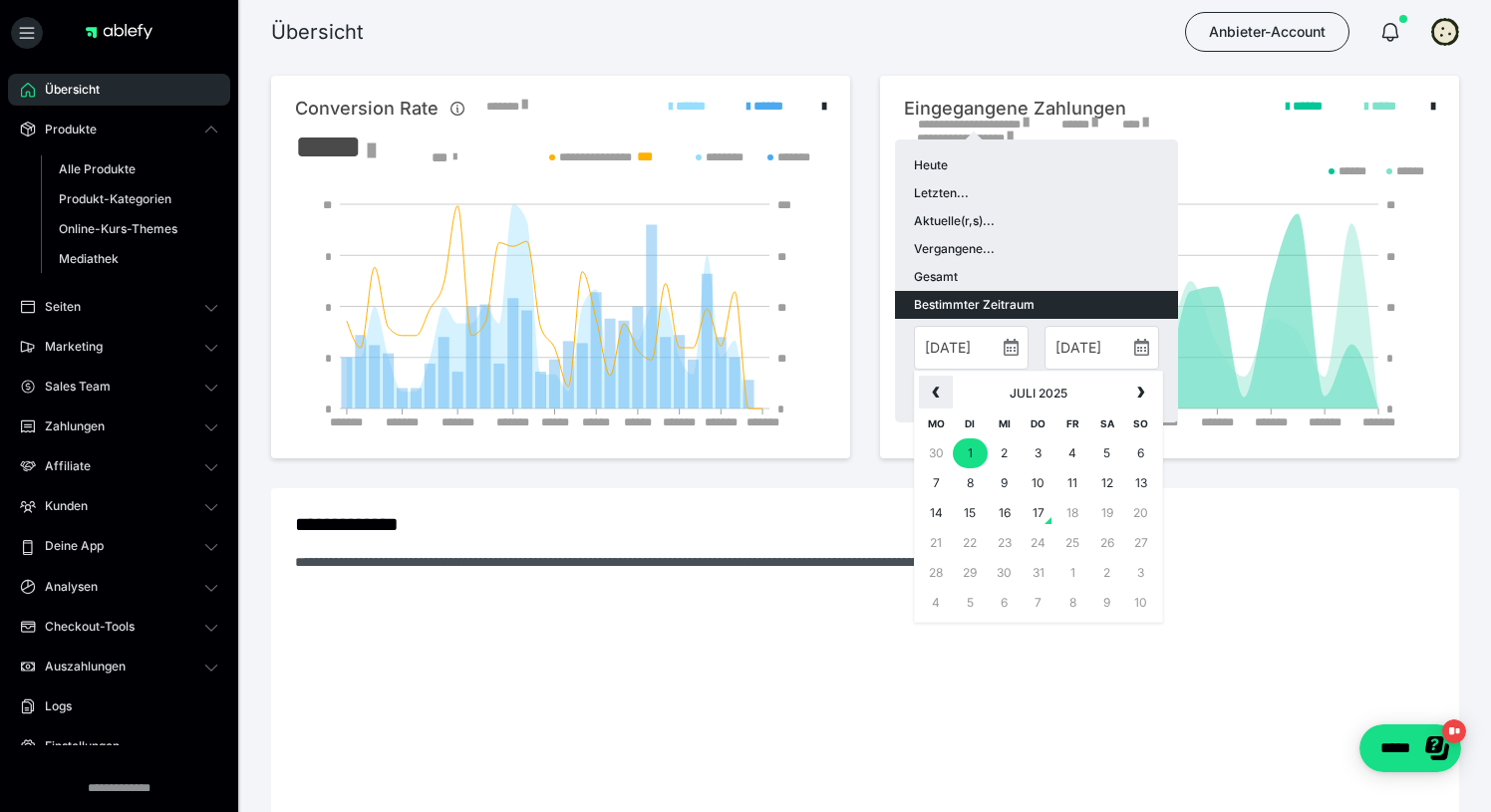 click on "‹" at bounding box center (936, 392) 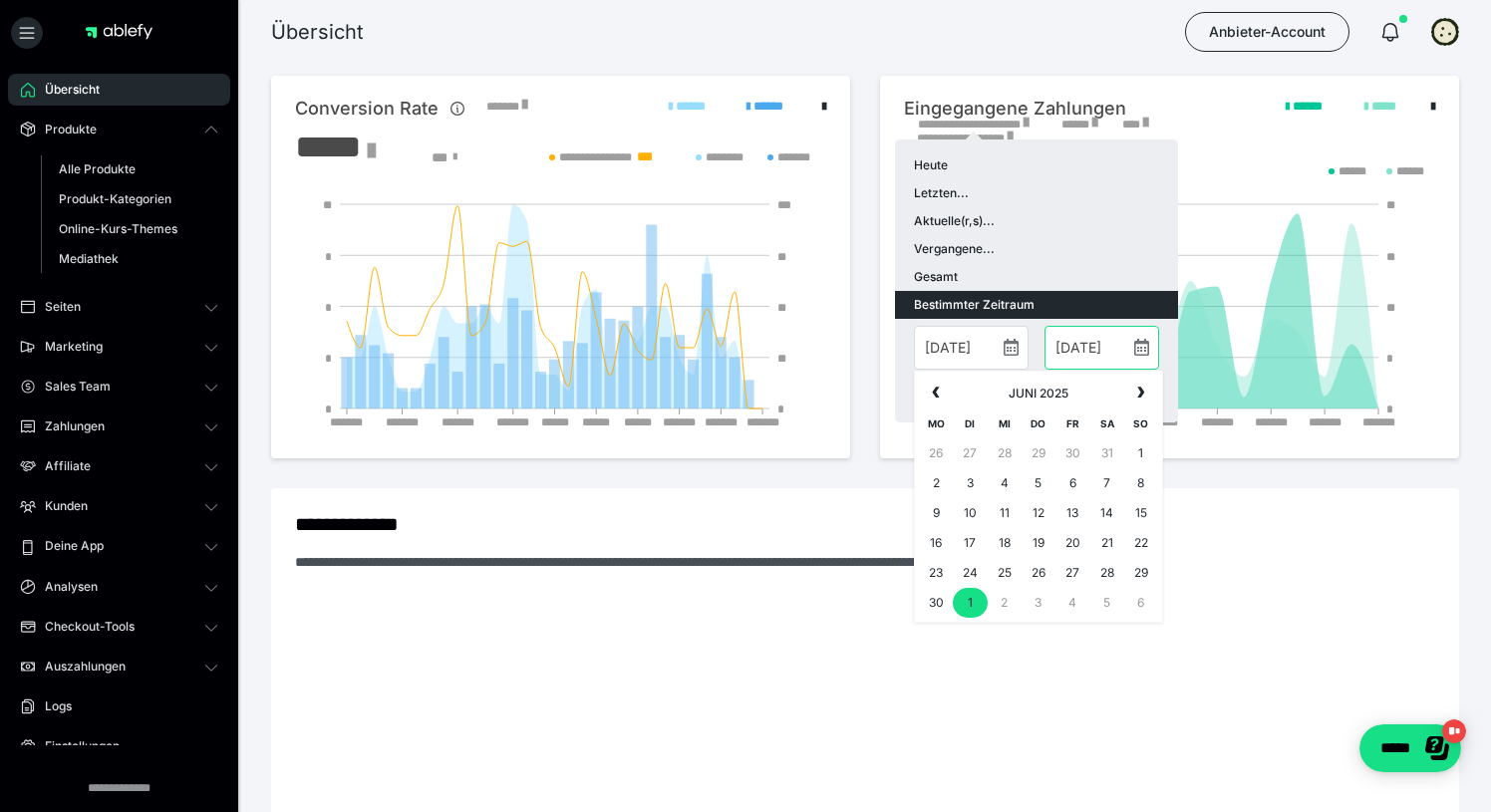 click on "[DATE]" at bounding box center (1101, 348) 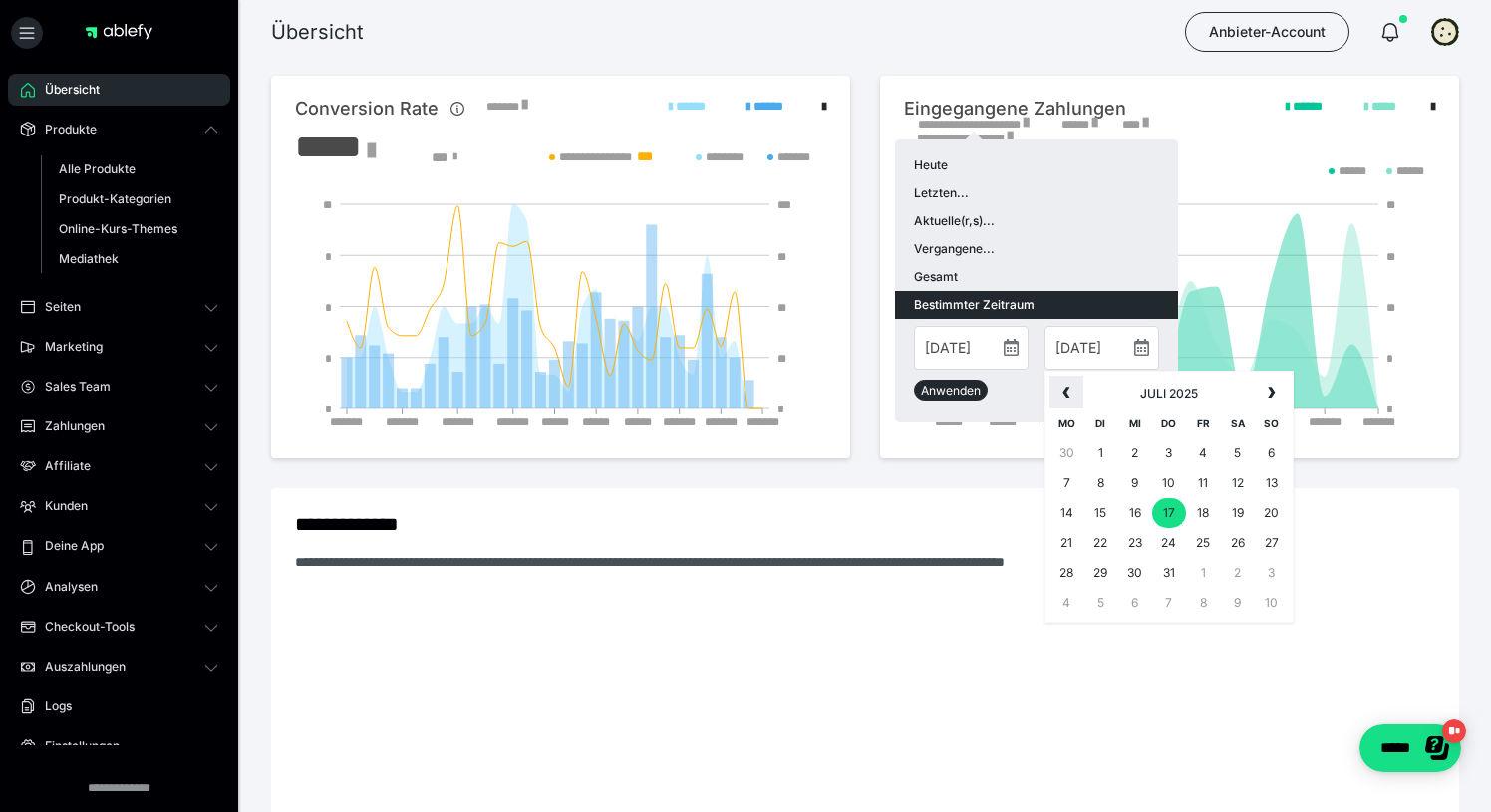 click on "‹" at bounding box center (1066, 391) 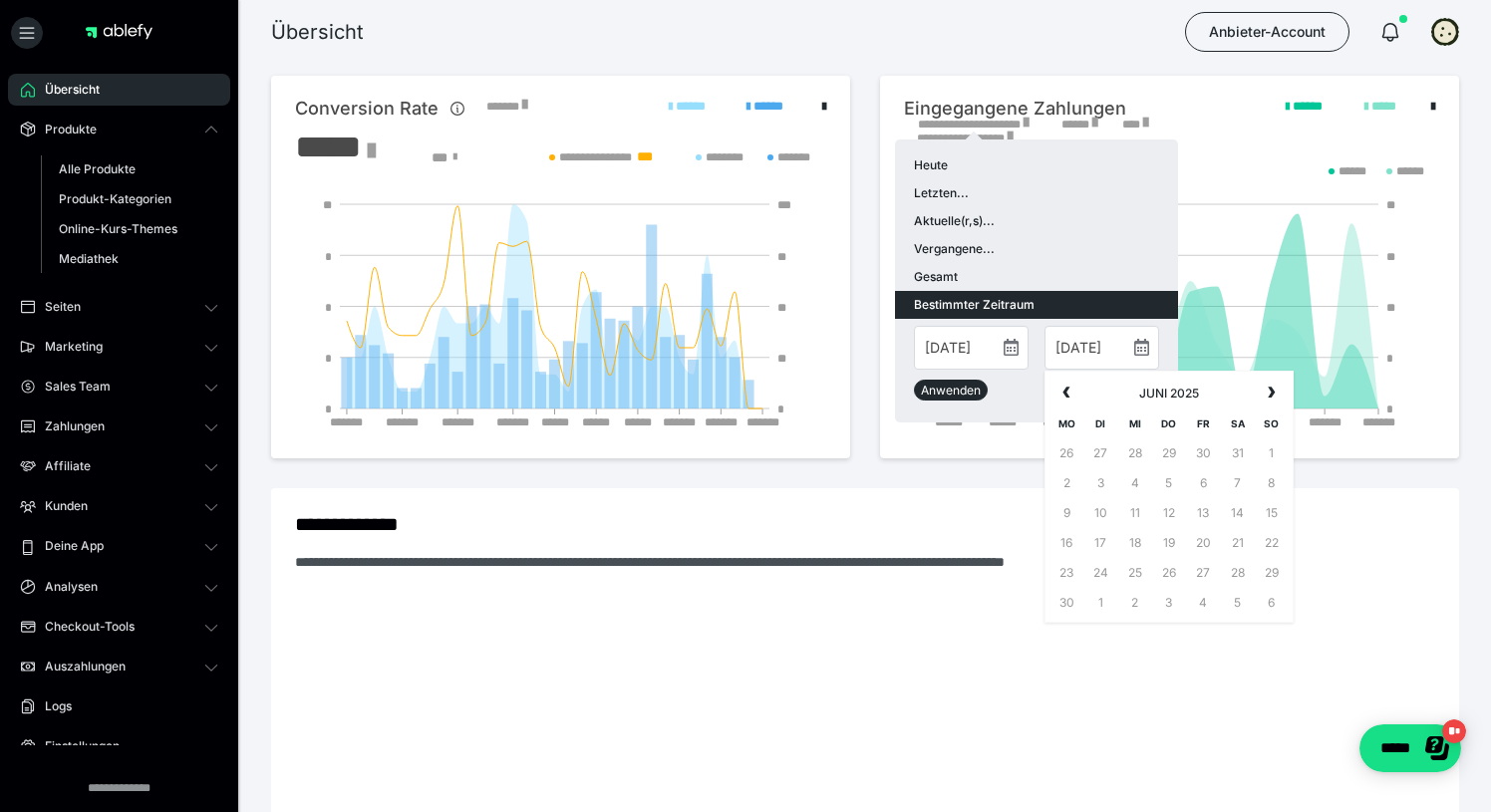 click on "[DATE] Letzten... Aktuelle(r,s)... Vergangene... Gesamt Bestimmter Zeitraum [DATE] ‹ [DATE] › Mo Di Mi Do Fr Sa So 26 27 28 29 30 31 1 2 3 4 5 6 7 8 9 10 11 12 13 14 15 16 17 18 19 20 21 22 23 24 25 26 27 28 29 30 1 2 3 4 5 6 [DATE] ‹ [DATE] › Mo Di Mi Do Fr Sa So 26 27 28 29 30 31 1 2 3 4 5 6 7 8 9 10 11 12 13 14 15 16 17 18 19 20 21 22 23 24 25 26 27 28 29 30 1 2 3 4 5 6 Anwenden" at bounding box center (1037, 281) 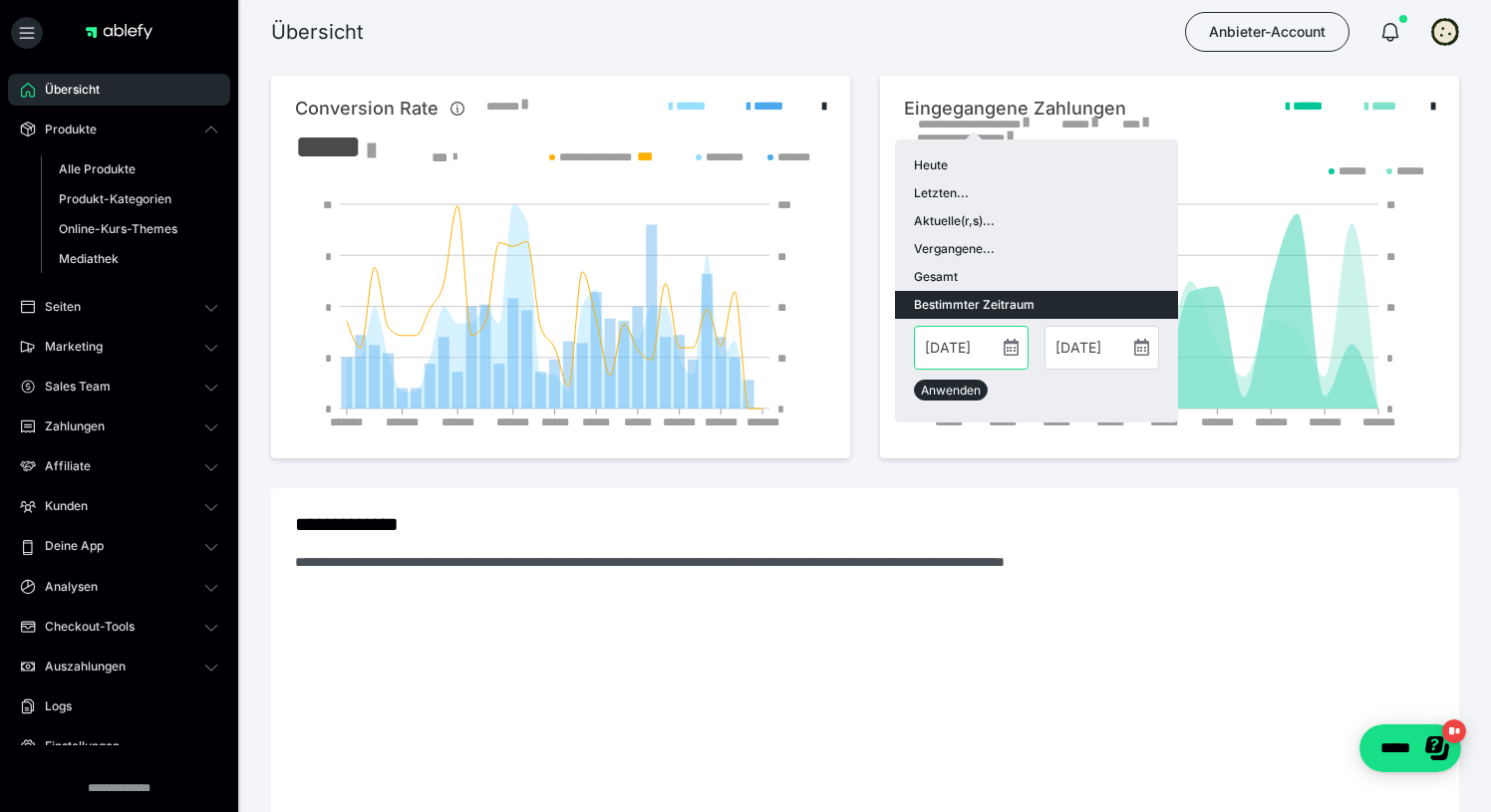 click on "[DATE]" at bounding box center (971, 348) 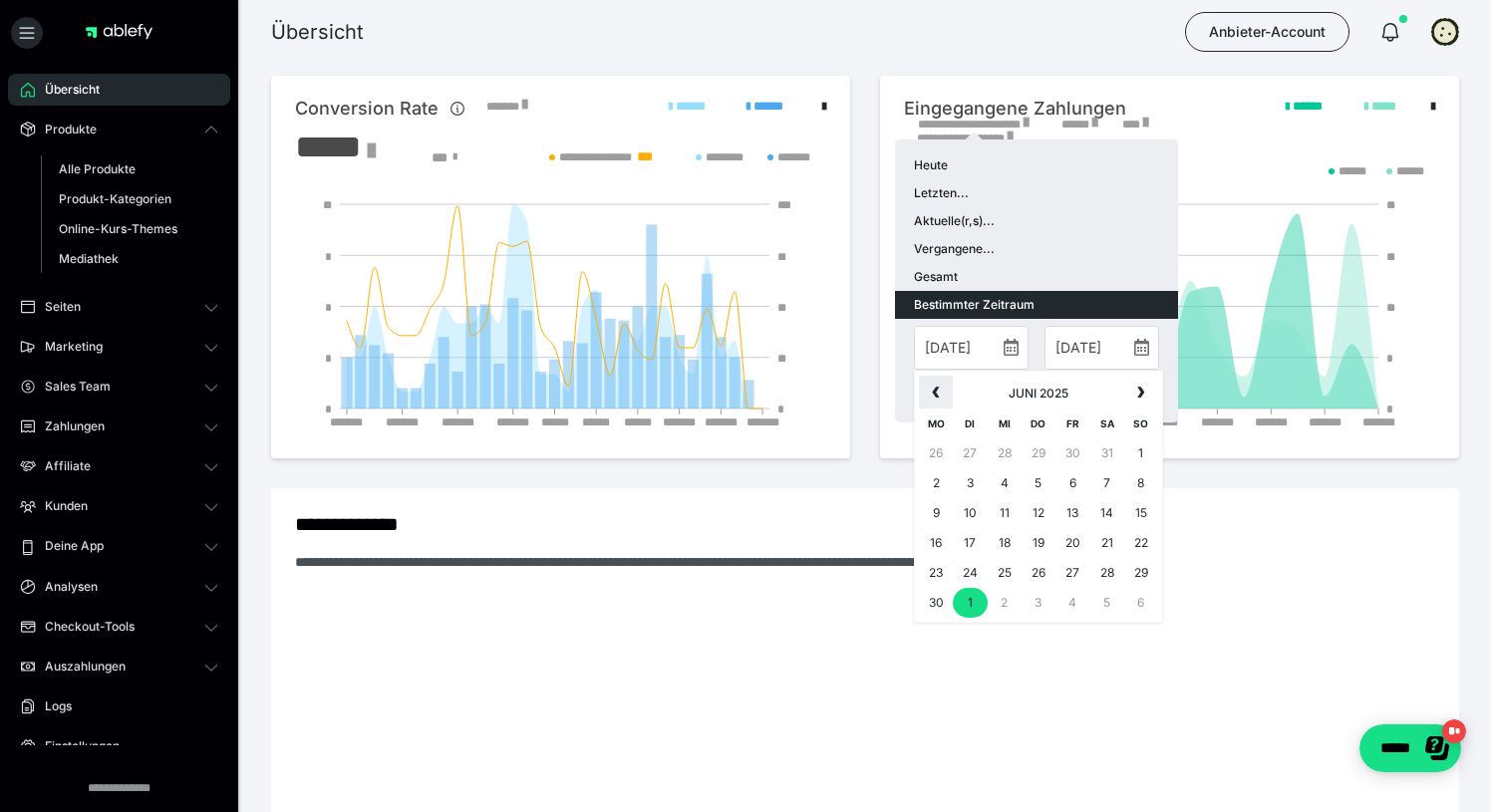 click on "‹" at bounding box center (936, 391) 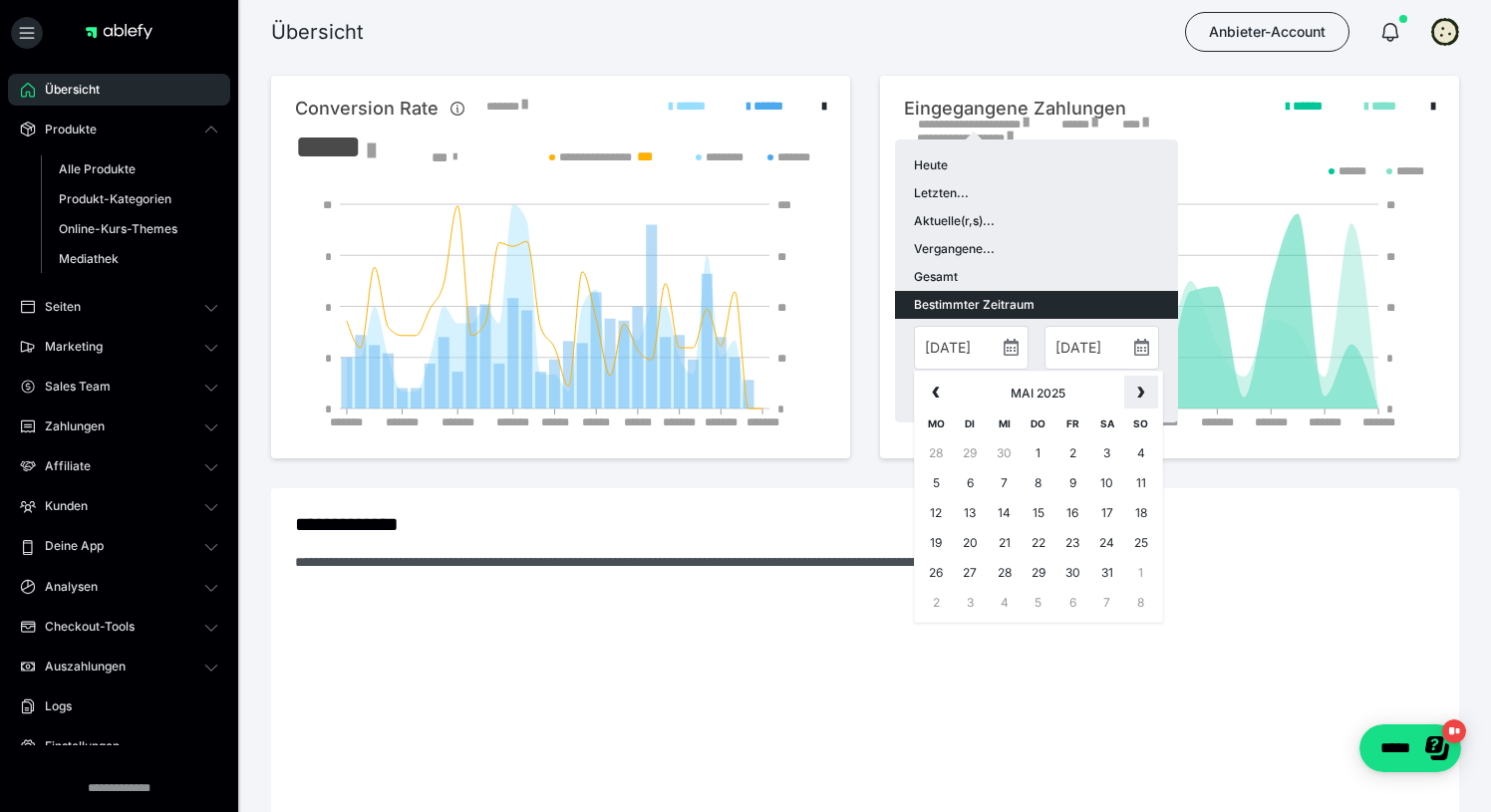click on "›" at bounding box center [1141, 391] 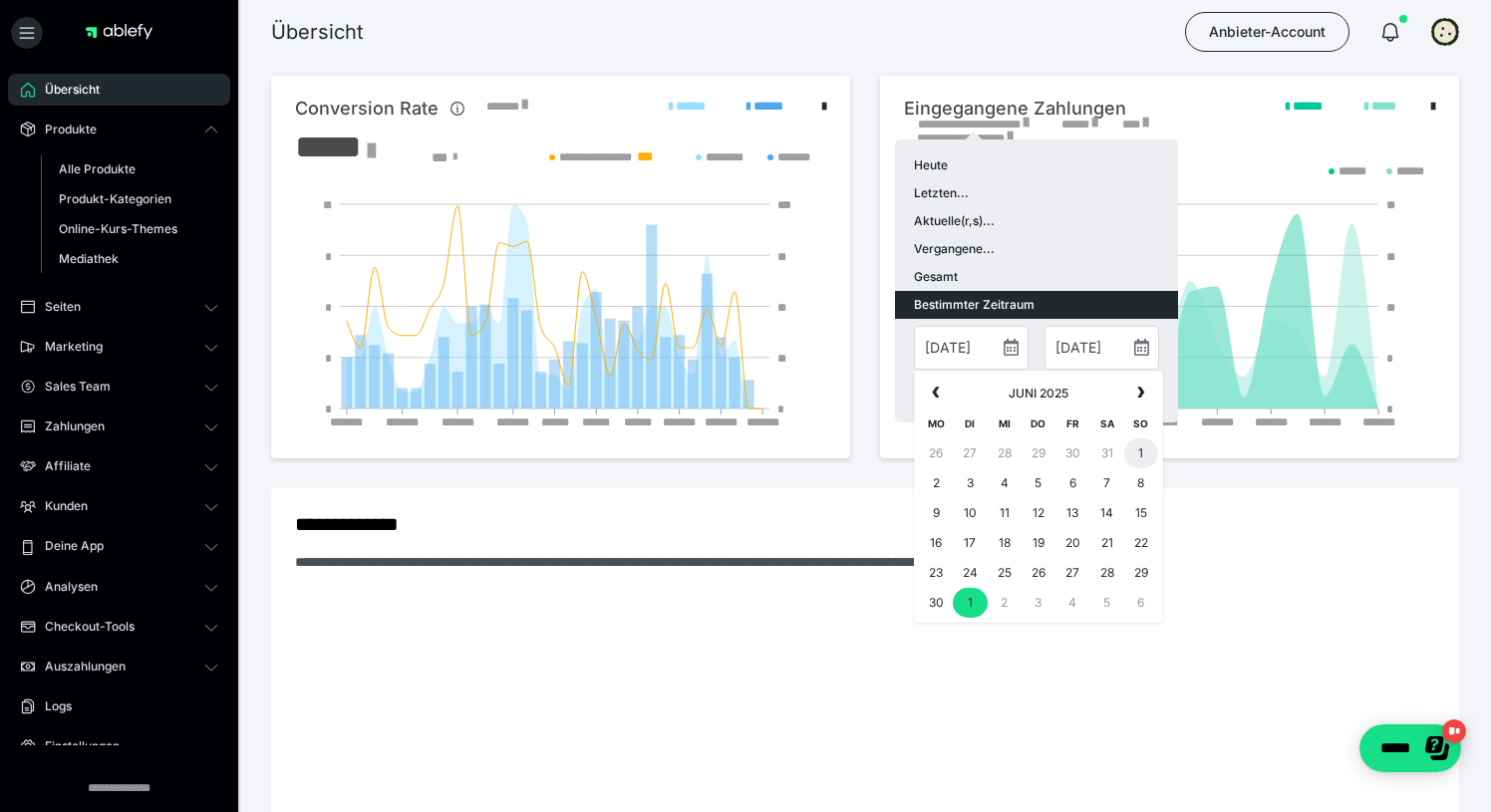 click on "1" at bounding box center [1141, 453] 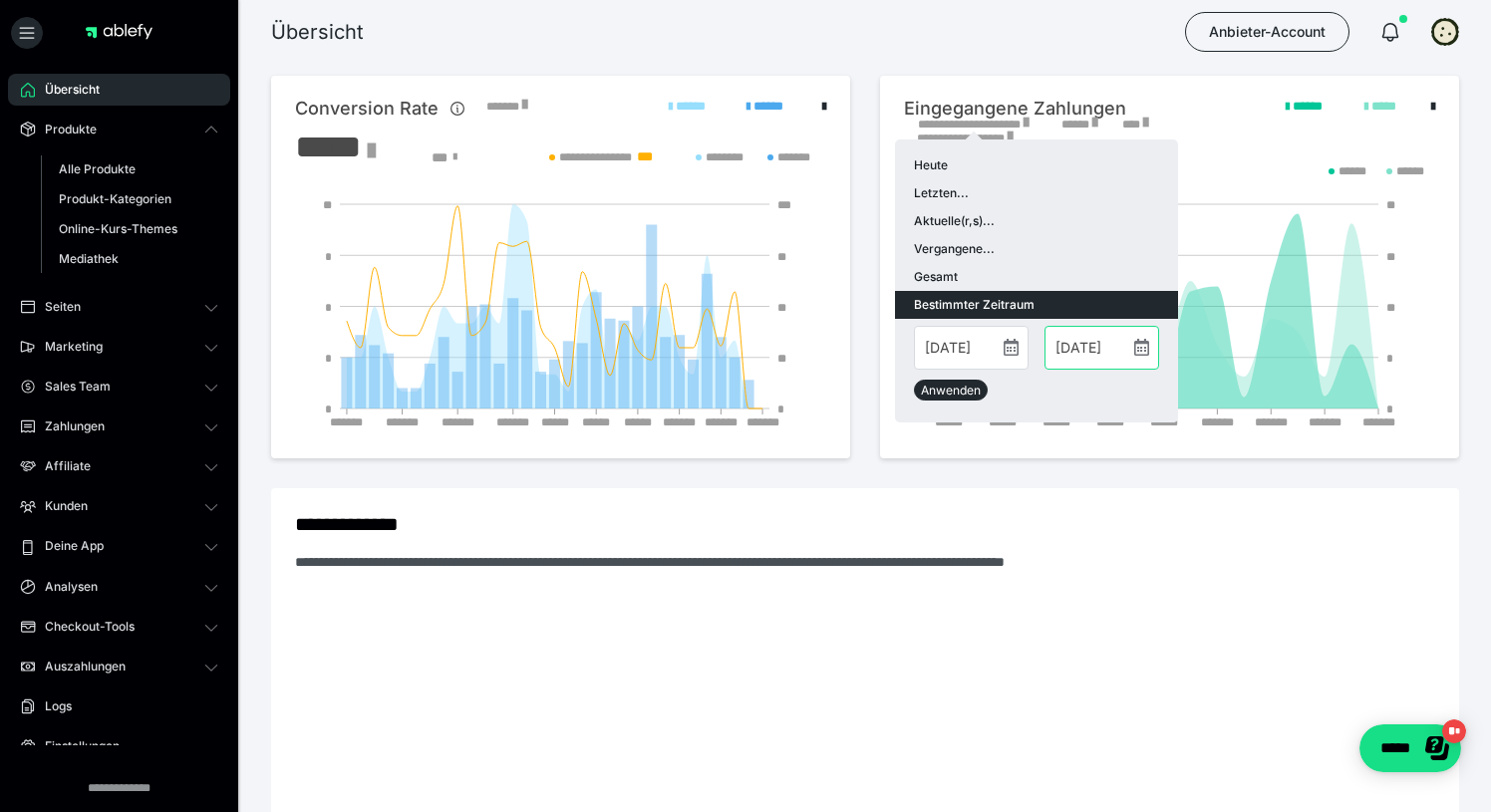 click on "[DATE]" at bounding box center (1101, 348) 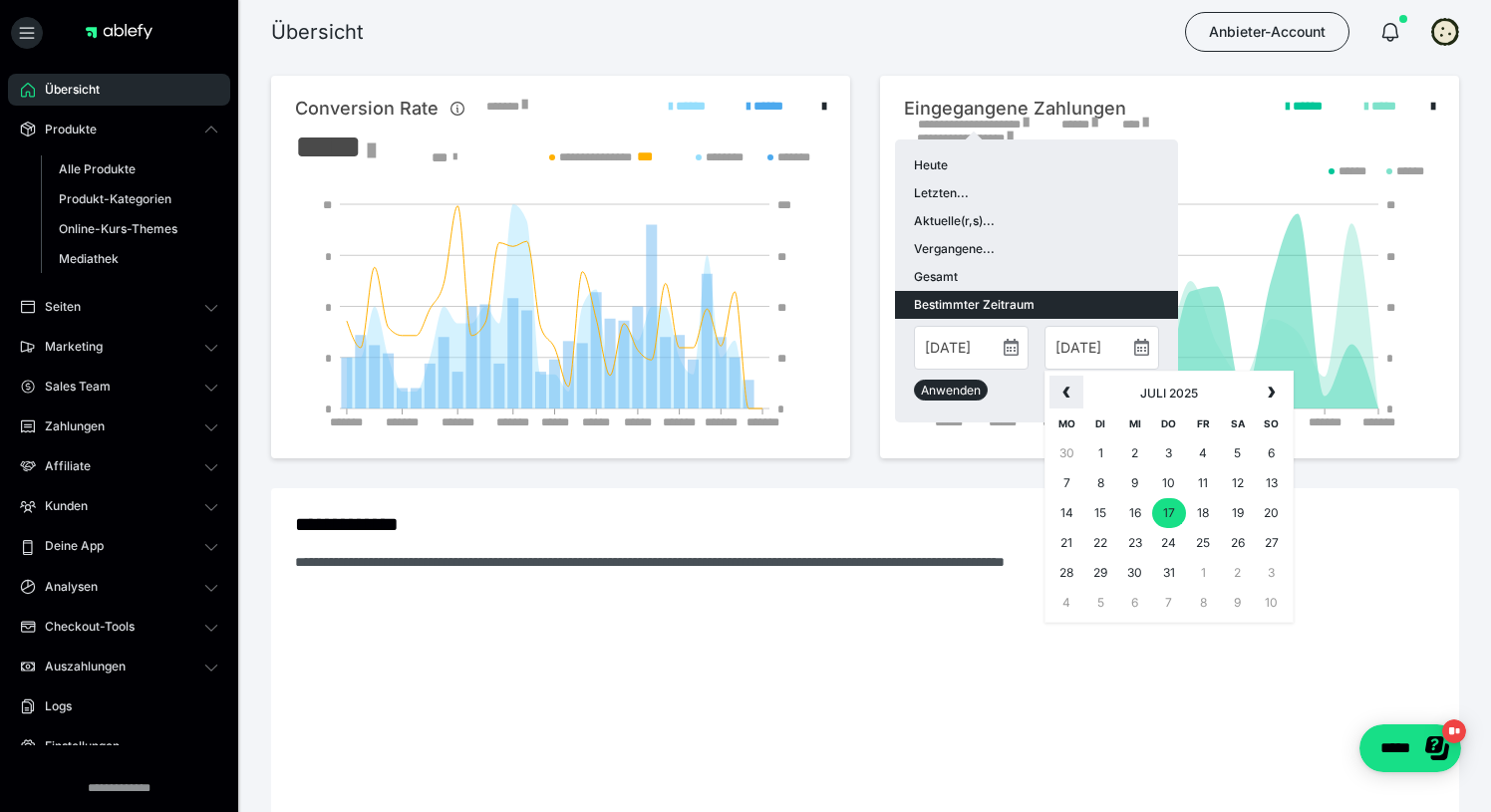 click on "‹" at bounding box center [1066, 391] 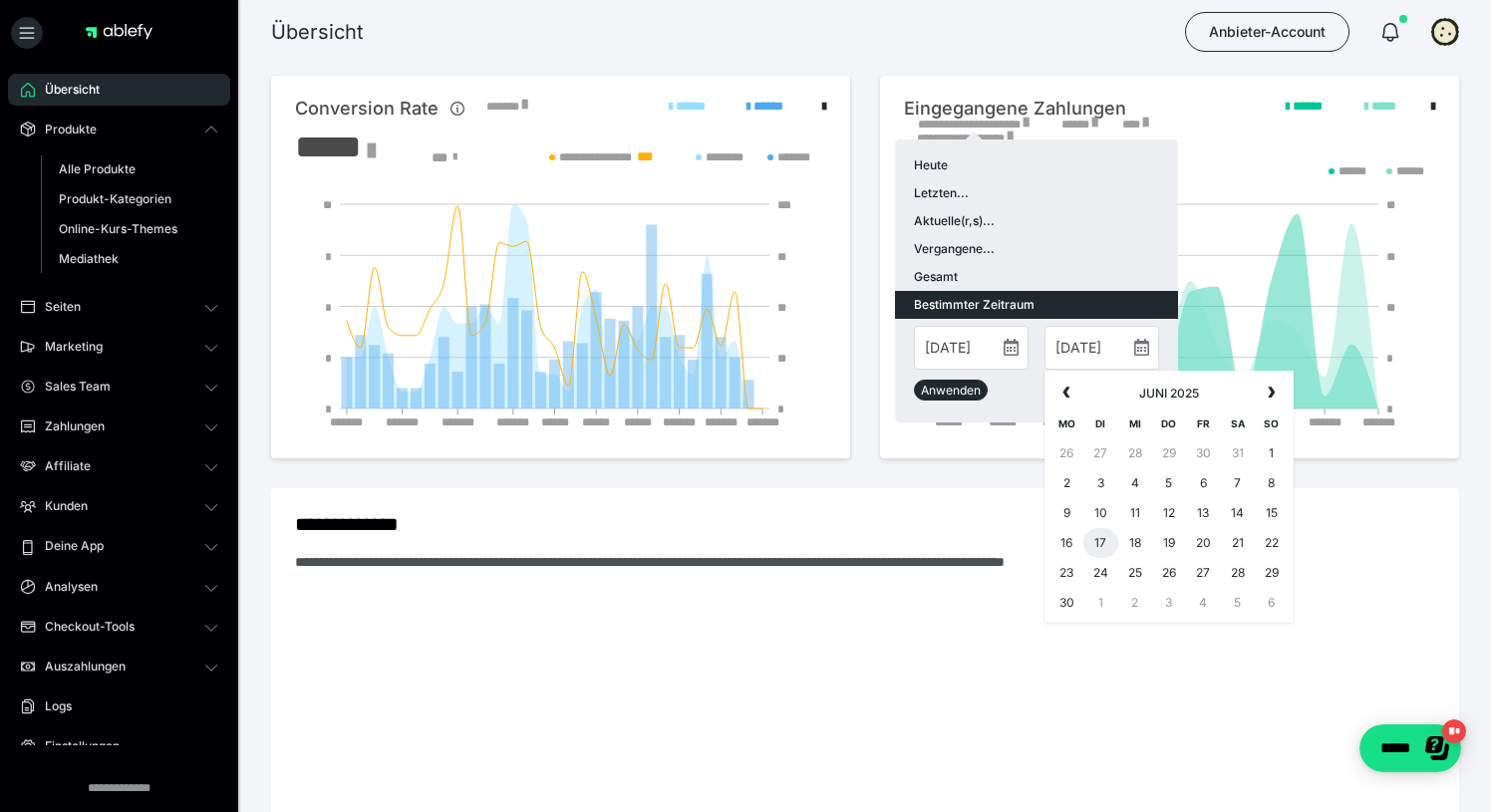 click on "17" at bounding box center (1100, 543) 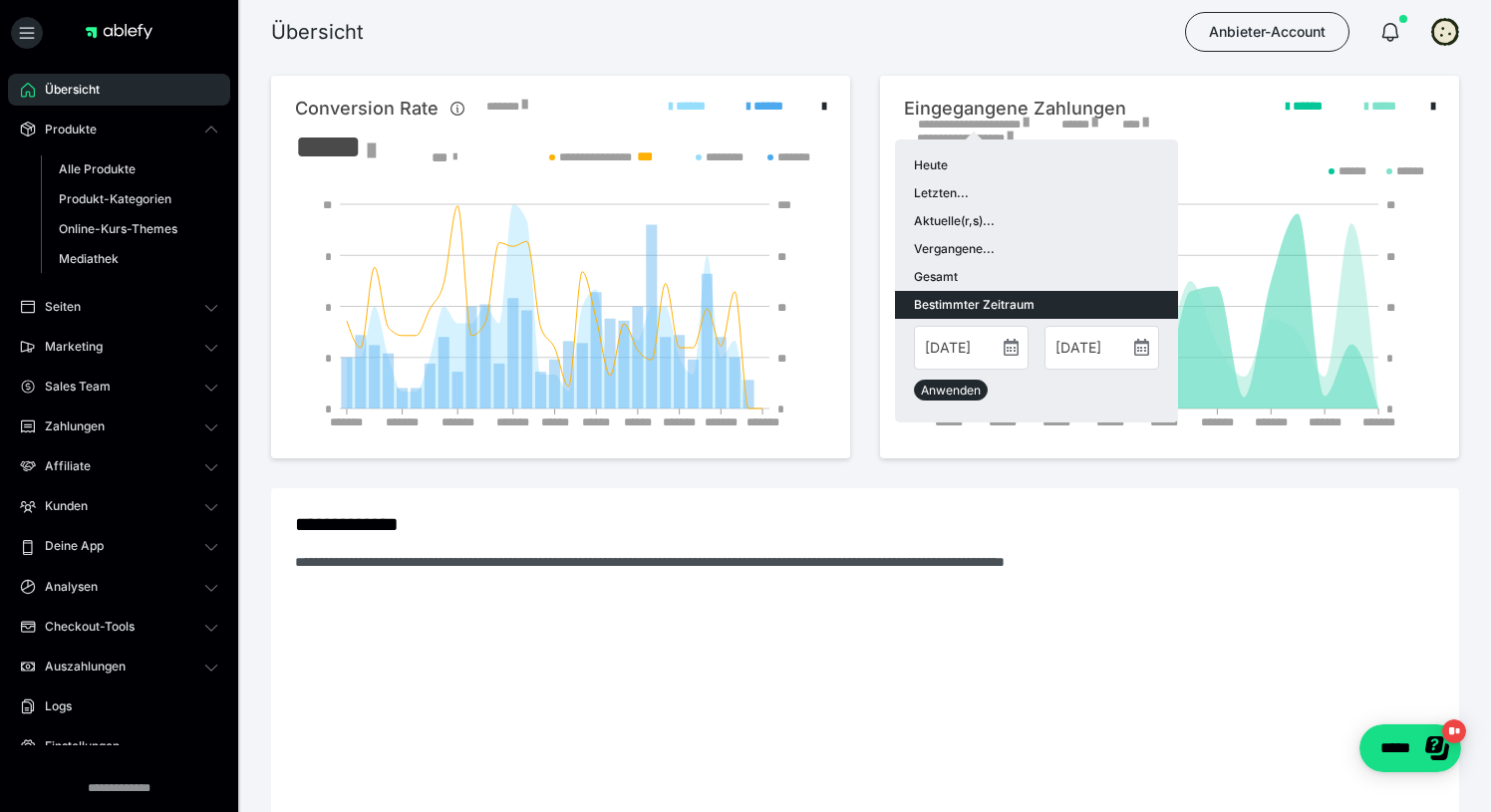 click on "Anwenden" at bounding box center (951, 390) 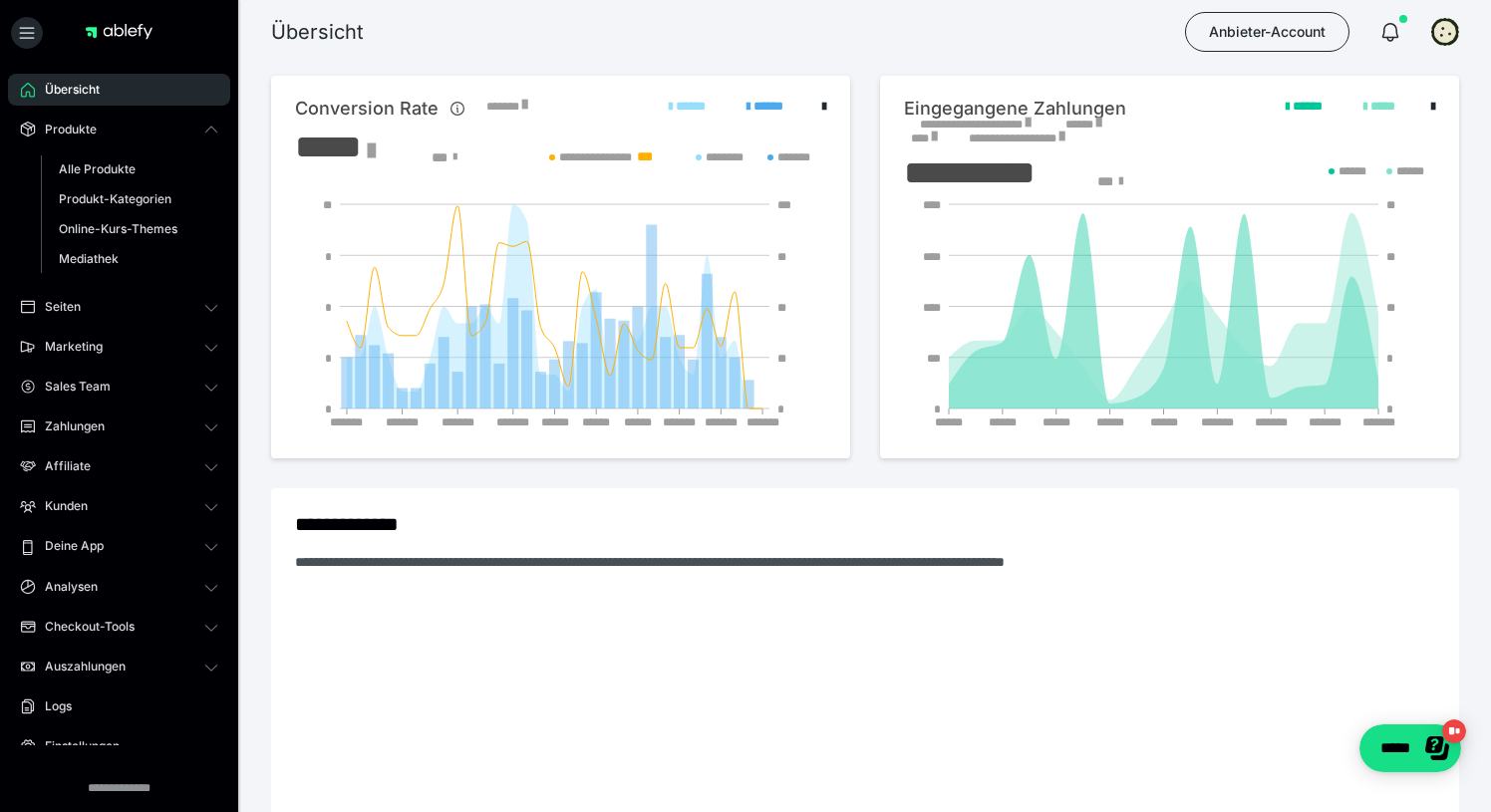 click on "**********" at bounding box center [975, 125] 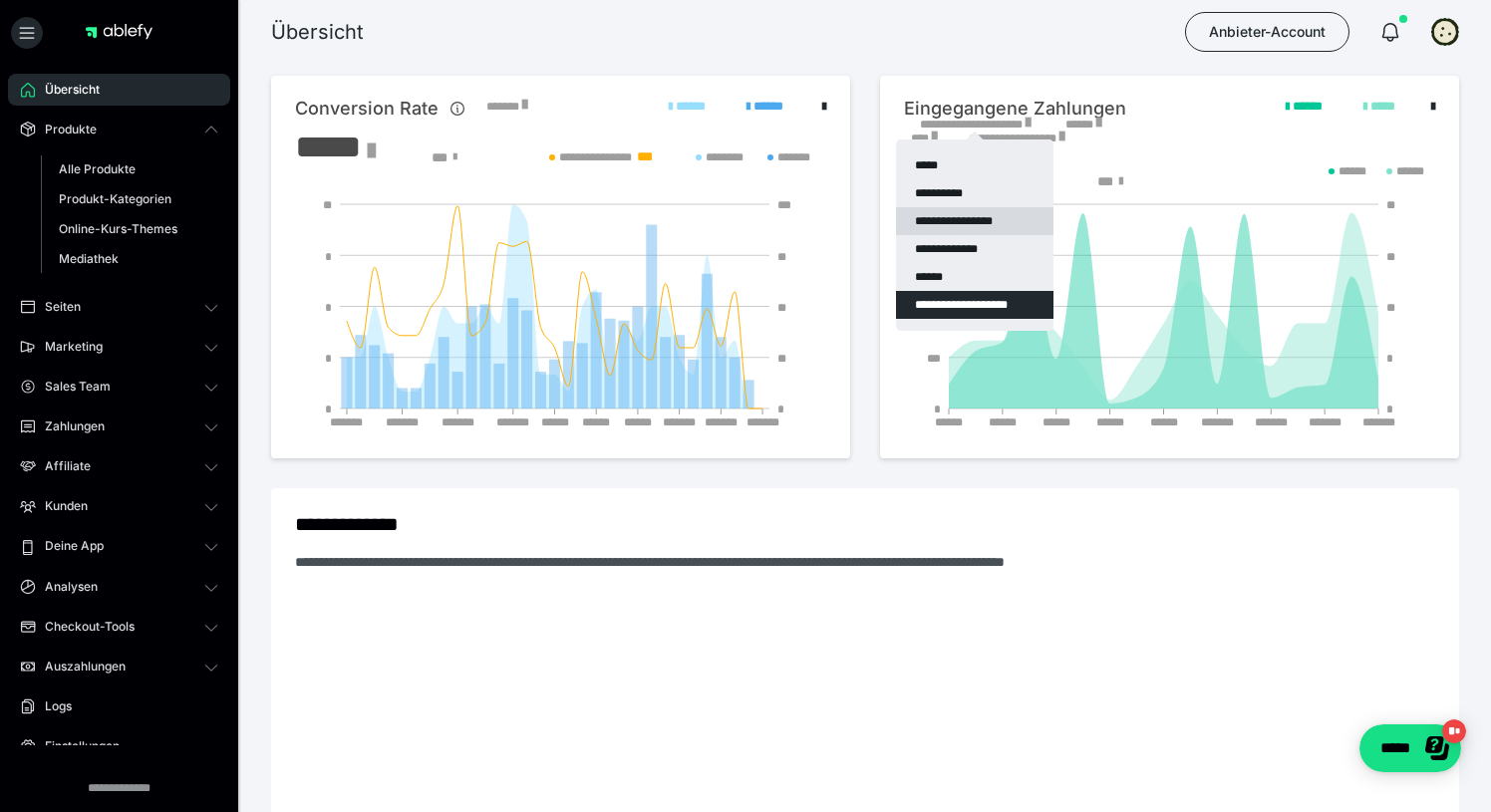 click on "**********" at bounding box center (975, 221) 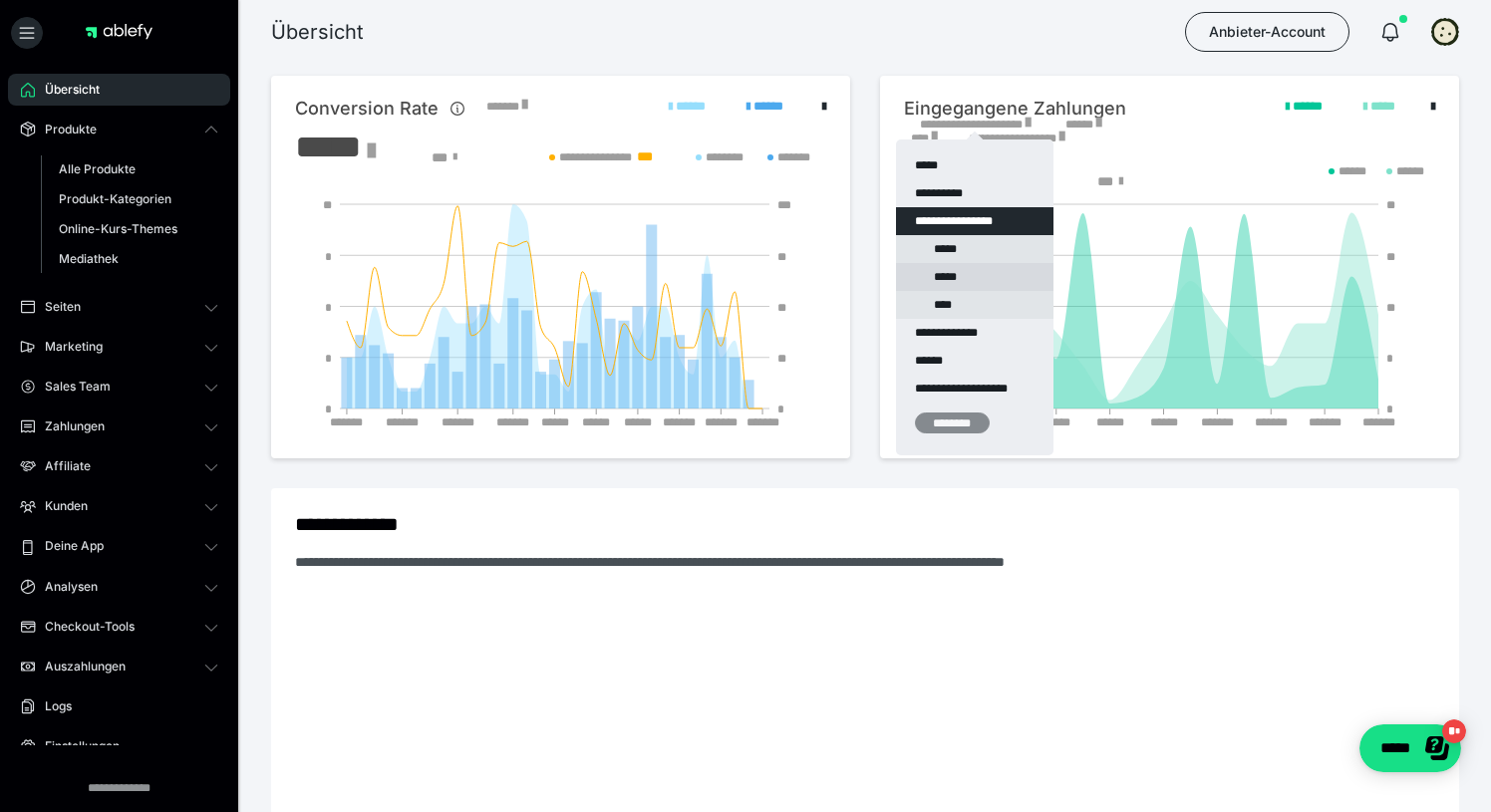 click on "*****" at bounding box center [975, 277] 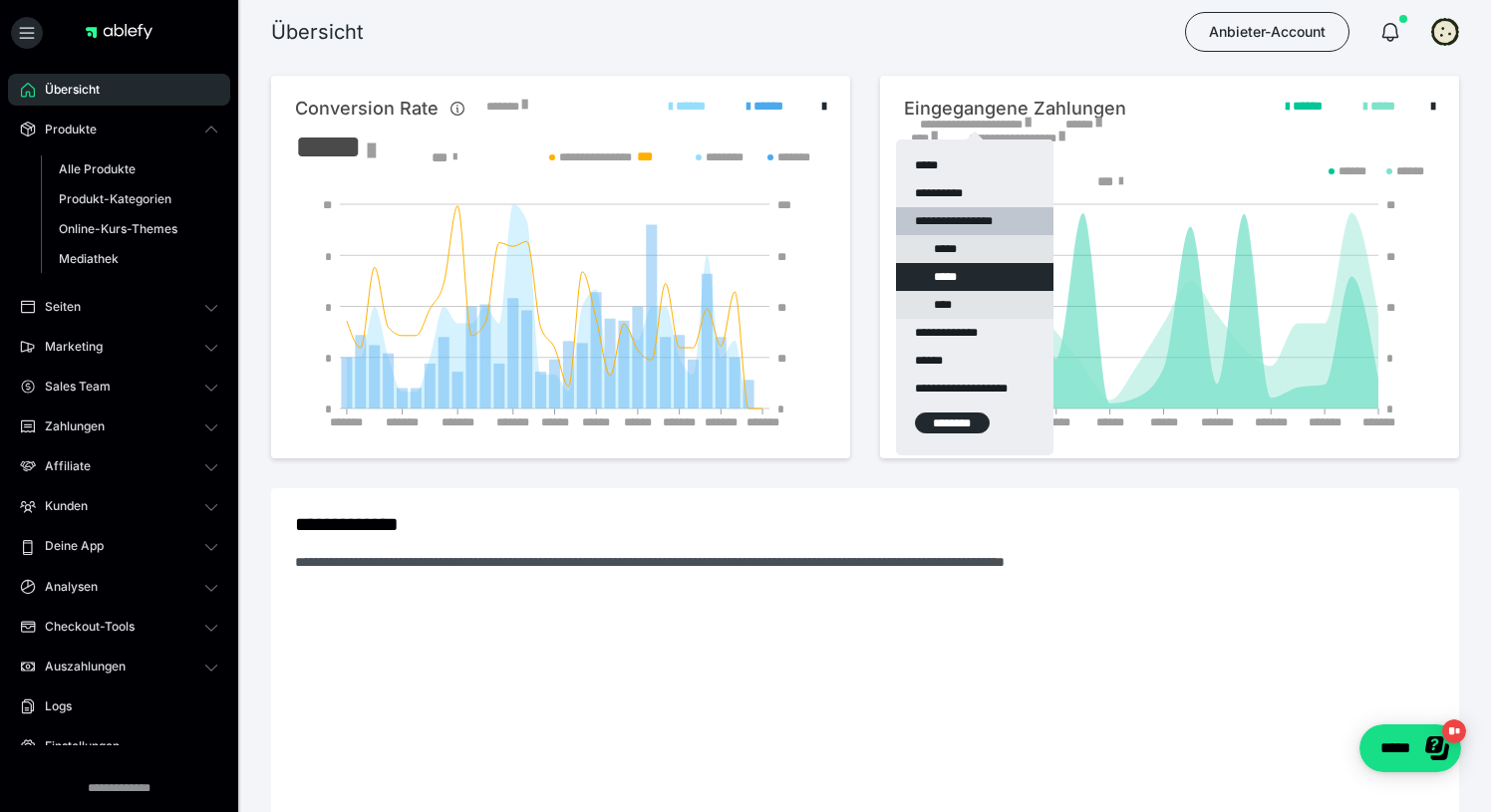 click on "********" at bounding box center (952, 422) 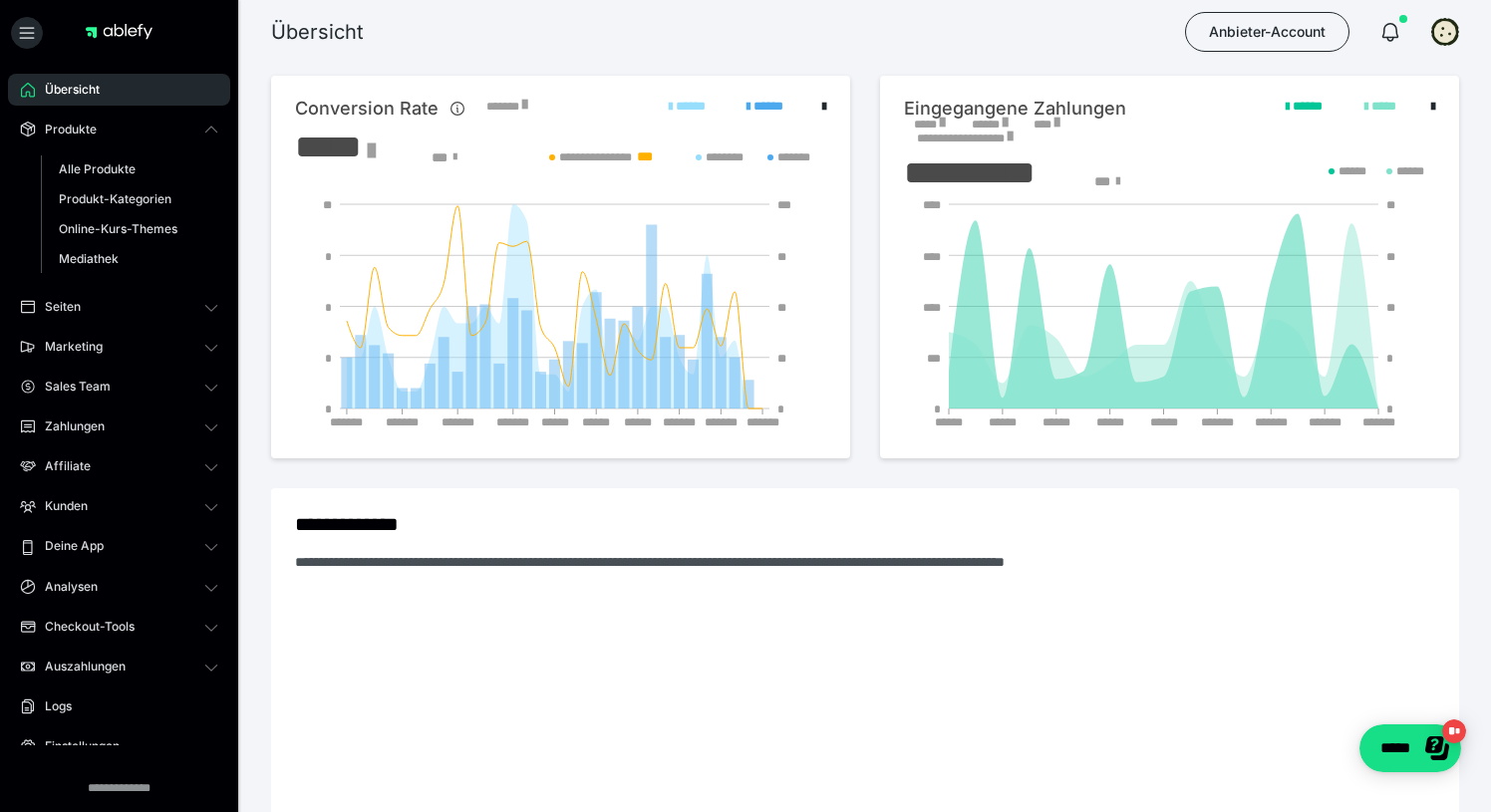 scroll, scrollTop: 0, scrollLeft: 0, axis: both 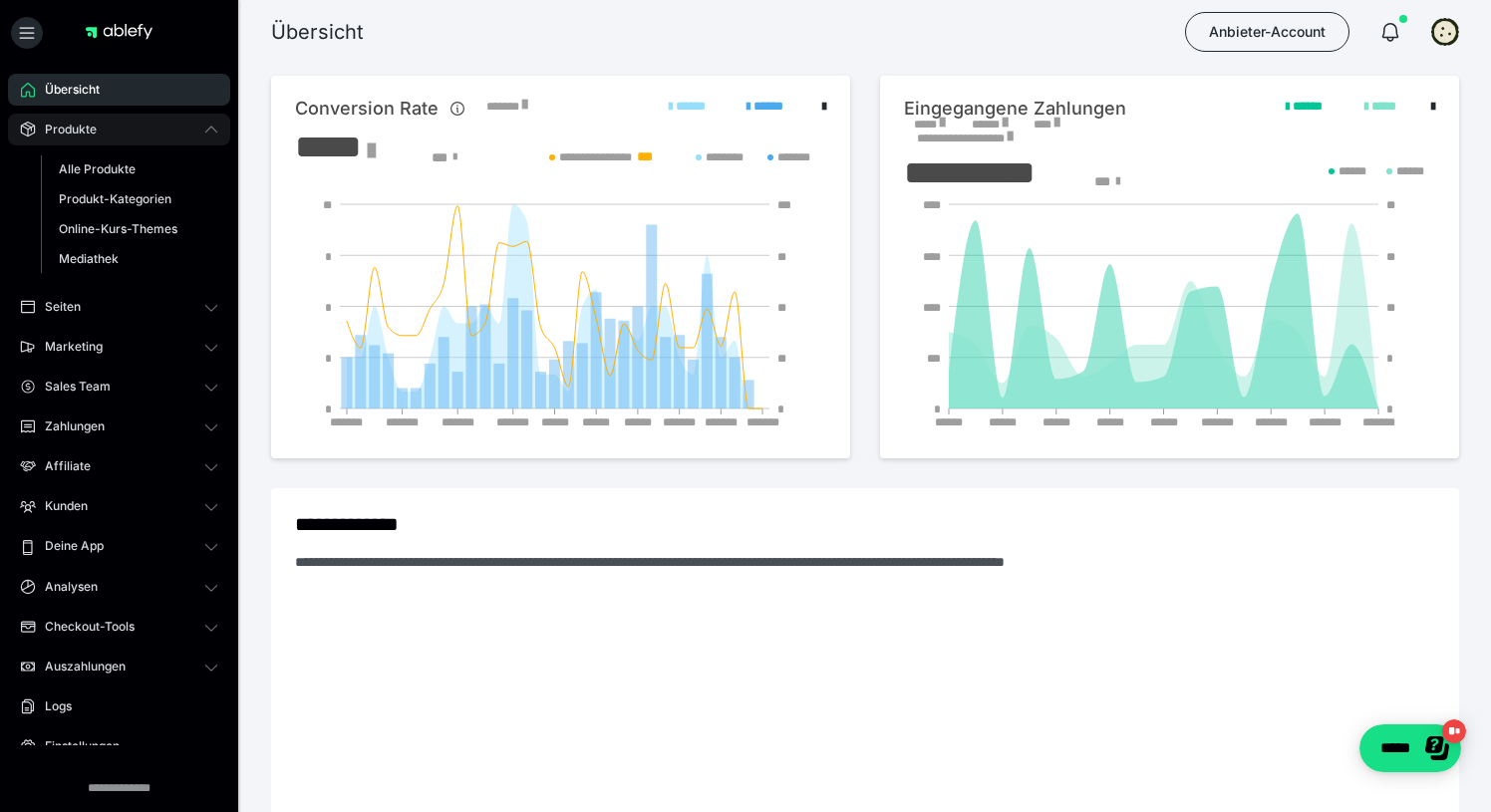 click on "Produkte" at bounding box center [119, 130] 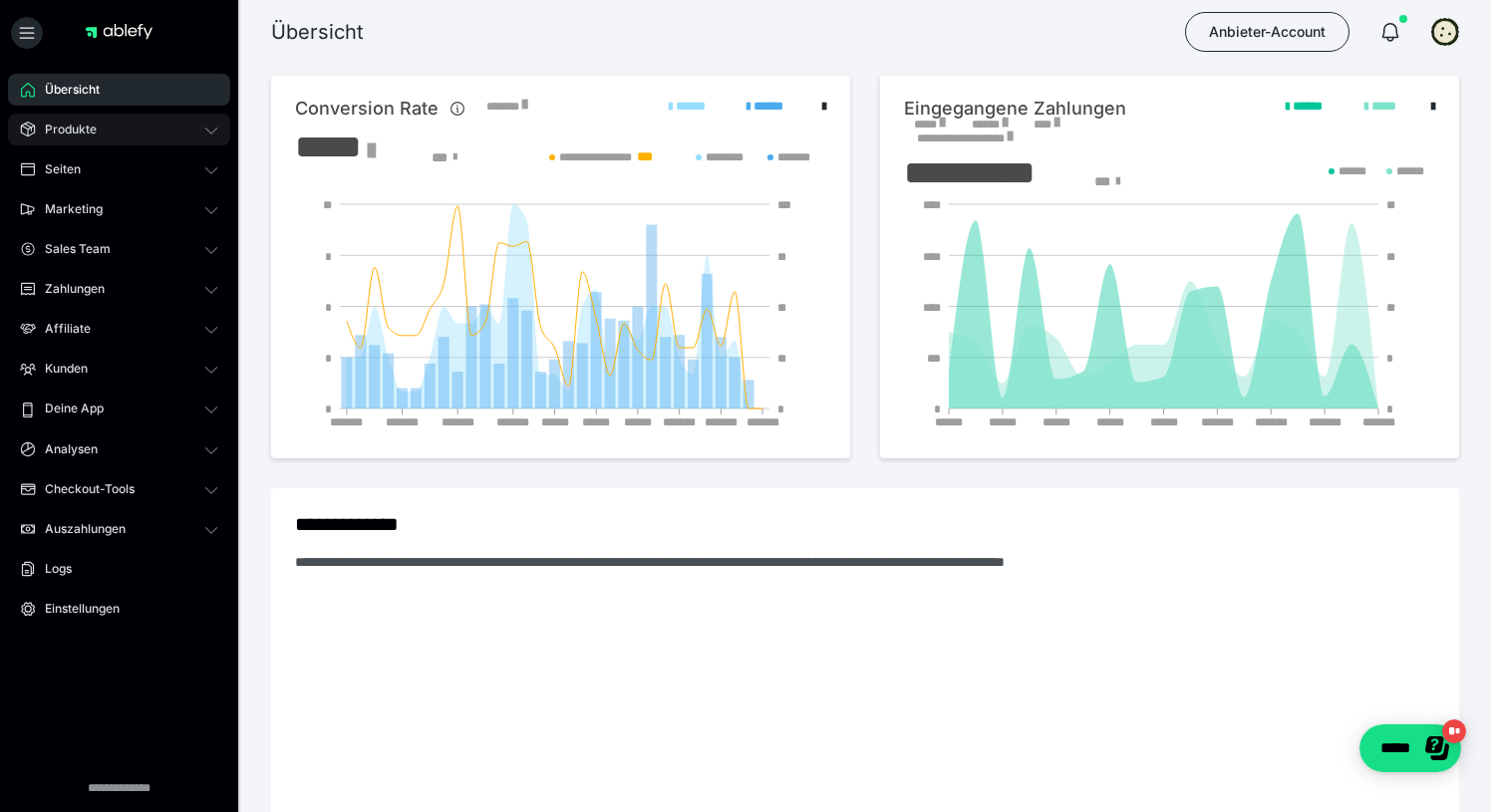 click on "Produkte" at bounding box center (64, 130) 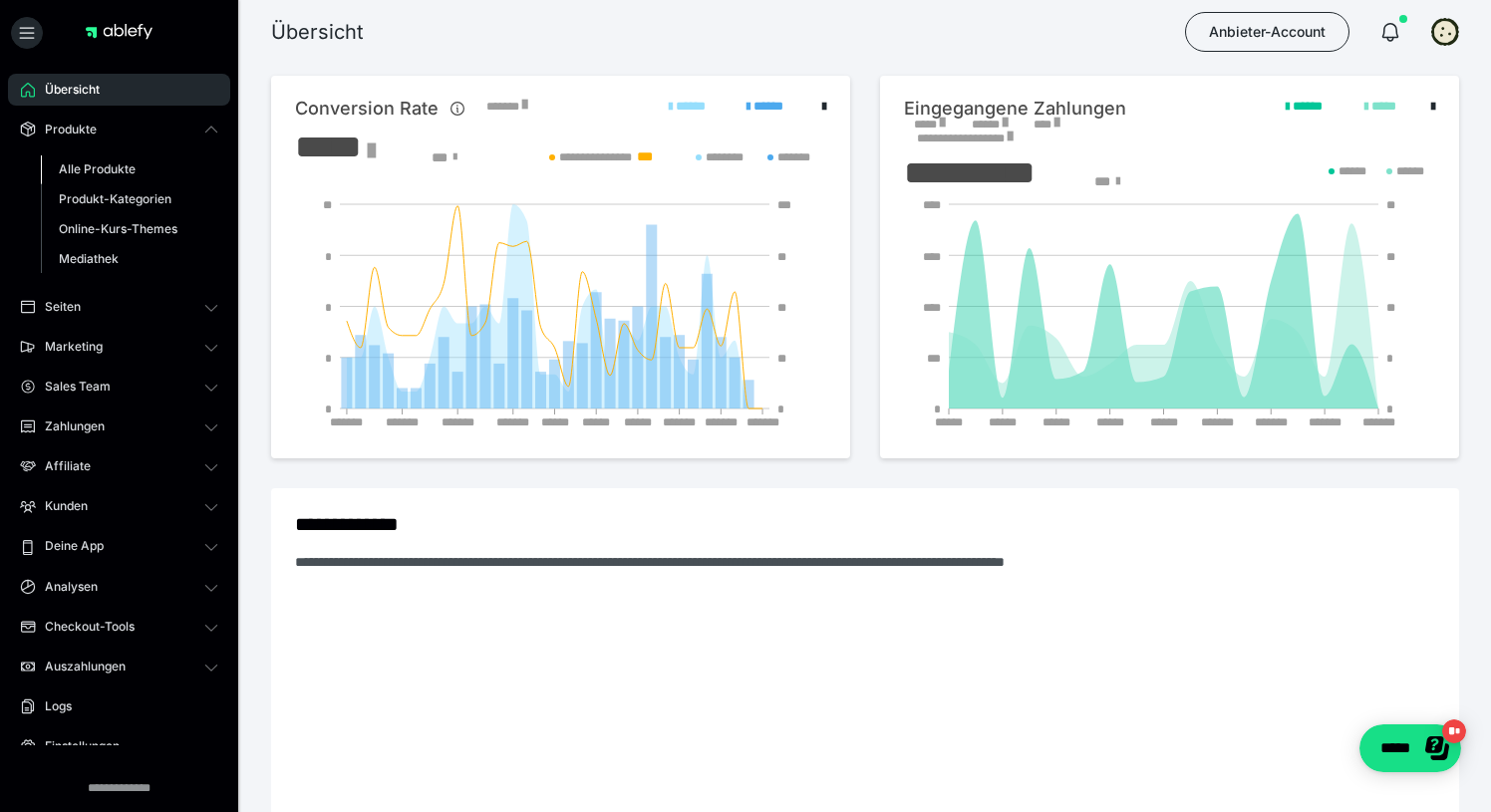 click on "Alle Produkte" at bounding box center (97, 168) 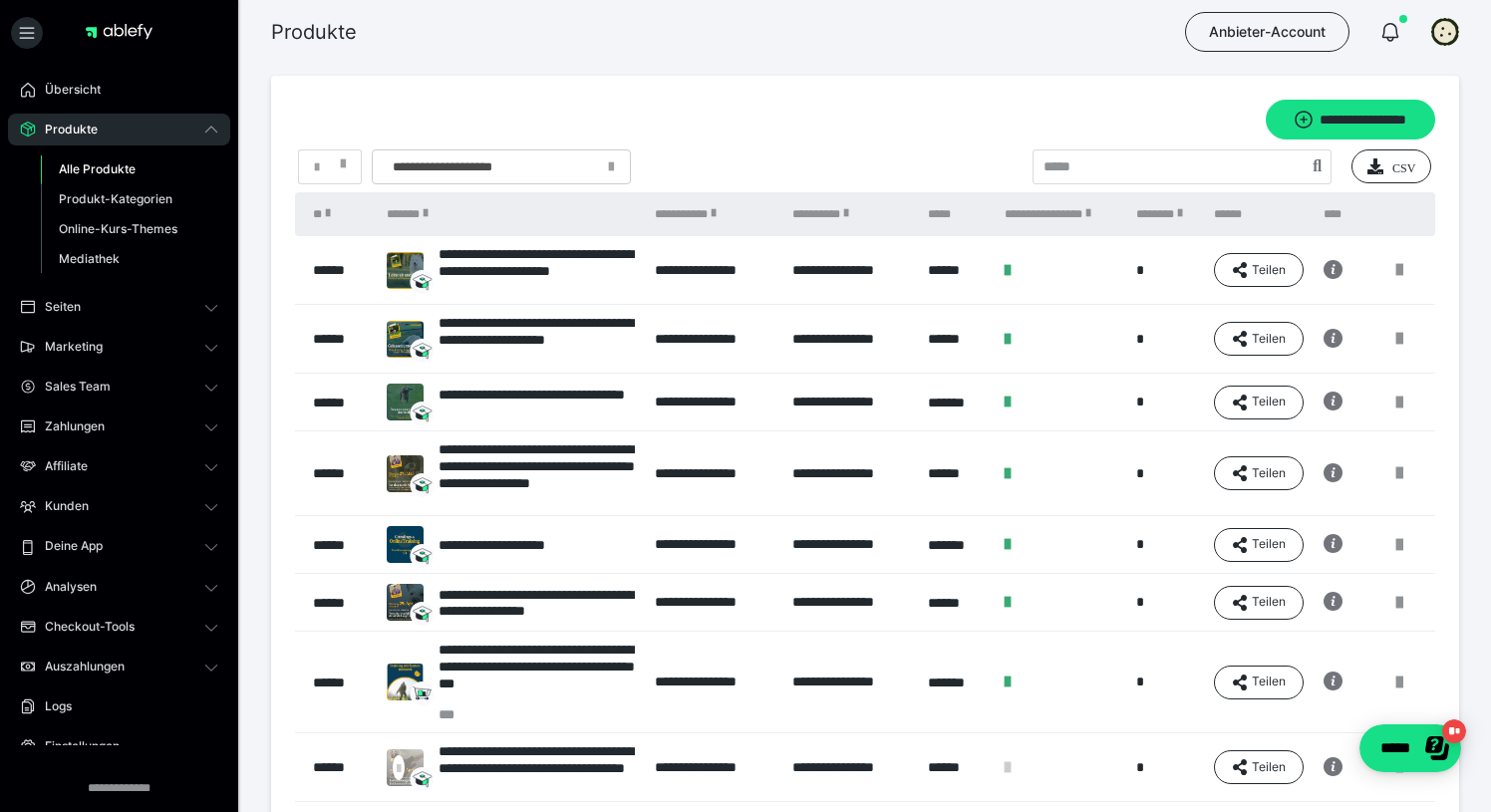 scroll, scrollTop: 0, scrollLeft: 0, axis: both 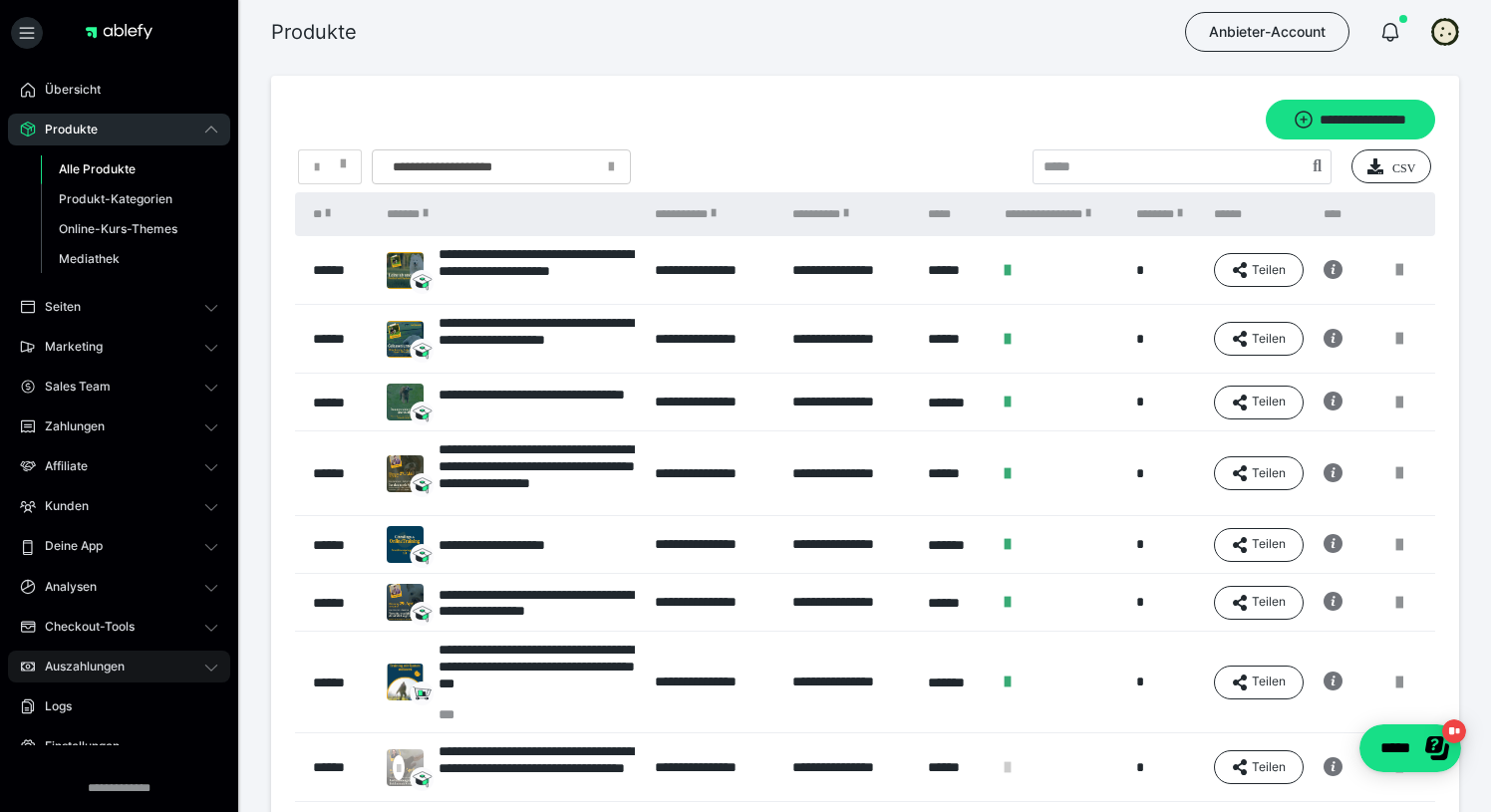 click on "Auszahlungen" at bounding box center [119, 667] 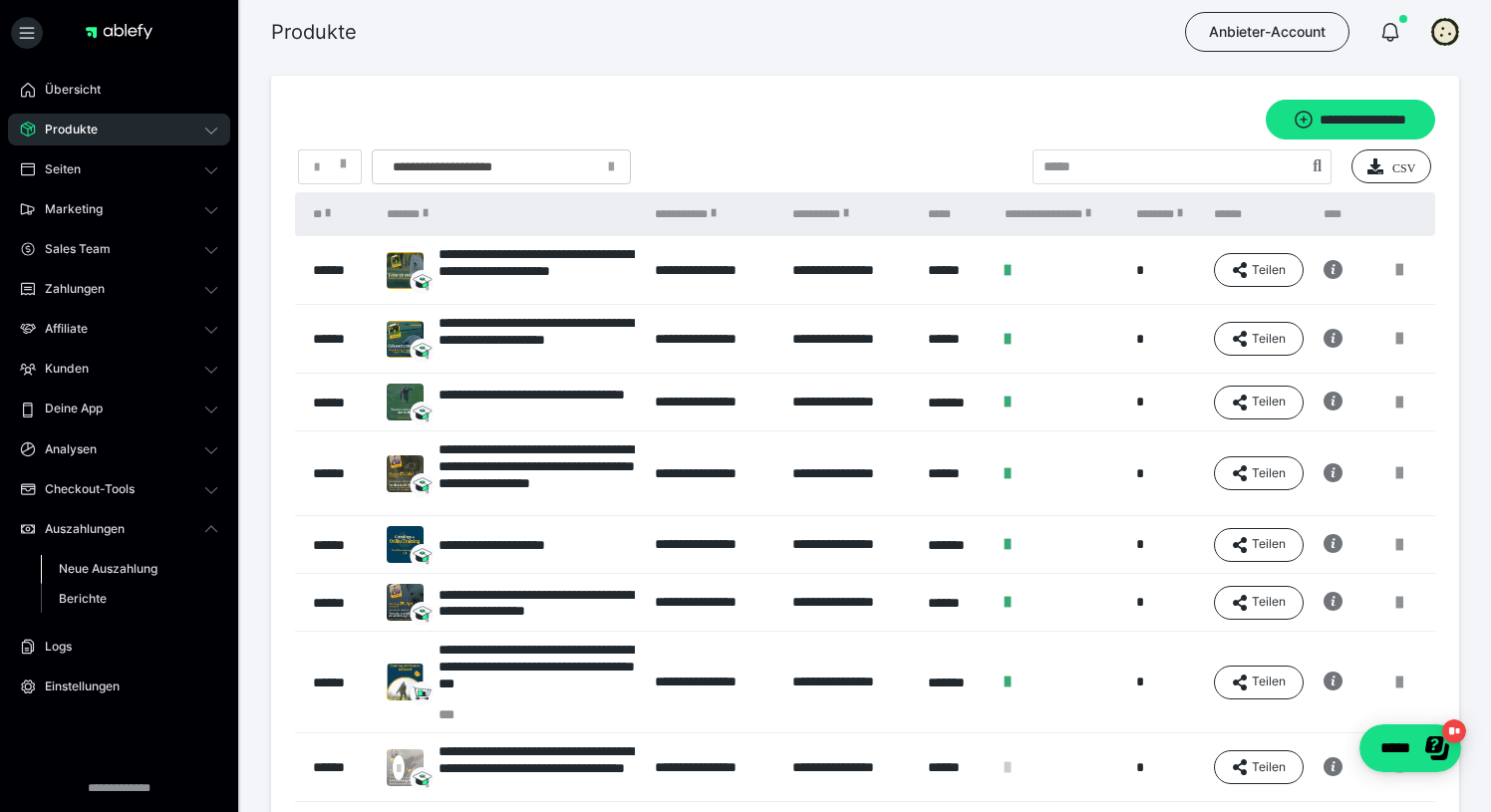 click on "Neue Auszahlung" at bounding box center [108, 568] 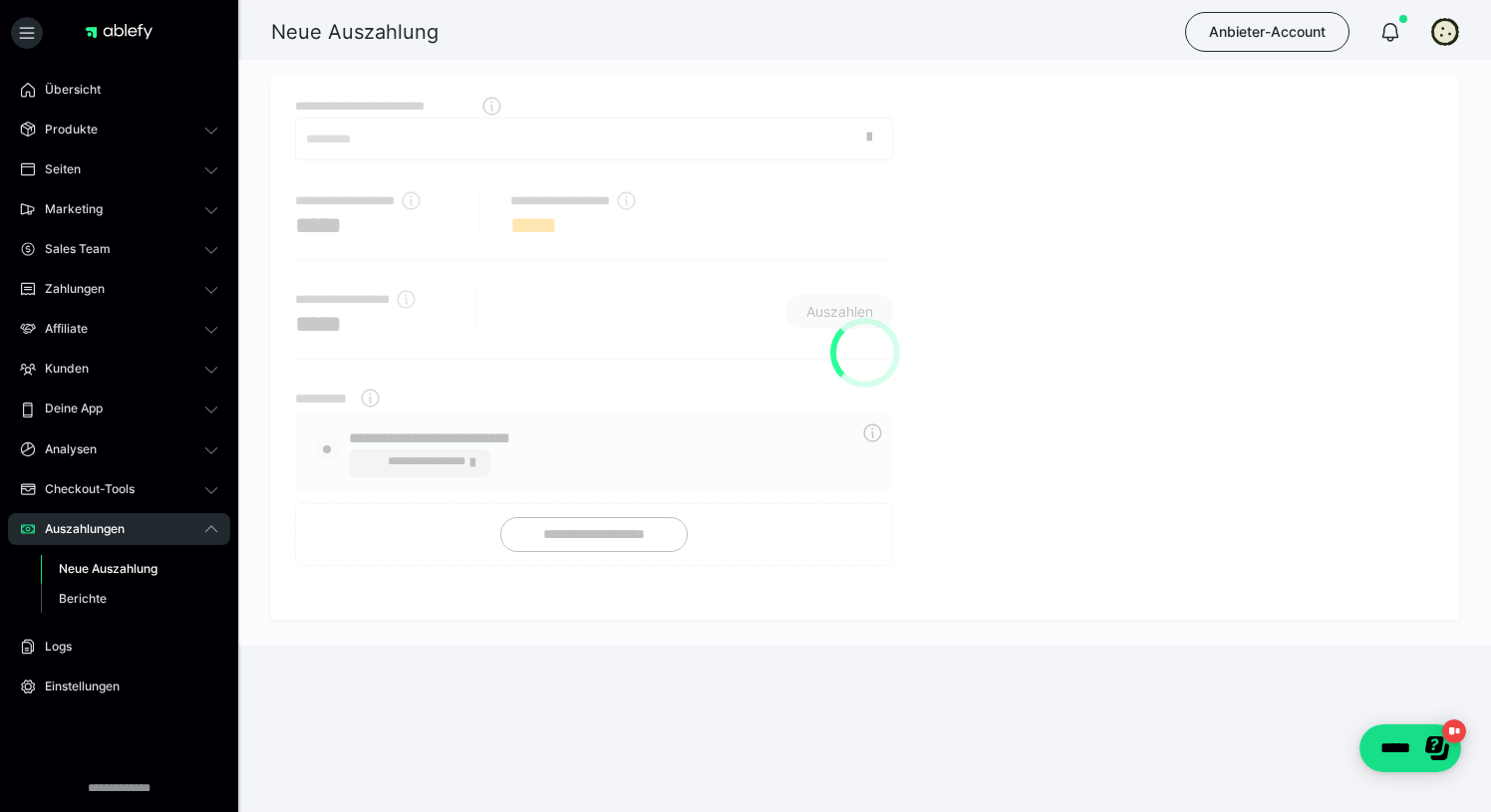 radio on "****" 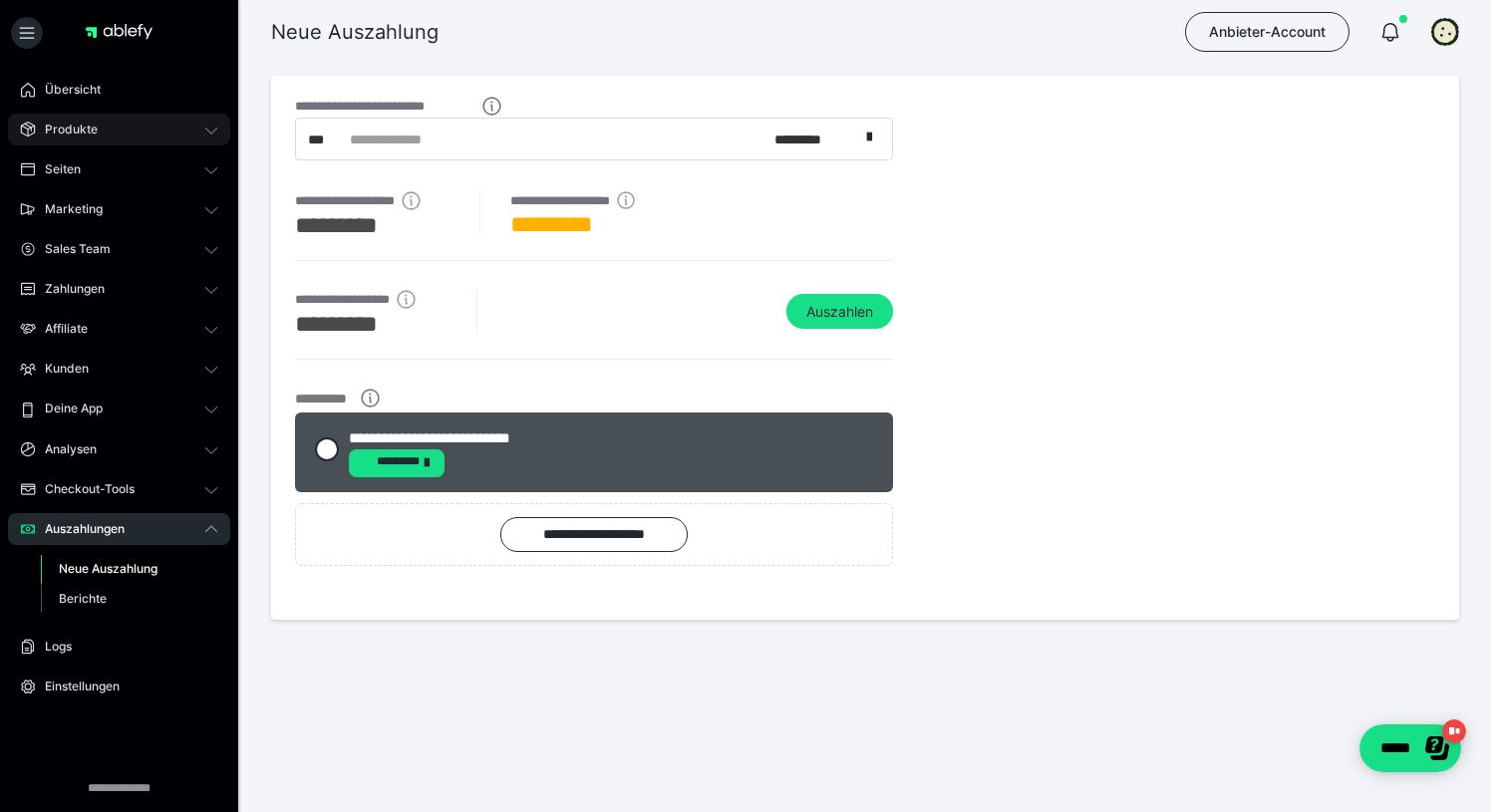 click on "Produkte" at bounding box center (64, 130) 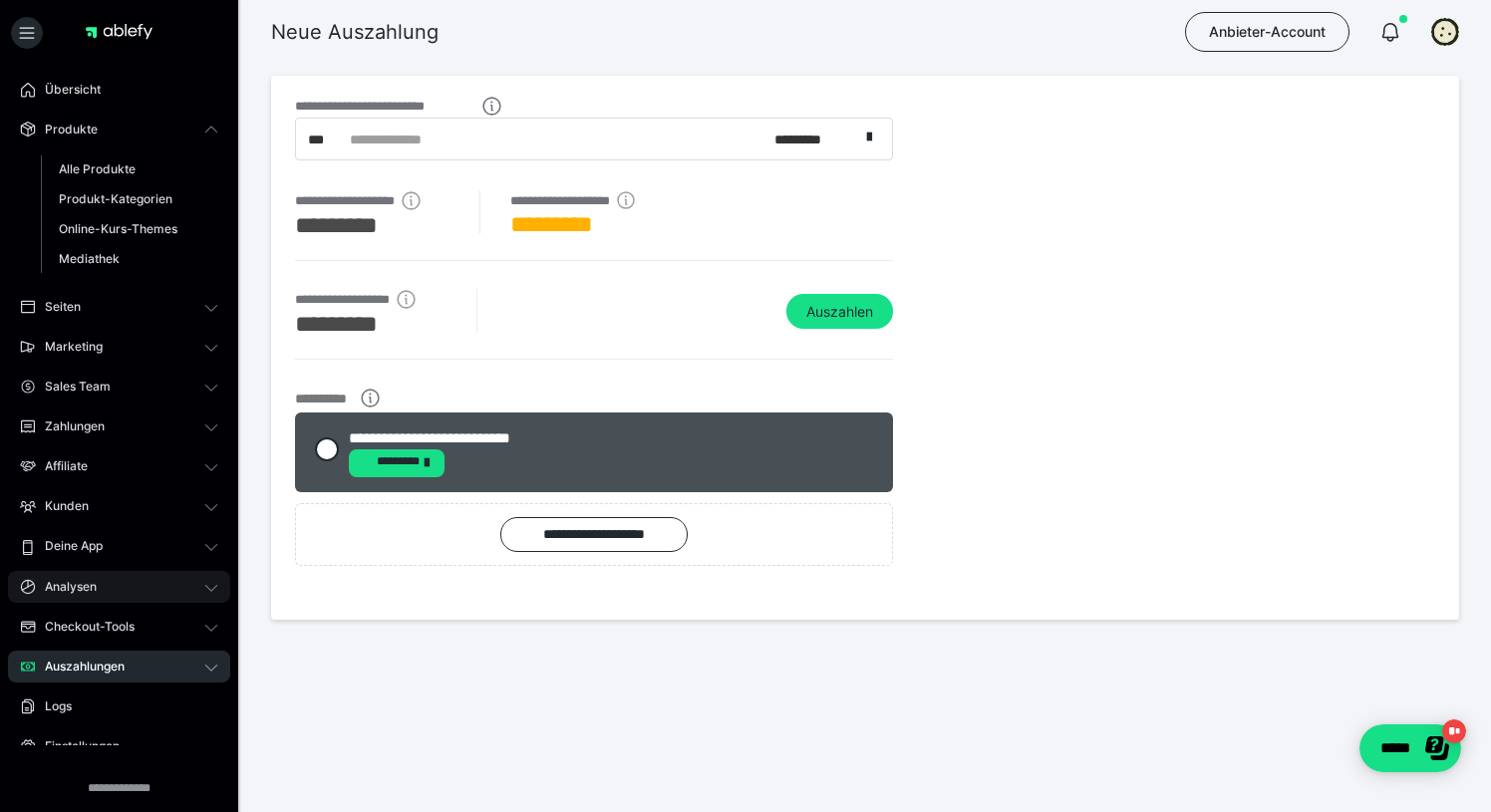 click on "Analysen" at bounding box center [64, 587] 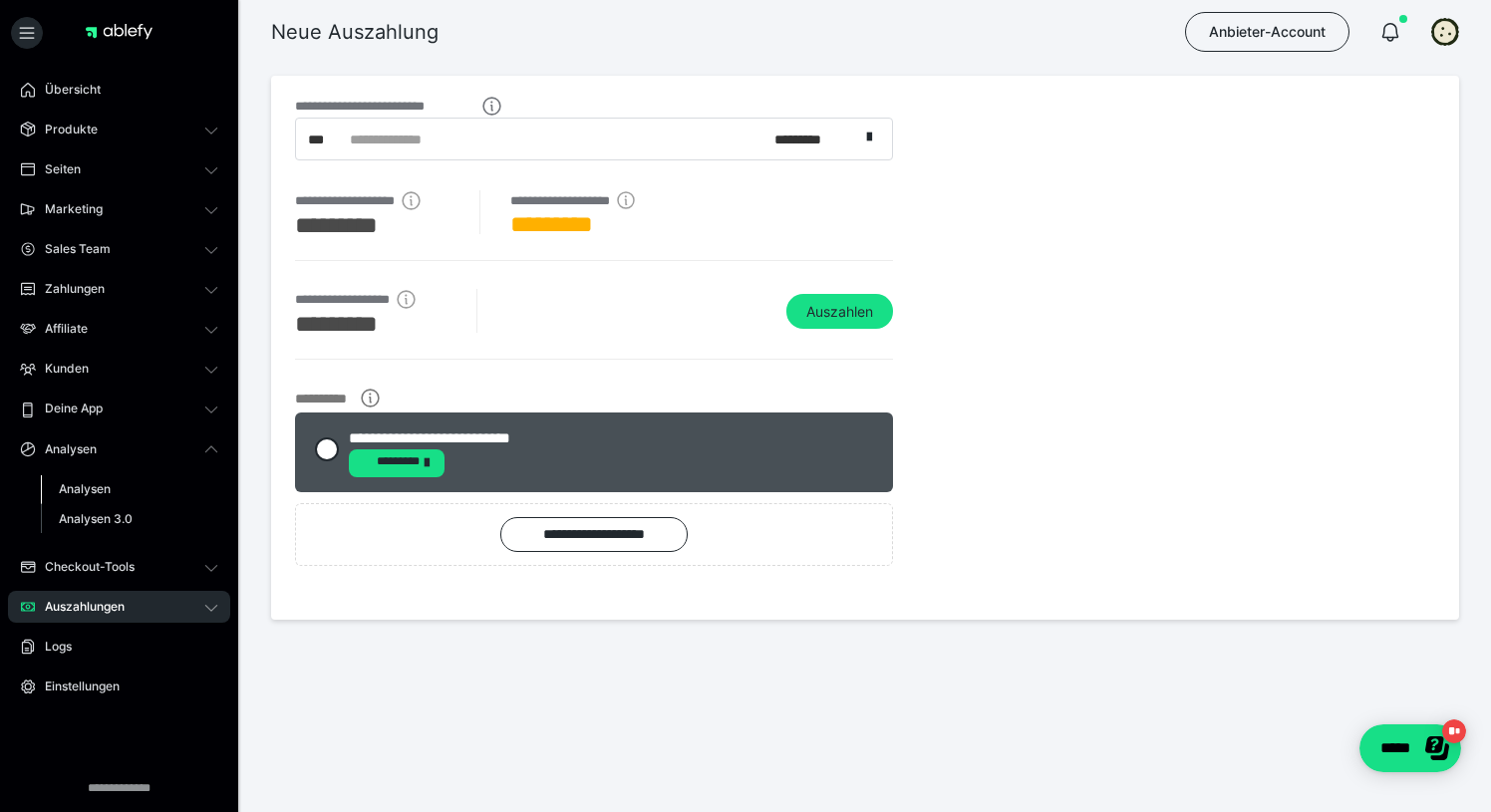 click on "Analysen" at bounding box center (85, 488) 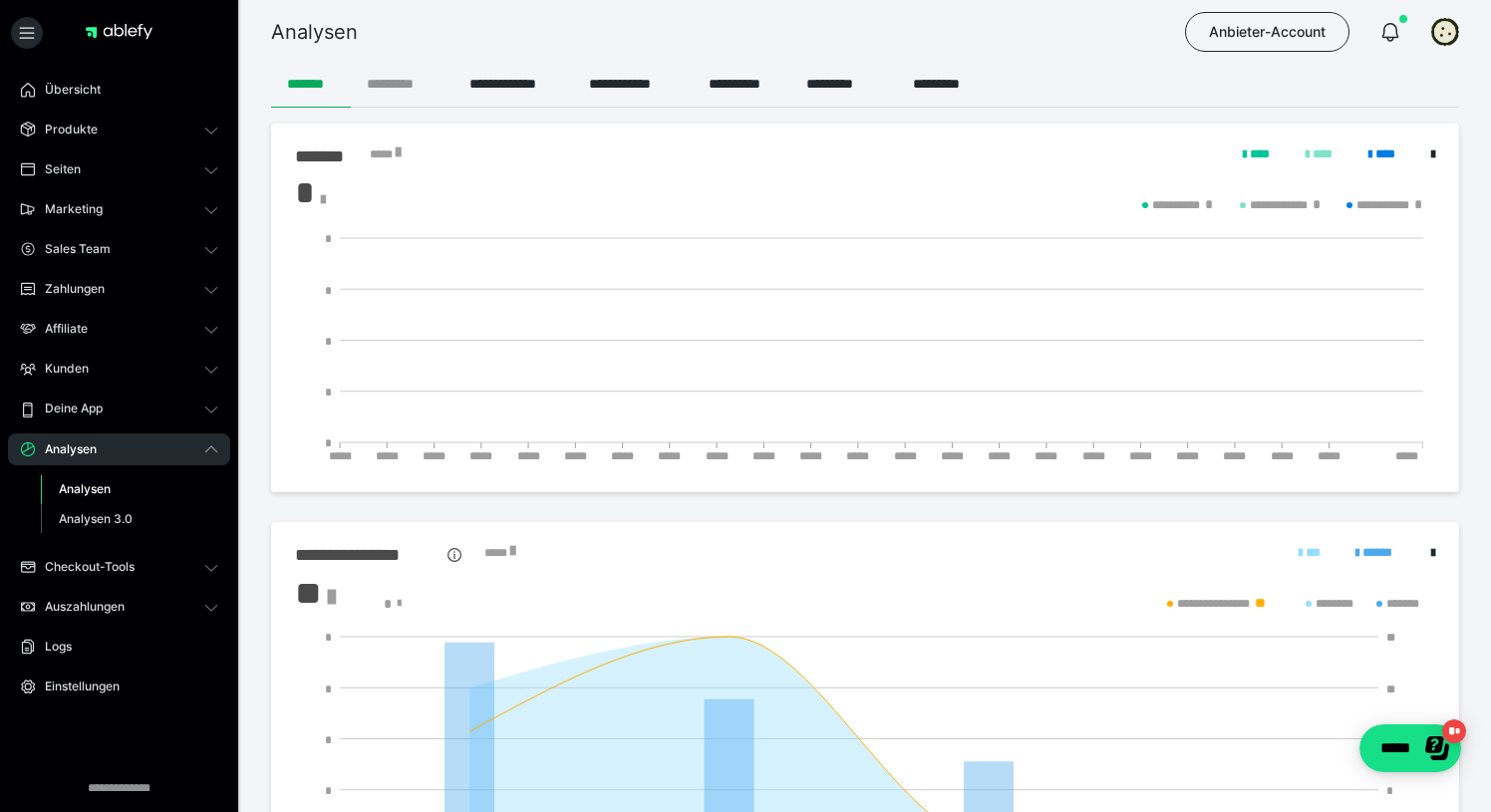 scroll, scrollTop: -1, scrollLeft: 0, axis: vertical 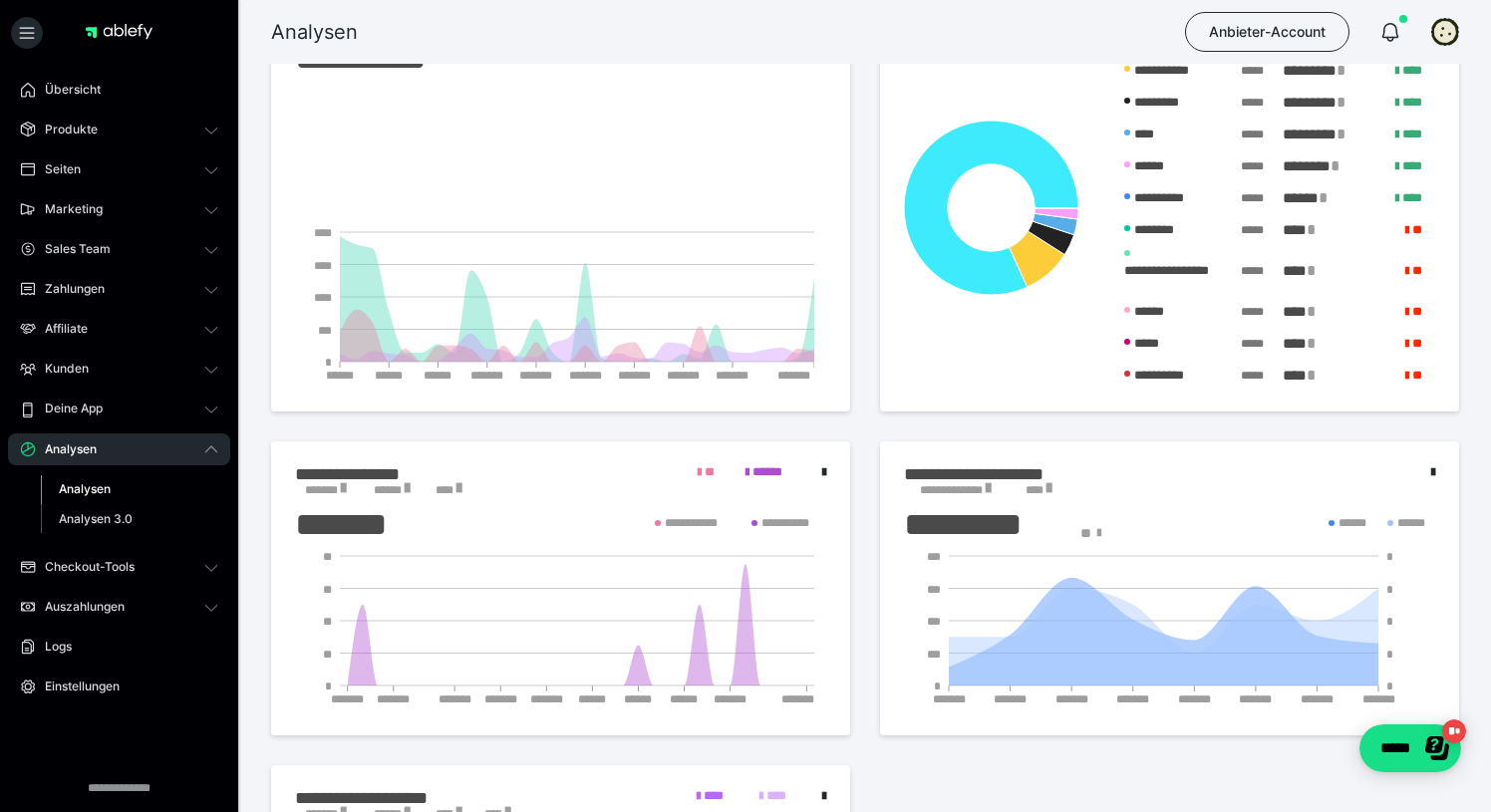 click on "**********" at bounding box center [955, 490] 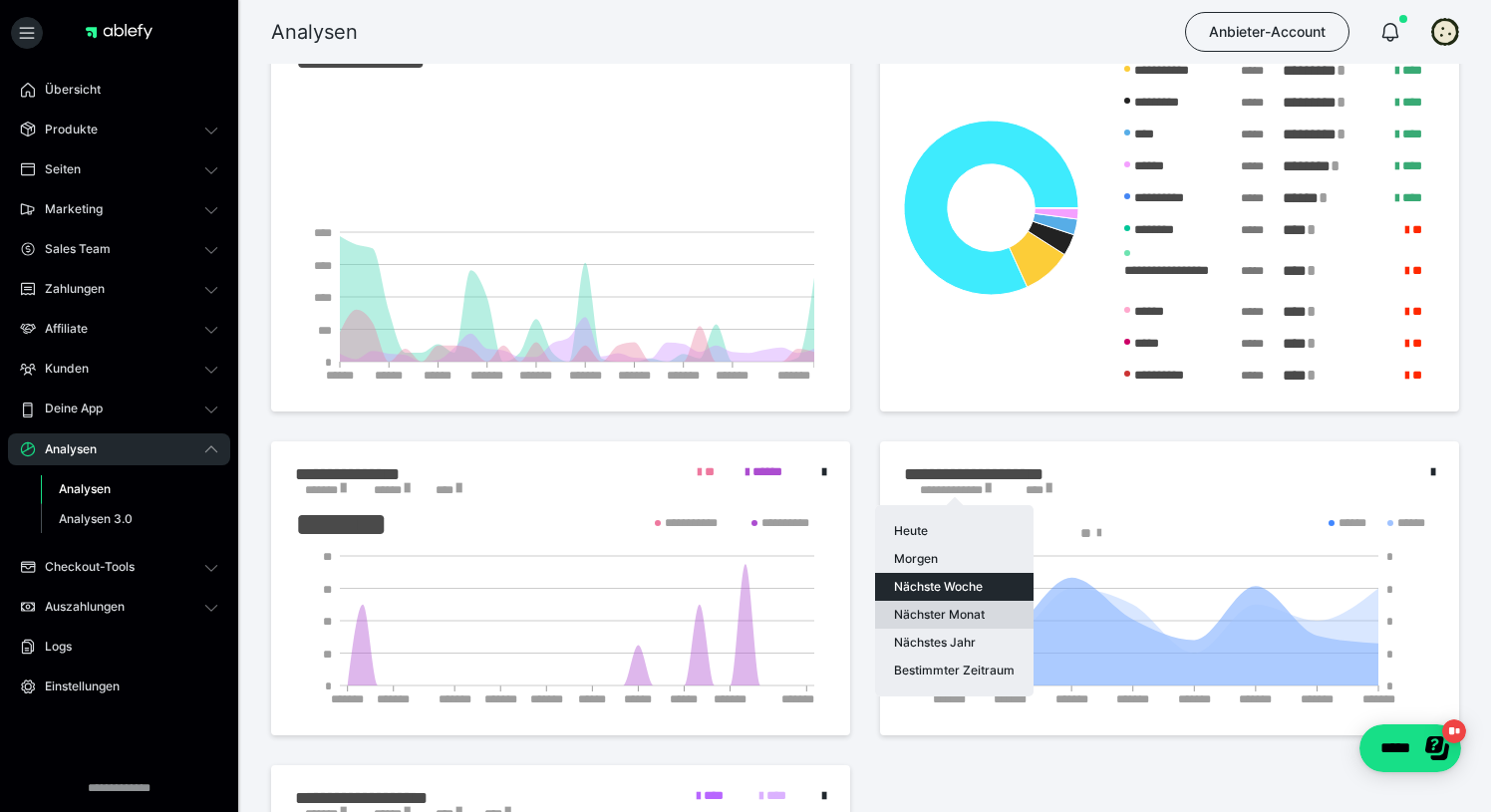 click on "Nächster Monat" at bounding box center (954, 615) 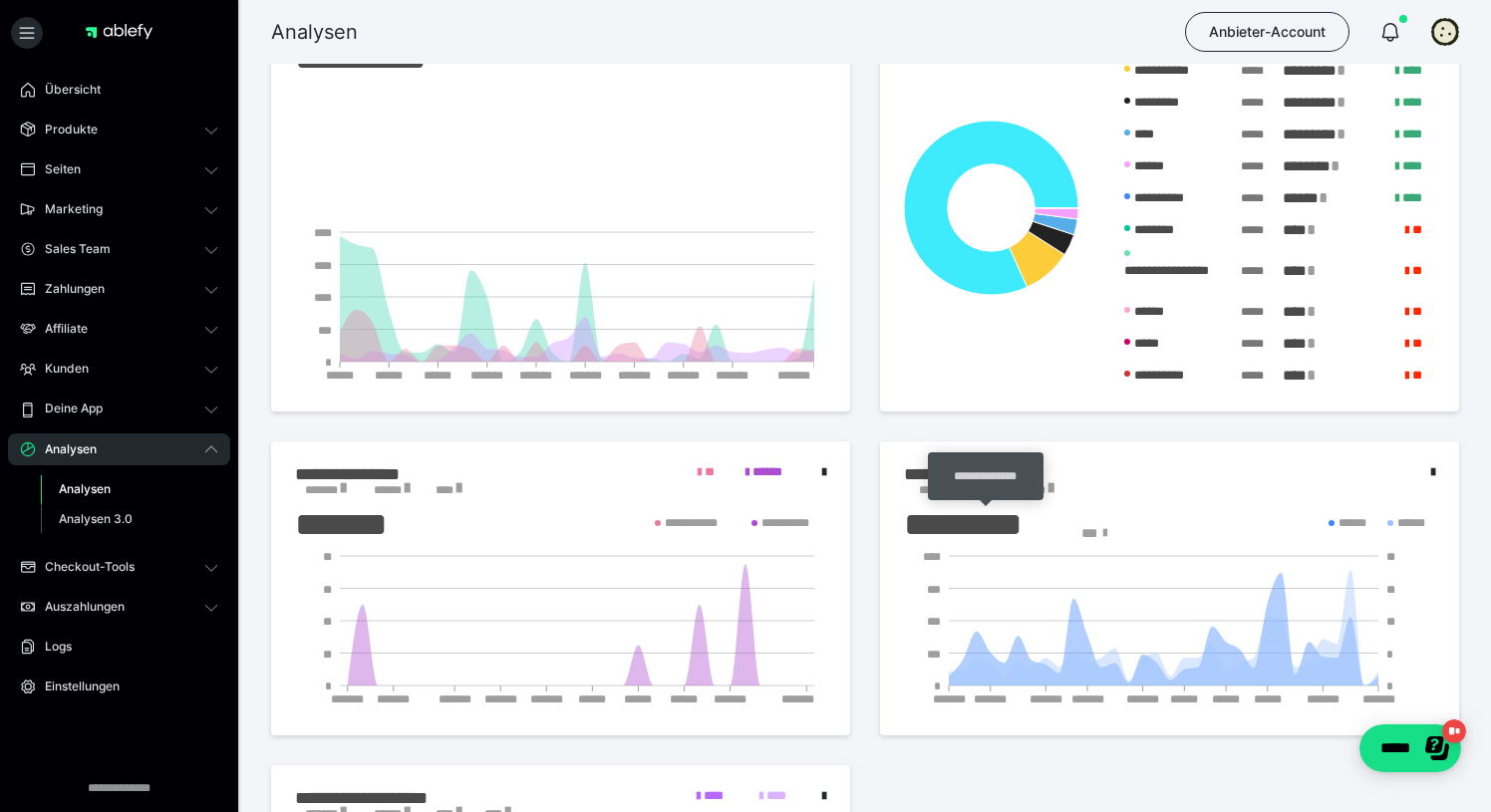 click on "**********" at bounding box center [986, 476] 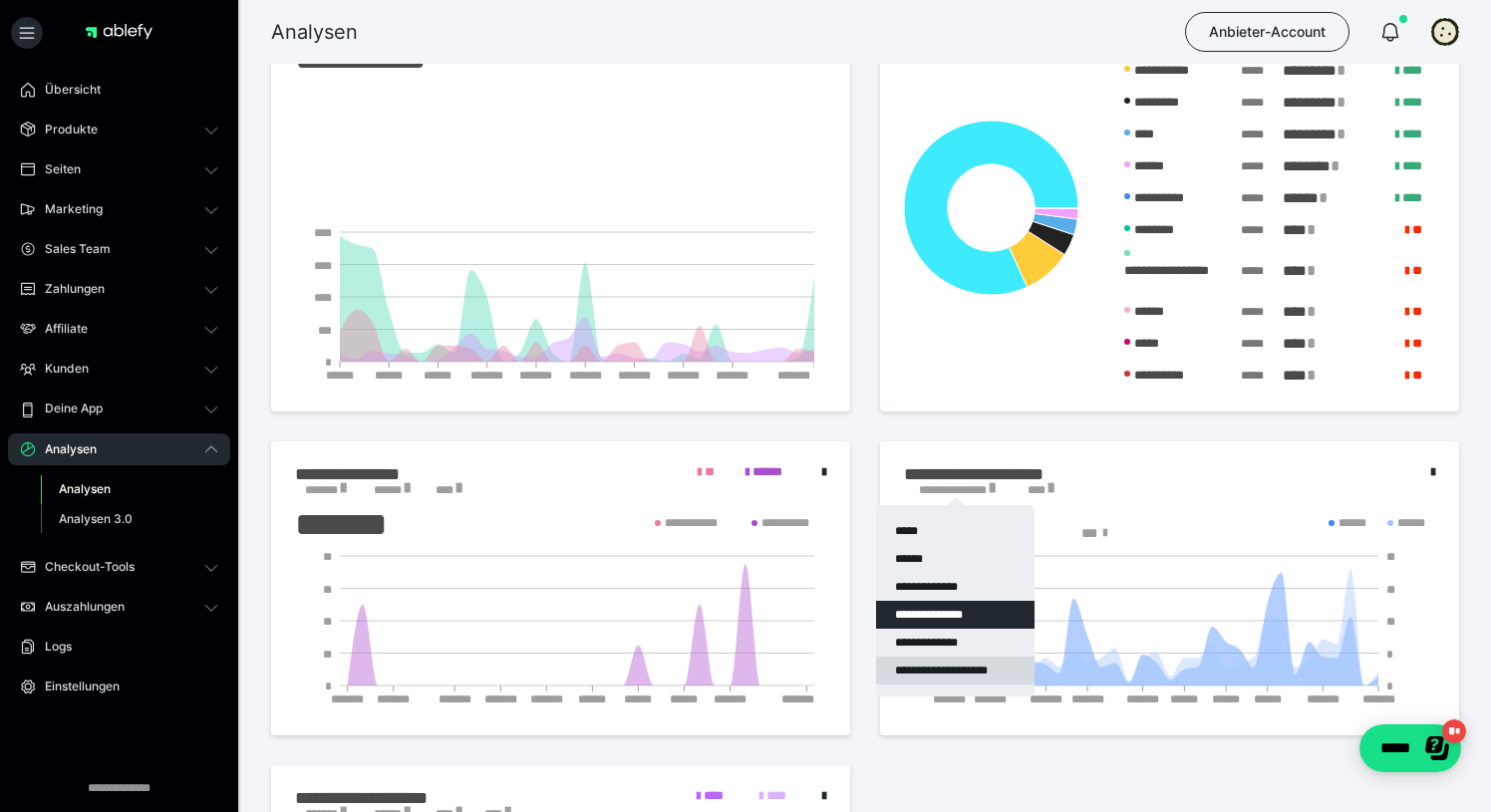 click on "**********" at bounding box center [955, 671] 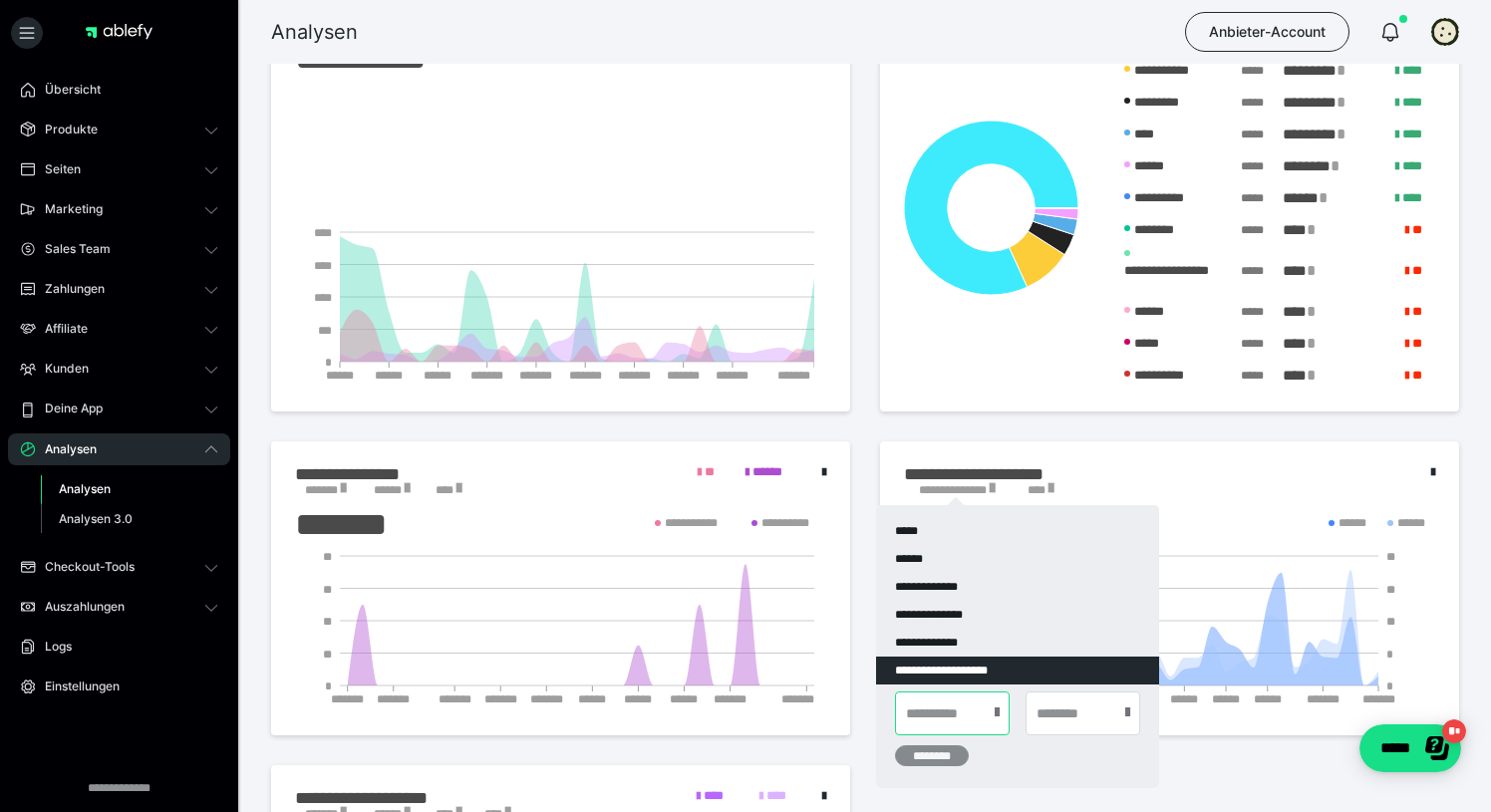 click at bounding box center [952, 713] 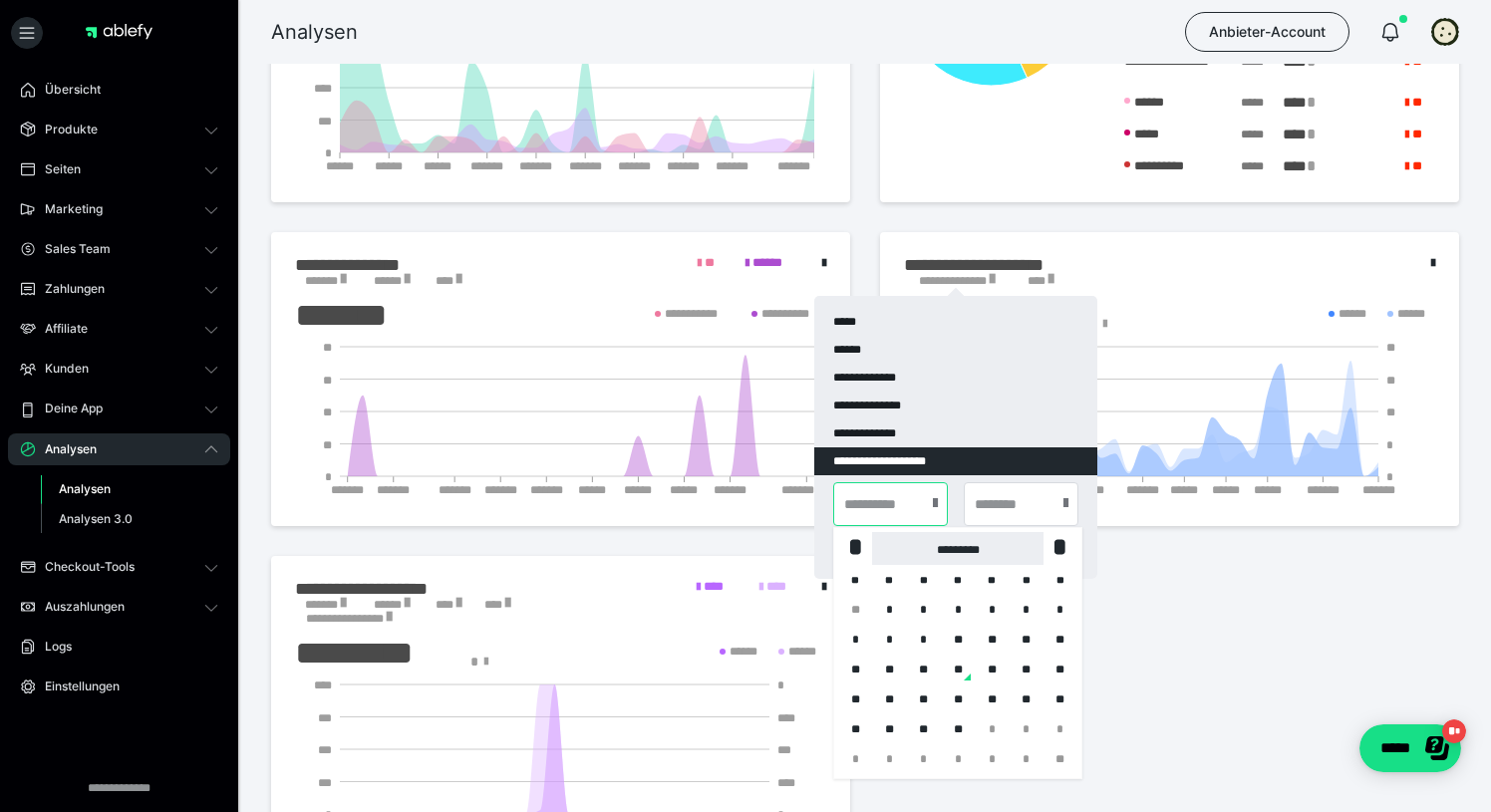 scroll, scrollTop: 1182, scrollLeft: 0, axis: vertical 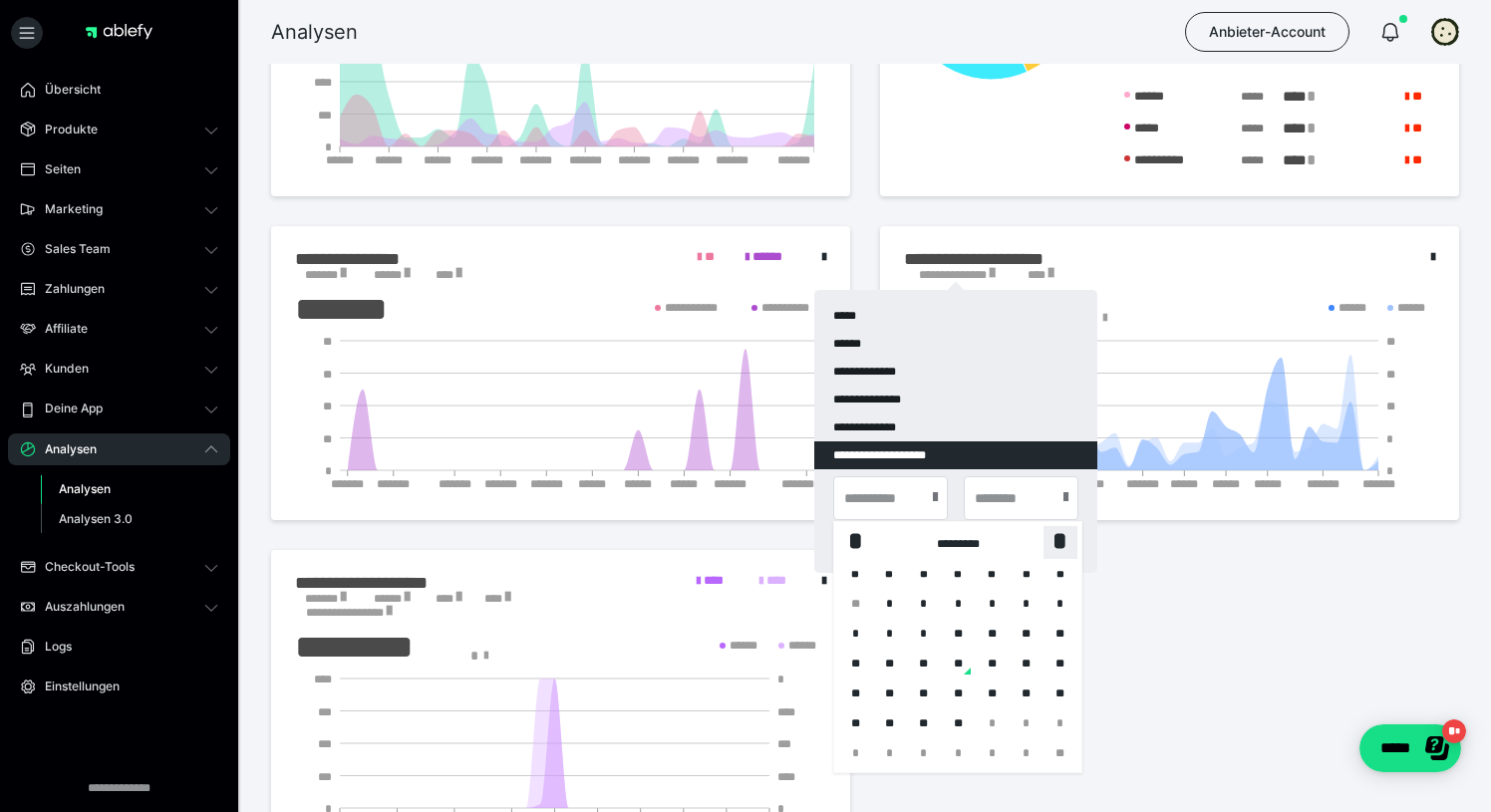 click on "*" at bounding box center [1060, 541] 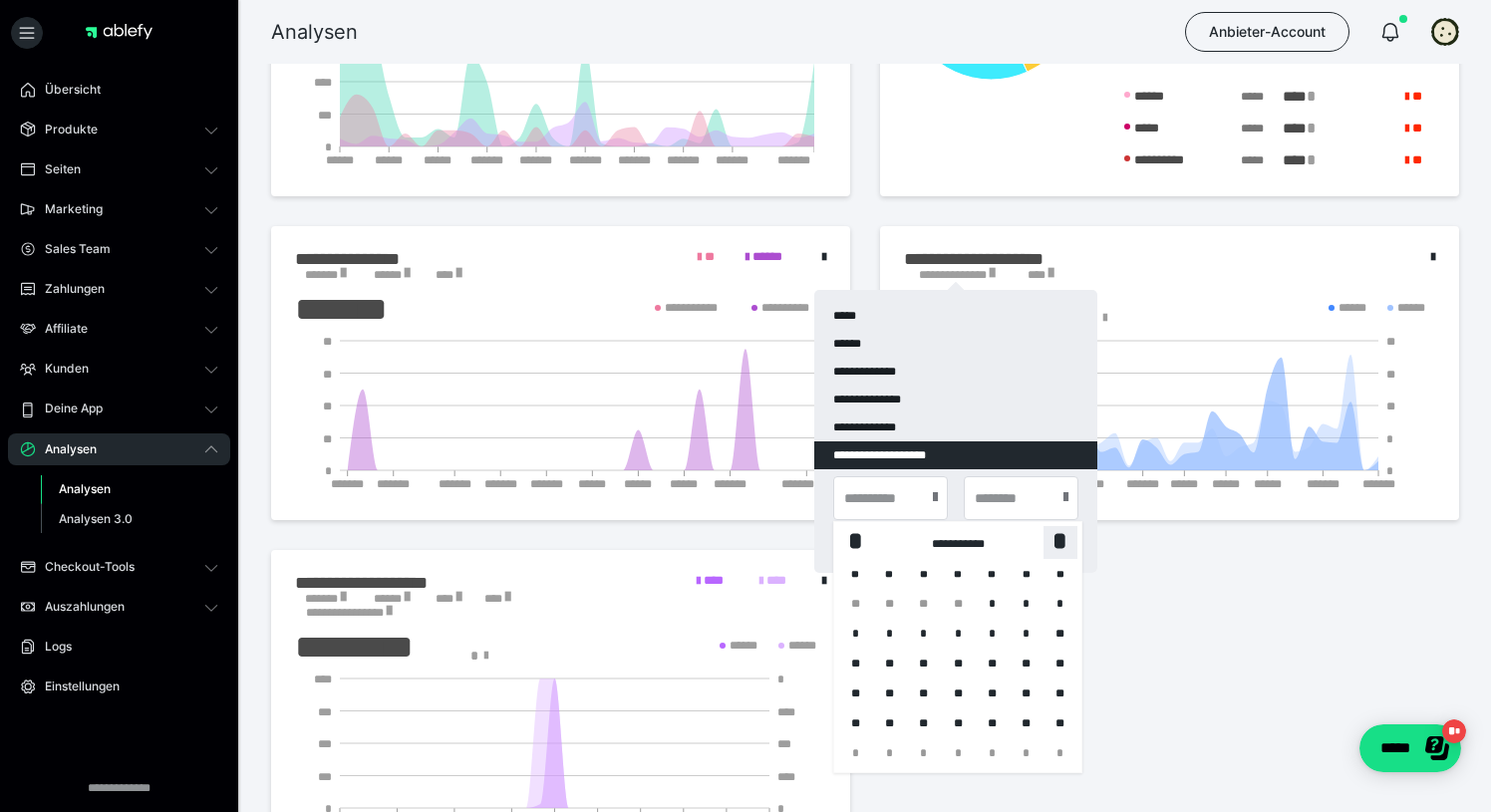 click on "*" at bounding box center (1060, 541) 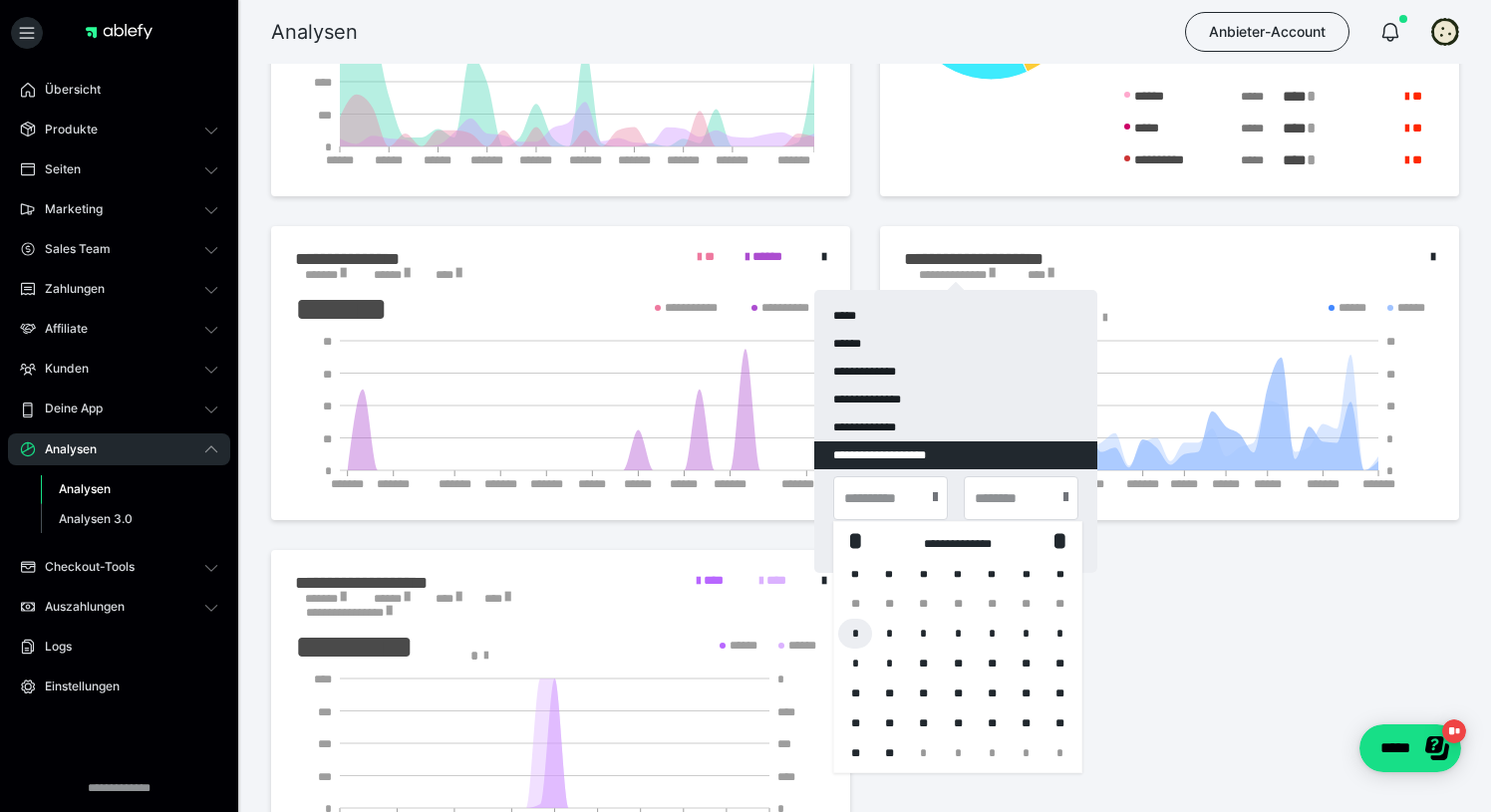 click on "*" at bounding box center [855, 634] 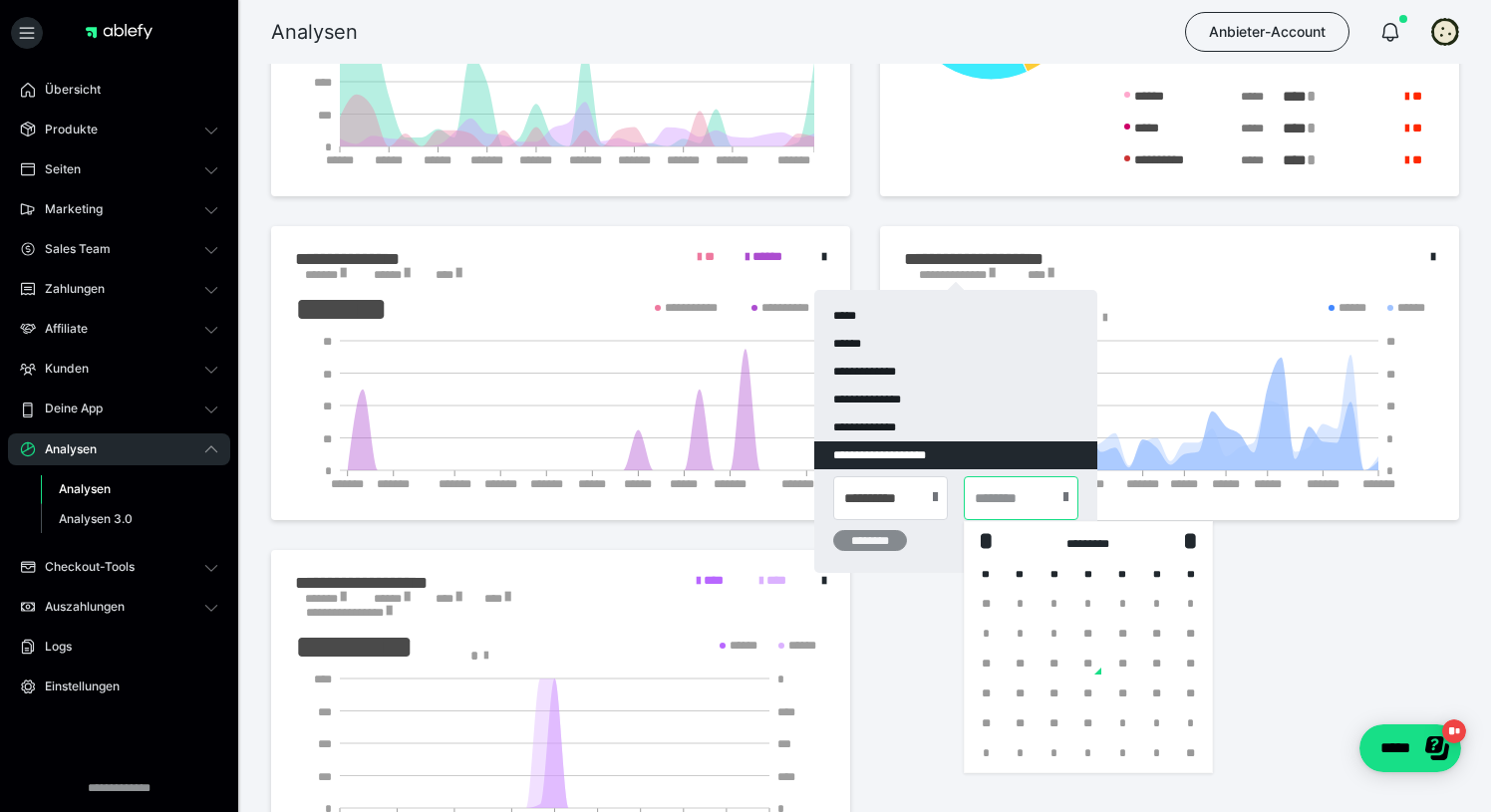 click at bounding box center [1021, 498] 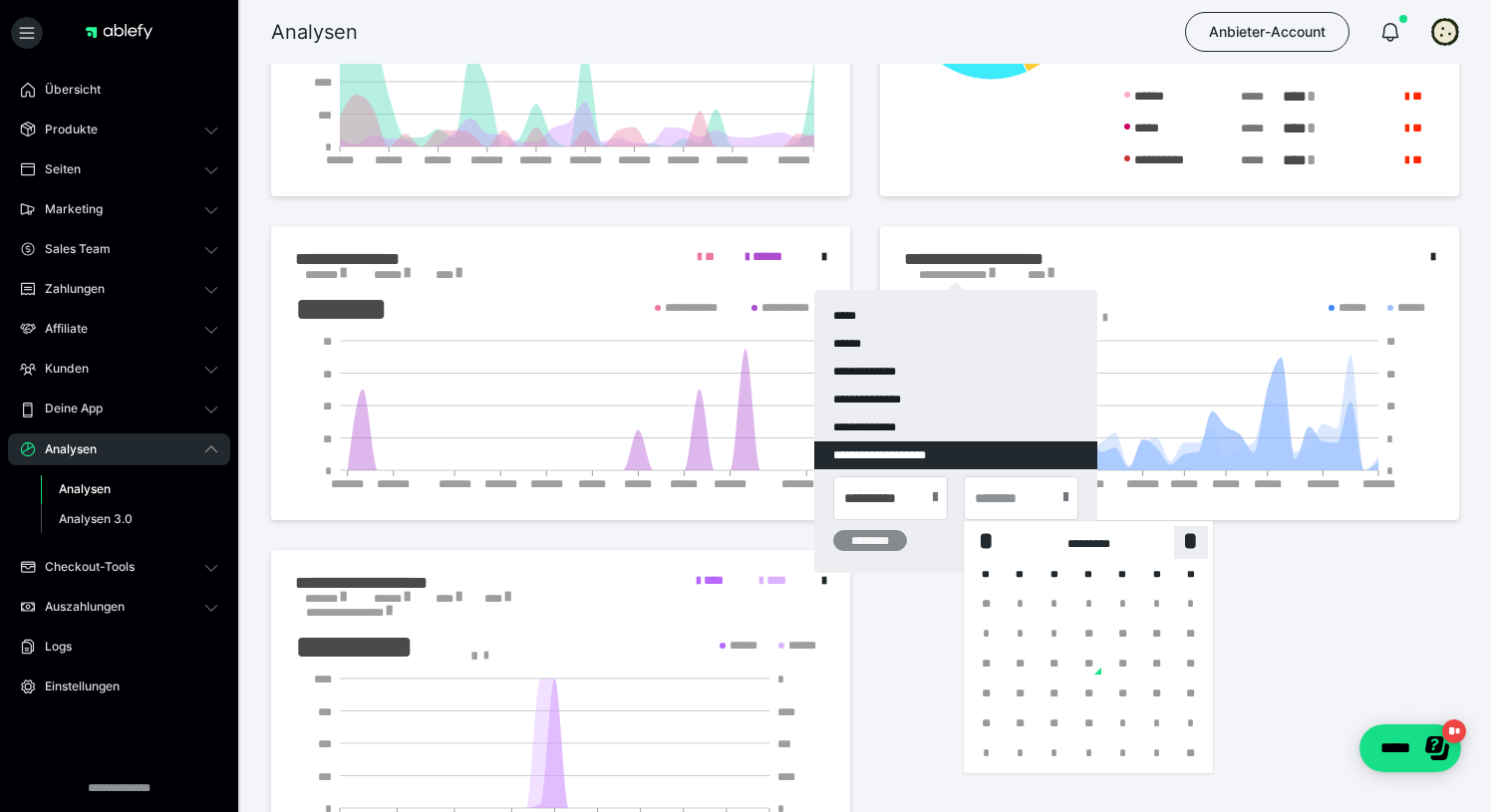 click on "*" at bounding box center (1191, 541) 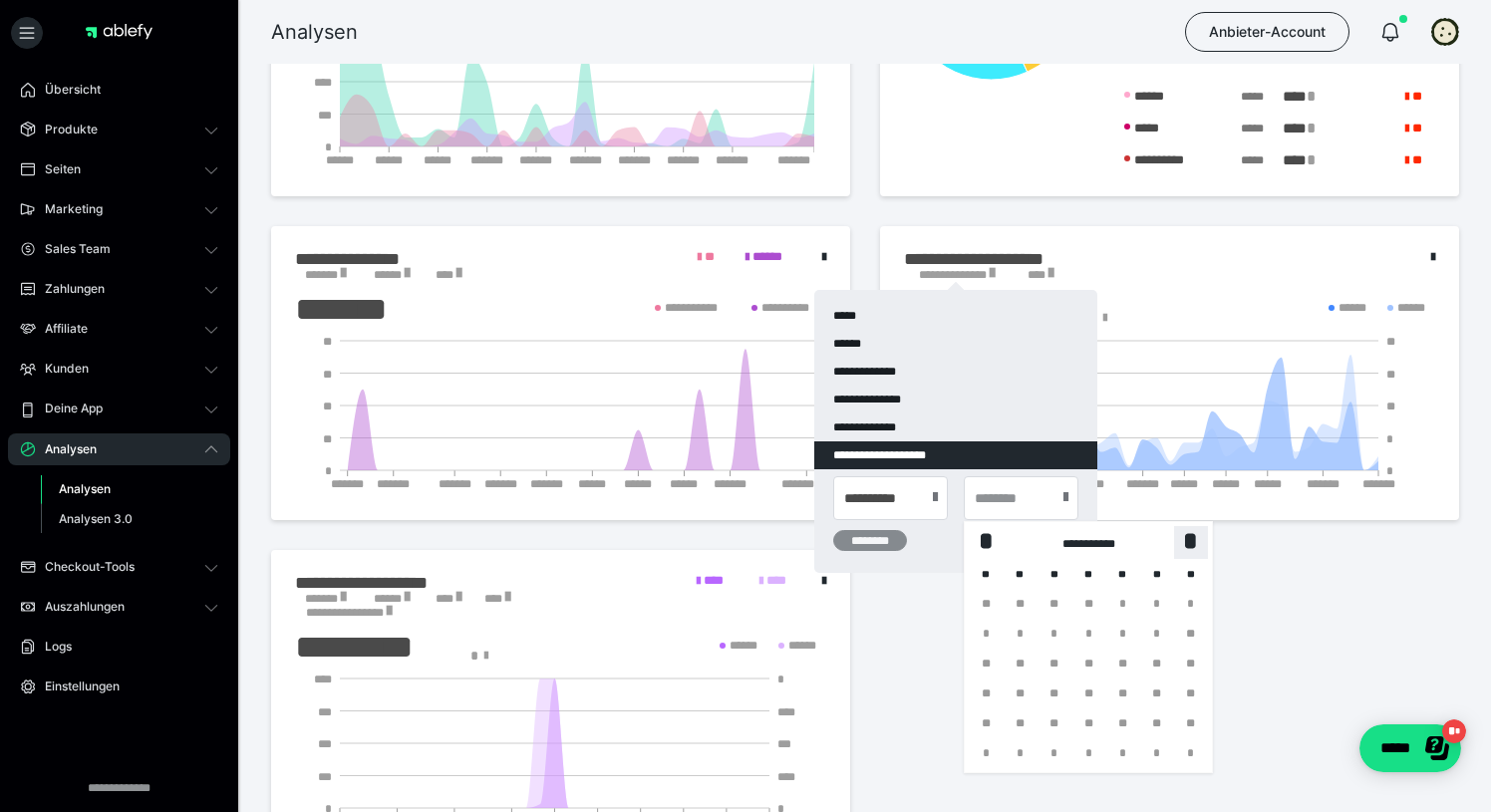 click on "*" at bounding box center (1191, 541) 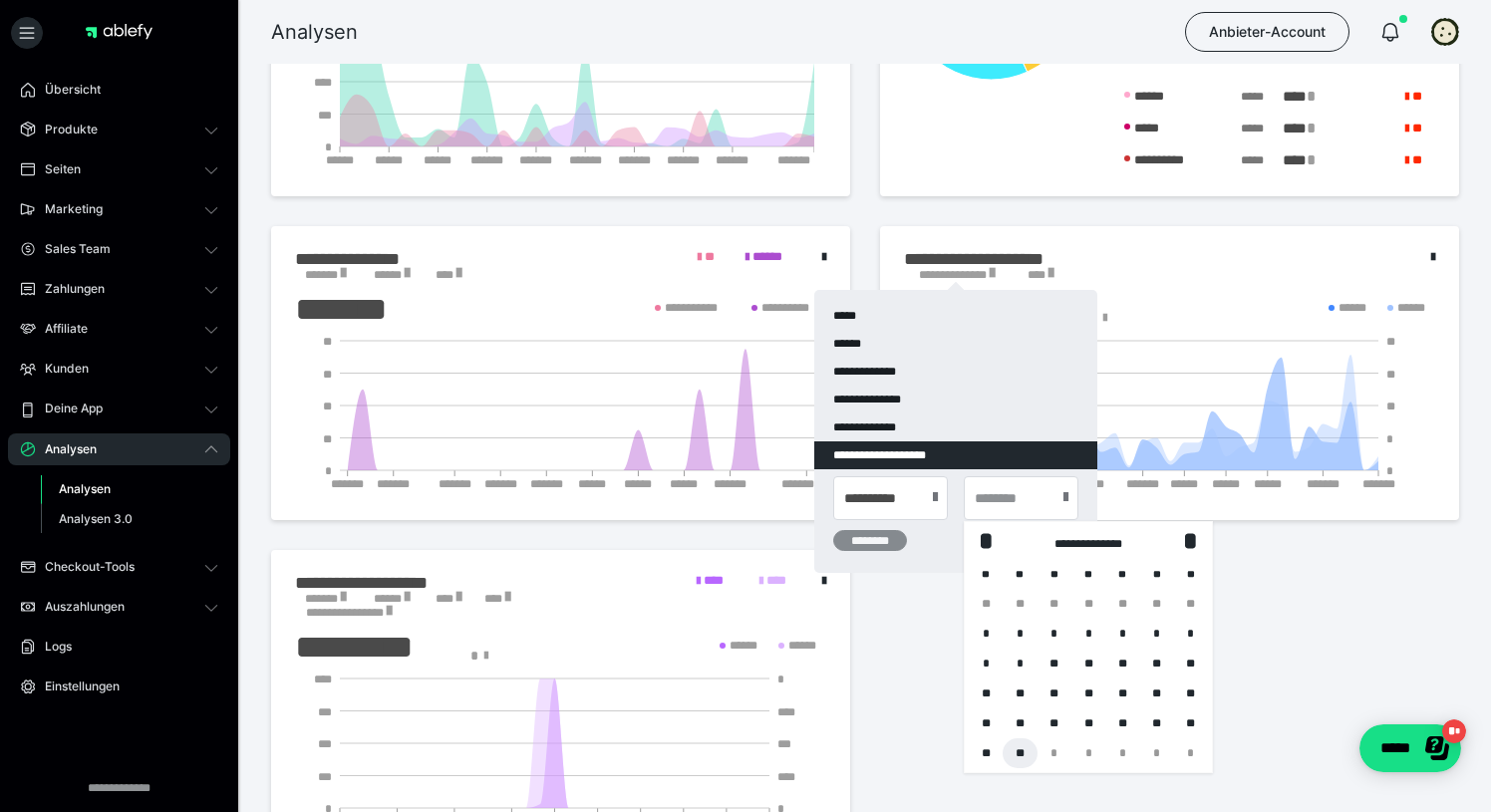 click on "**" at bounding box center [1020, 753] 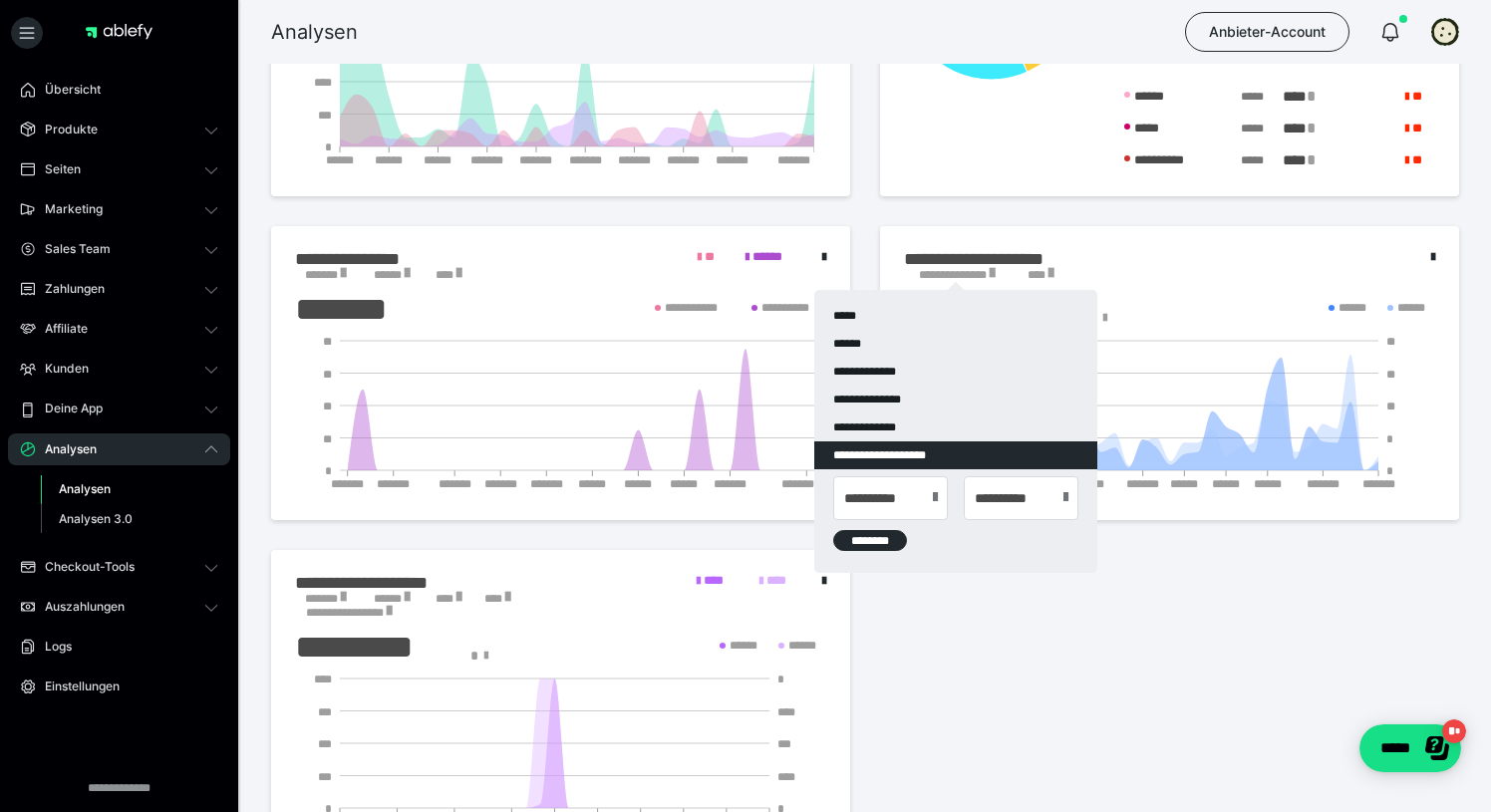 click on "********" at bounding box center (870, 540) 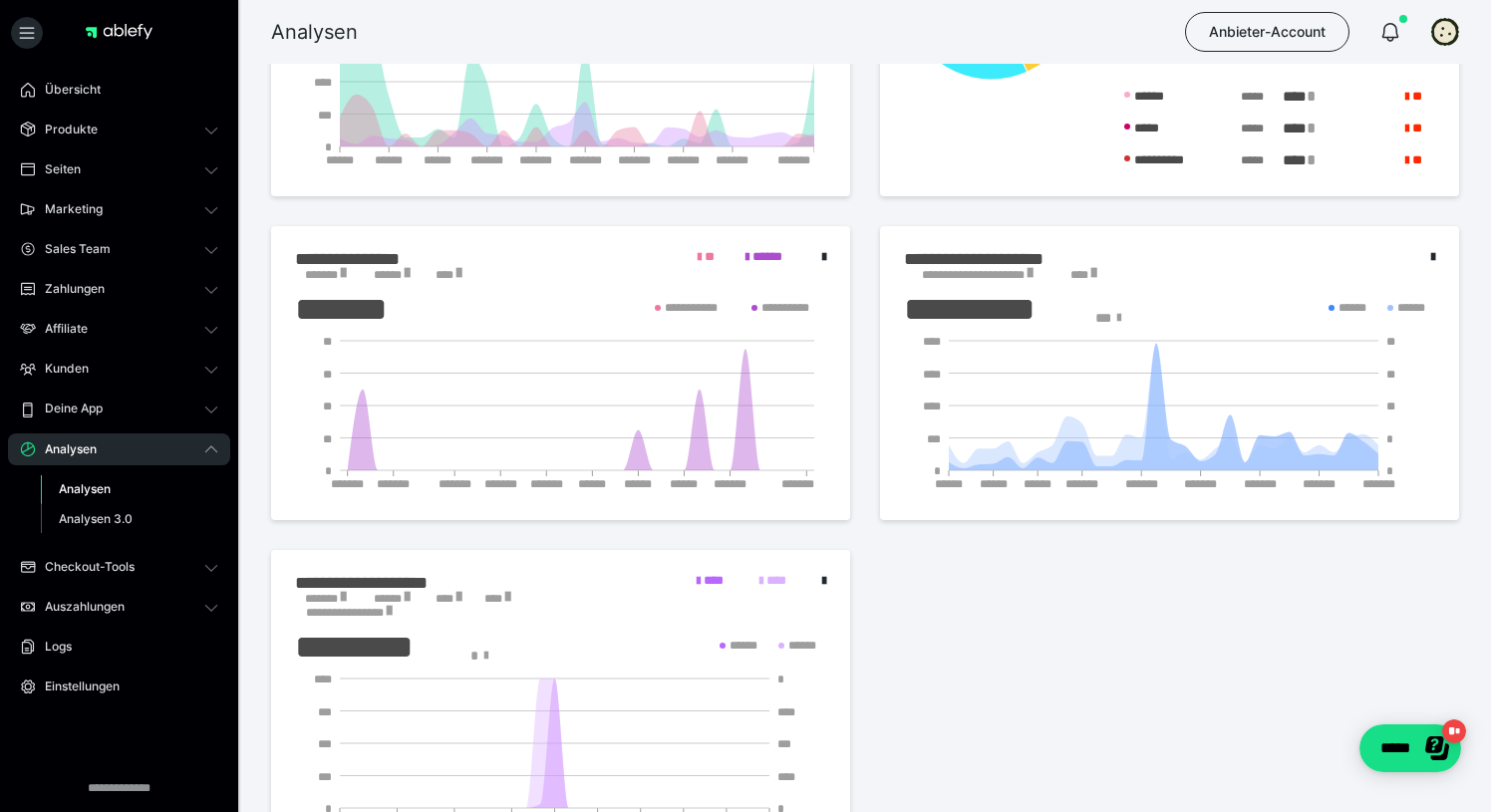 click on "**********" at bounding box center (978, 275) 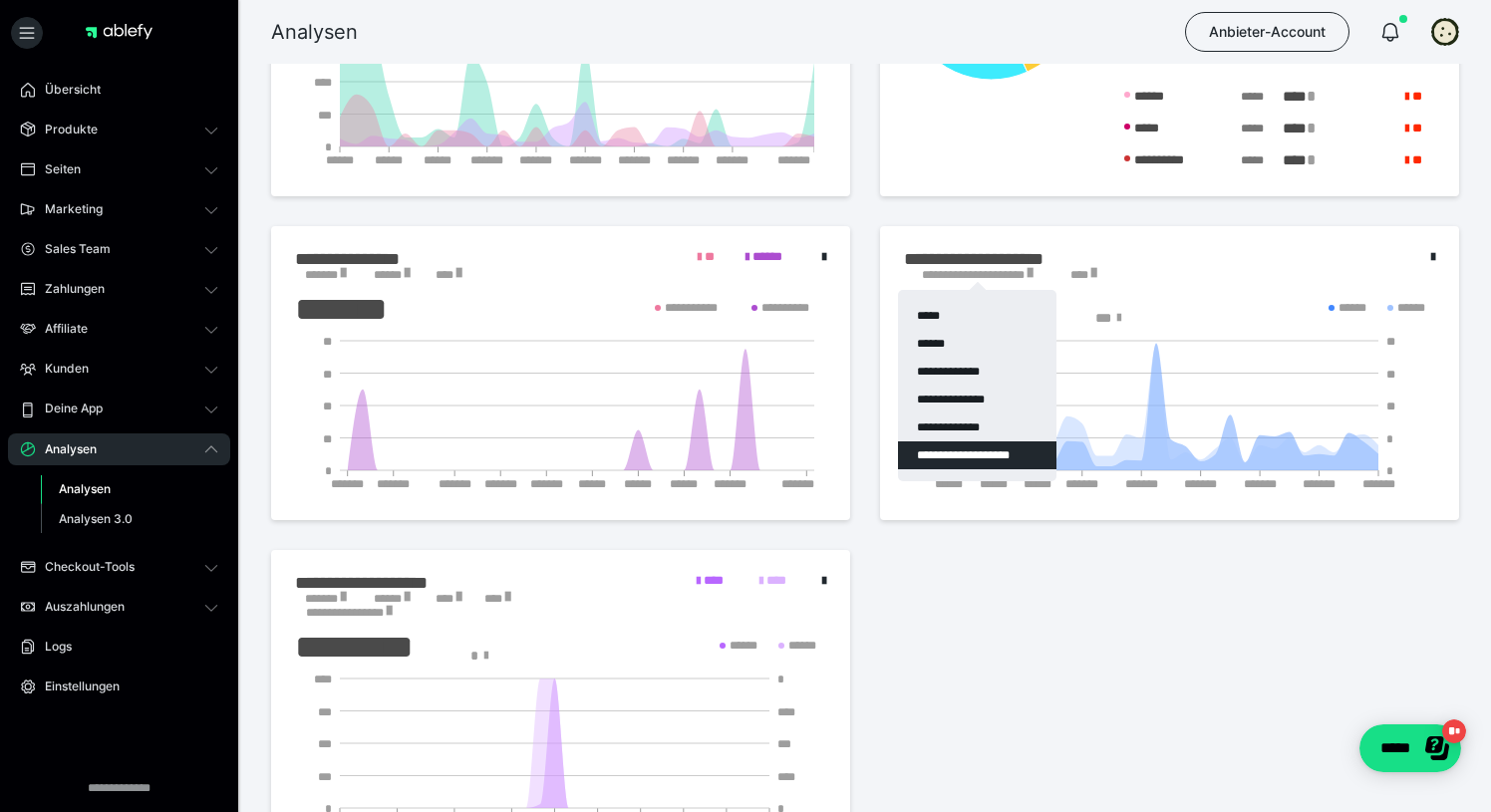 click at bounding box center [746, 406] 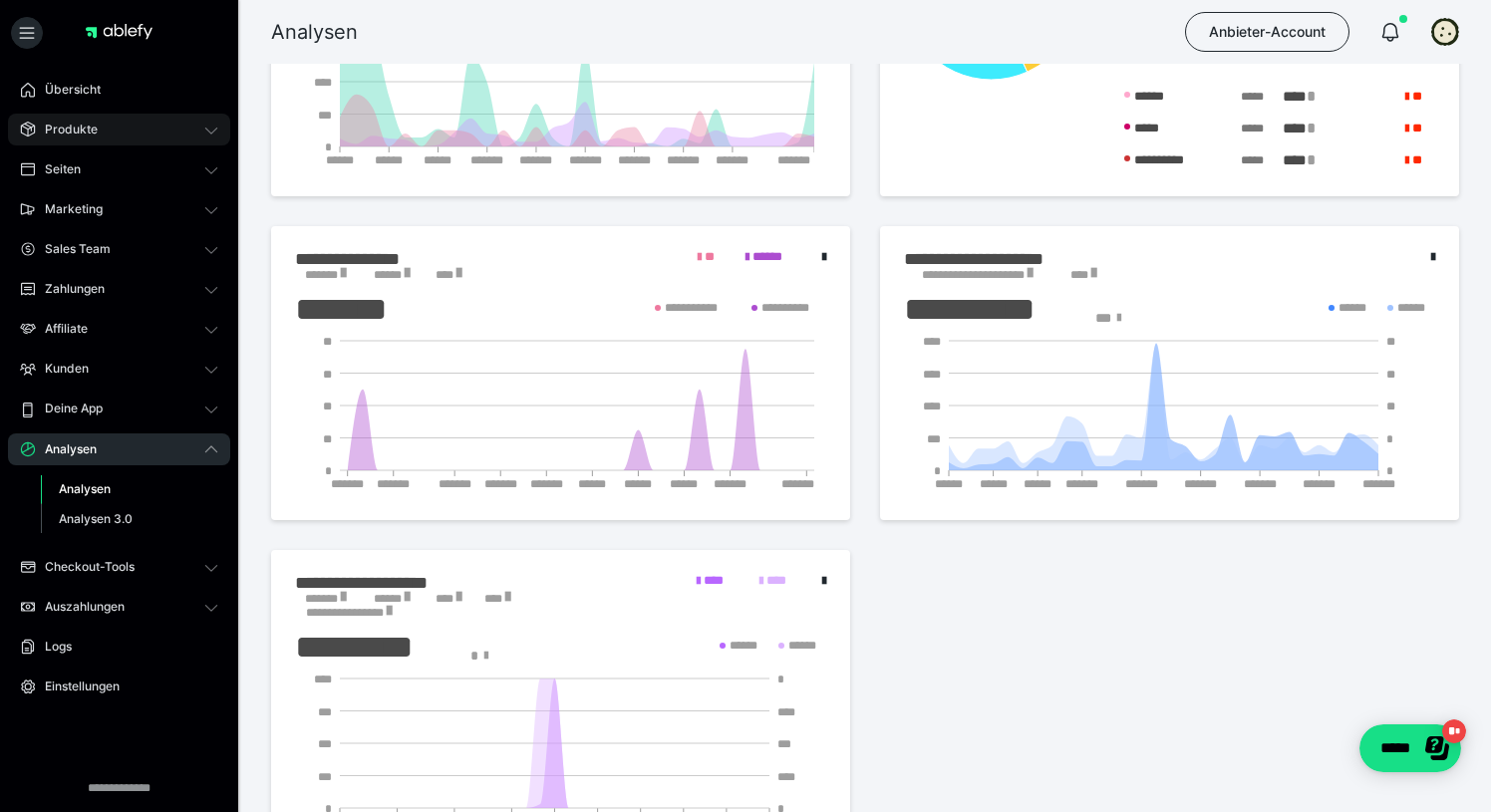 click on "Produkte" at bounding box center (119, 130) 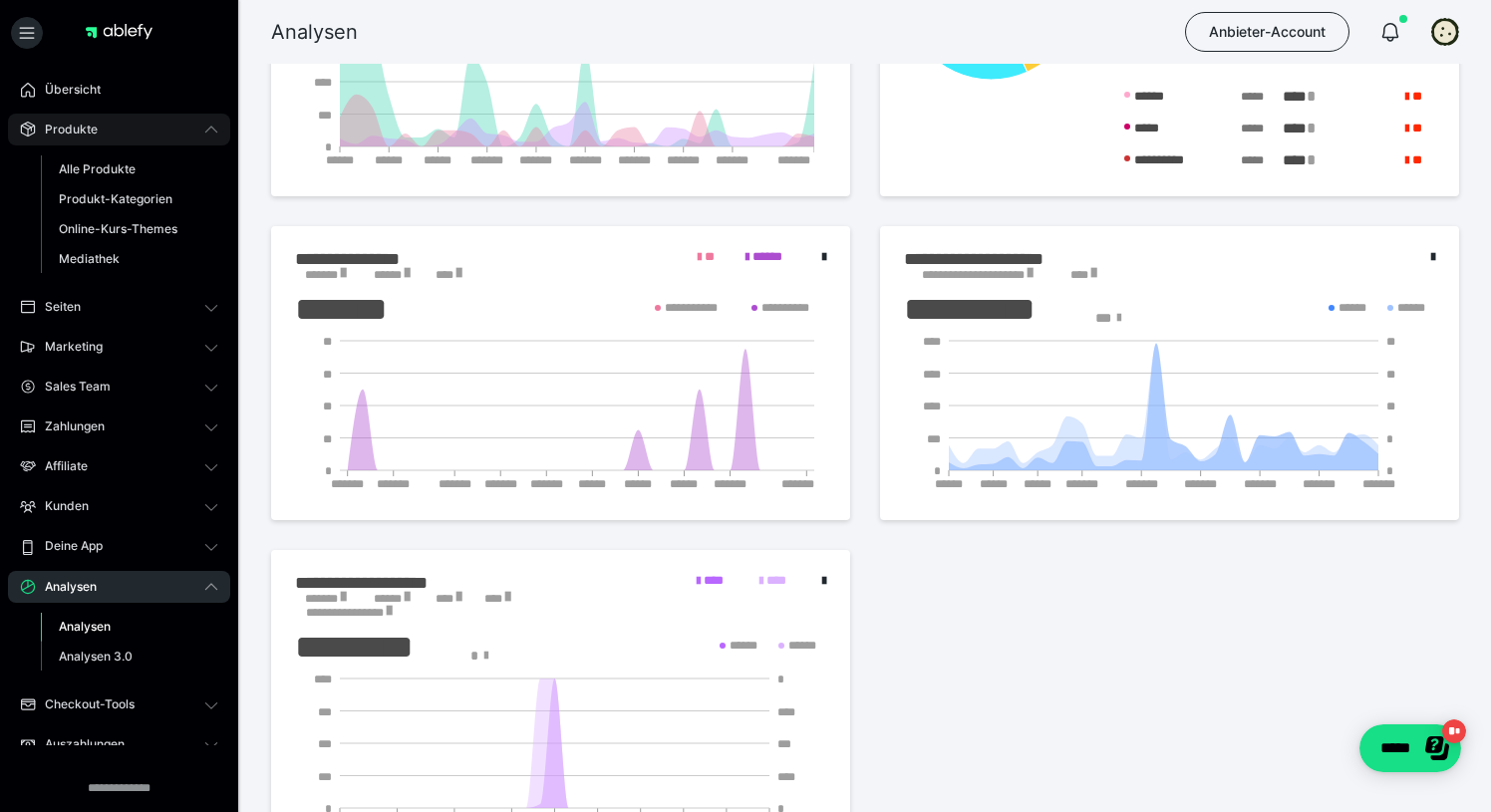 scroll, scrollTop: 0, scrollLeft: 0, axis: both 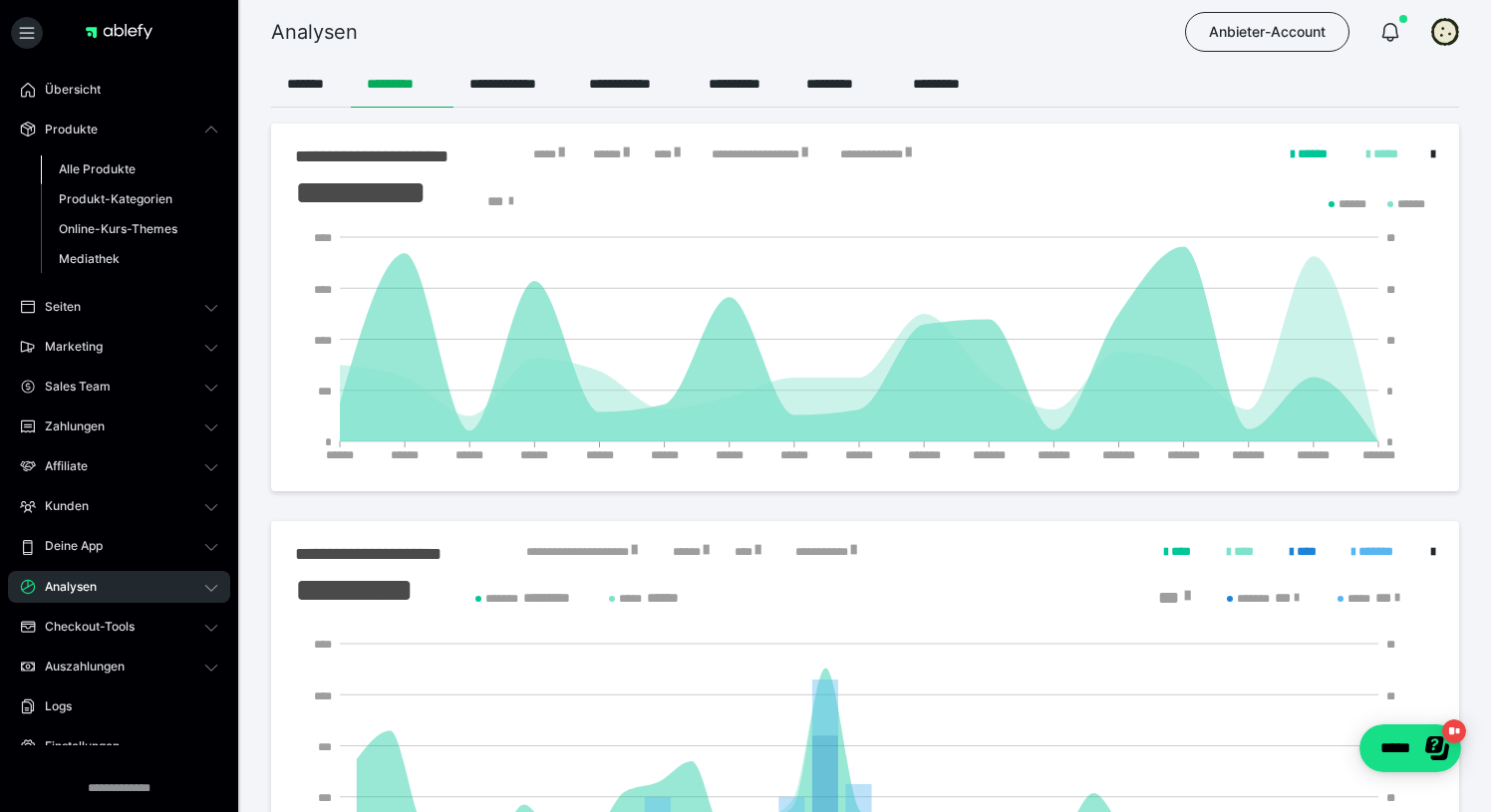 click on "Alle Produkte" at bounding box center [97, 168] 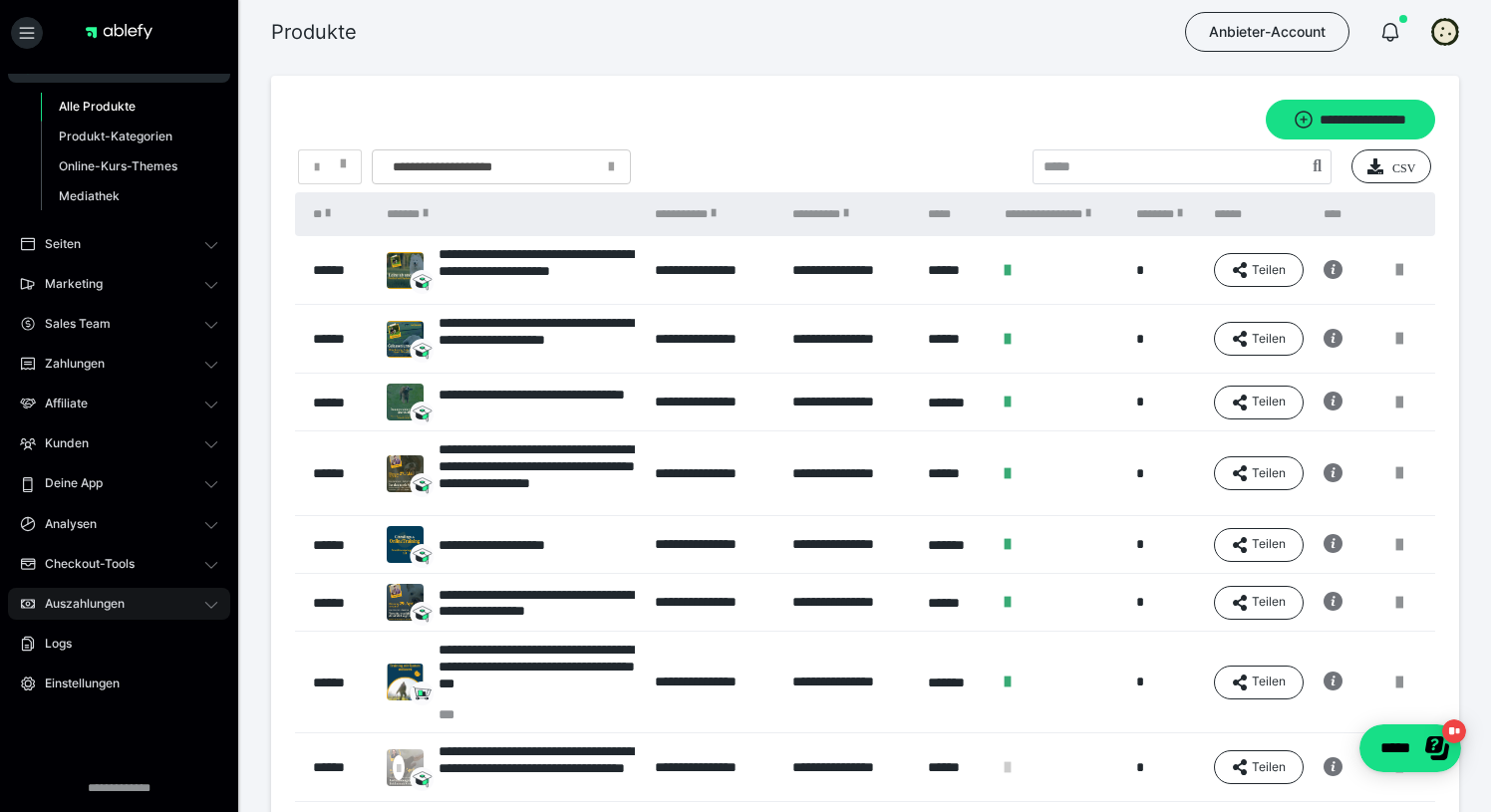 click on "Auszahlungen" at bounding box center (78, 604) 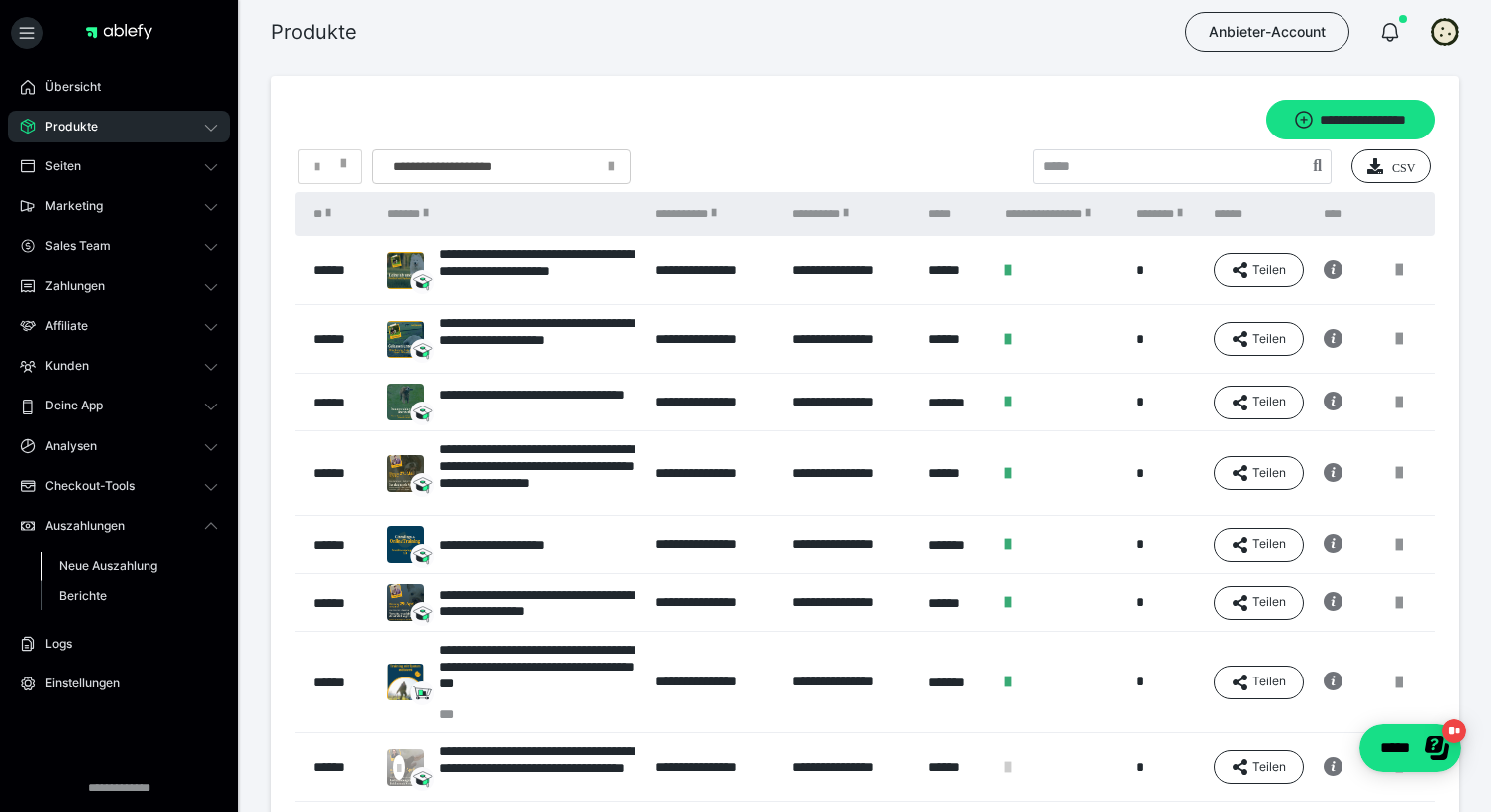 click on "Neue Auszahlung" at bounding box center [108, 565] 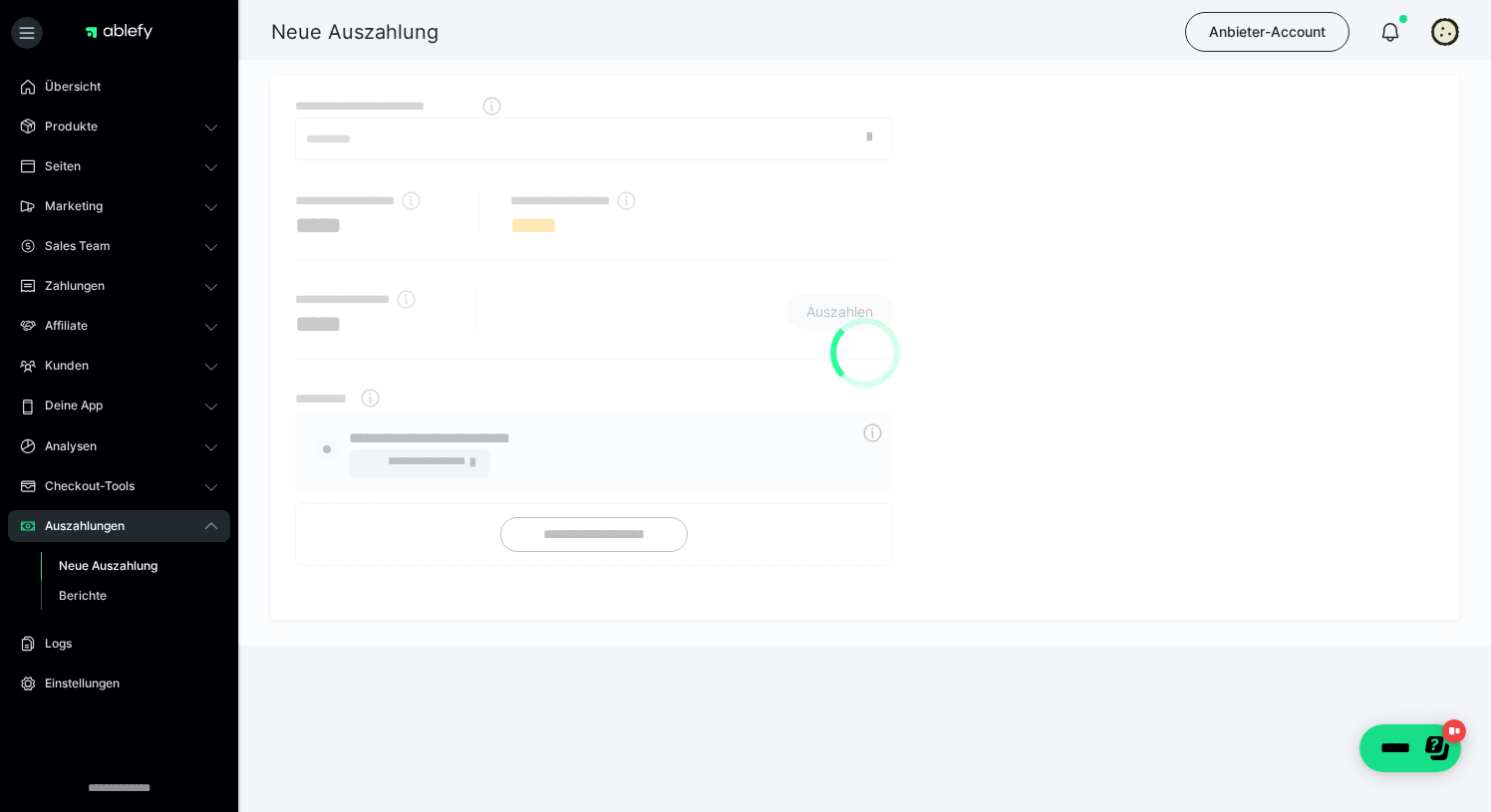 radio on "****" 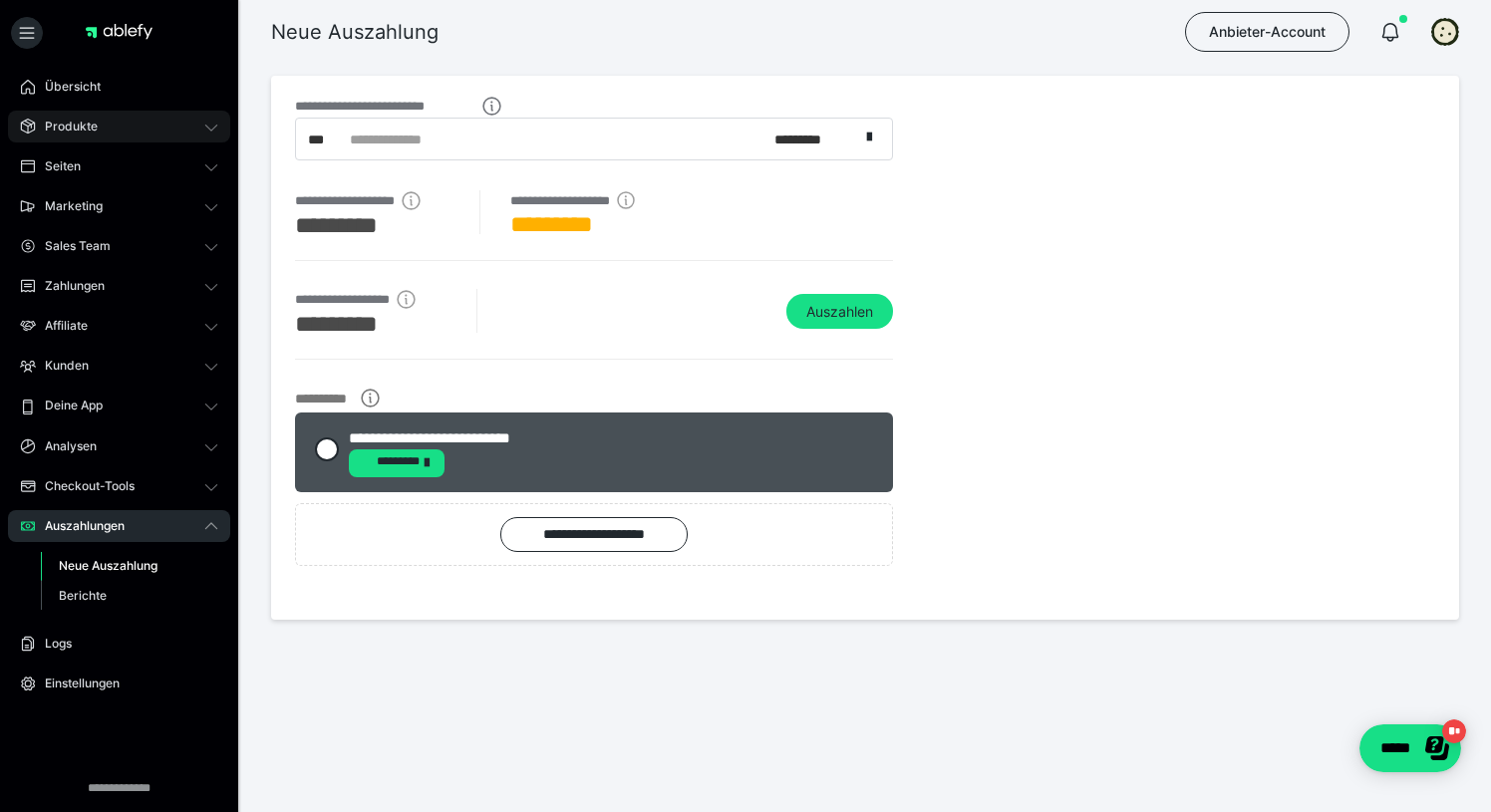click on "Produkte" at bounding box center [64, 127] 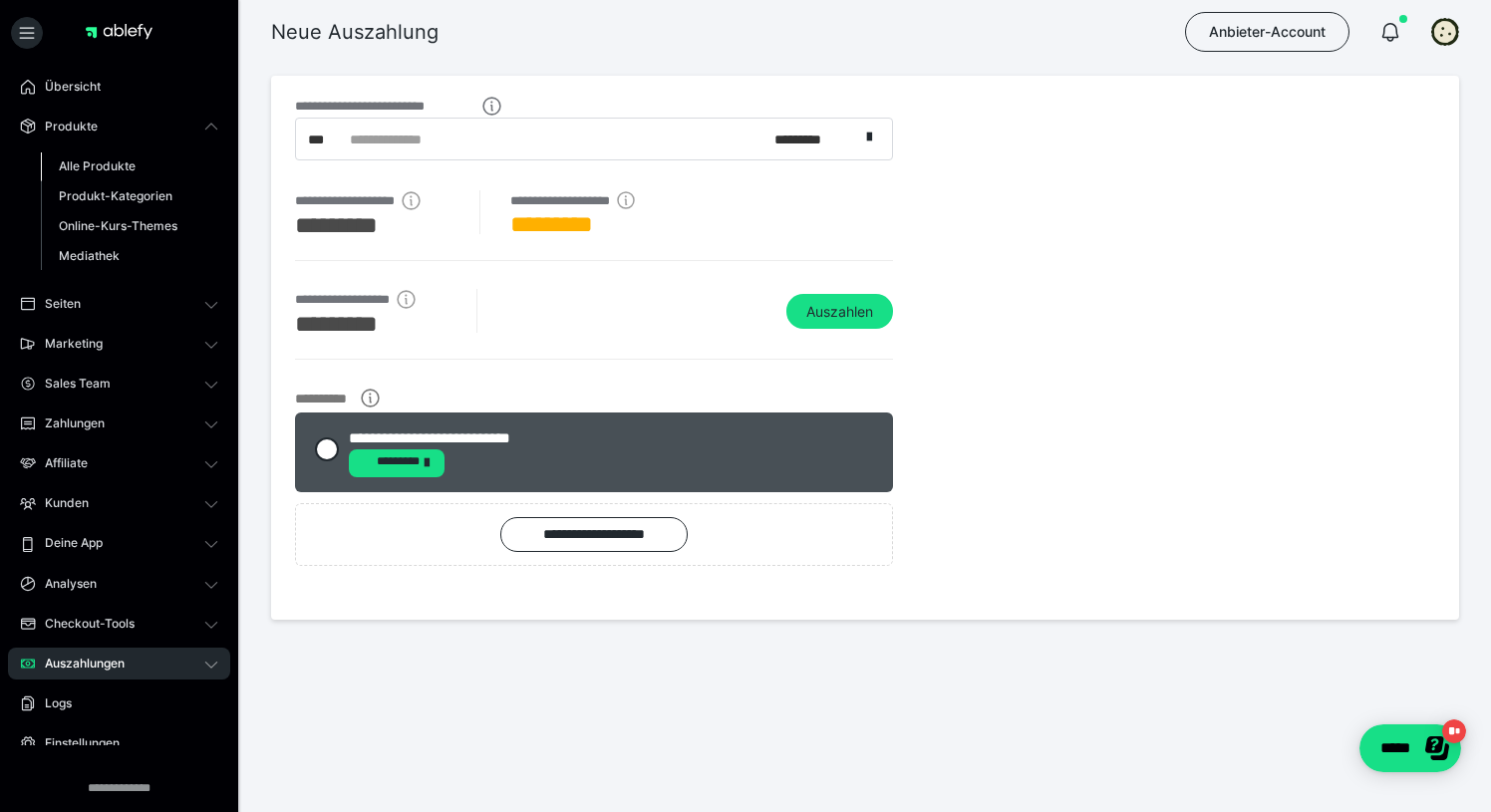 click on "Alle Produkte" at bounding box center (97, 165) 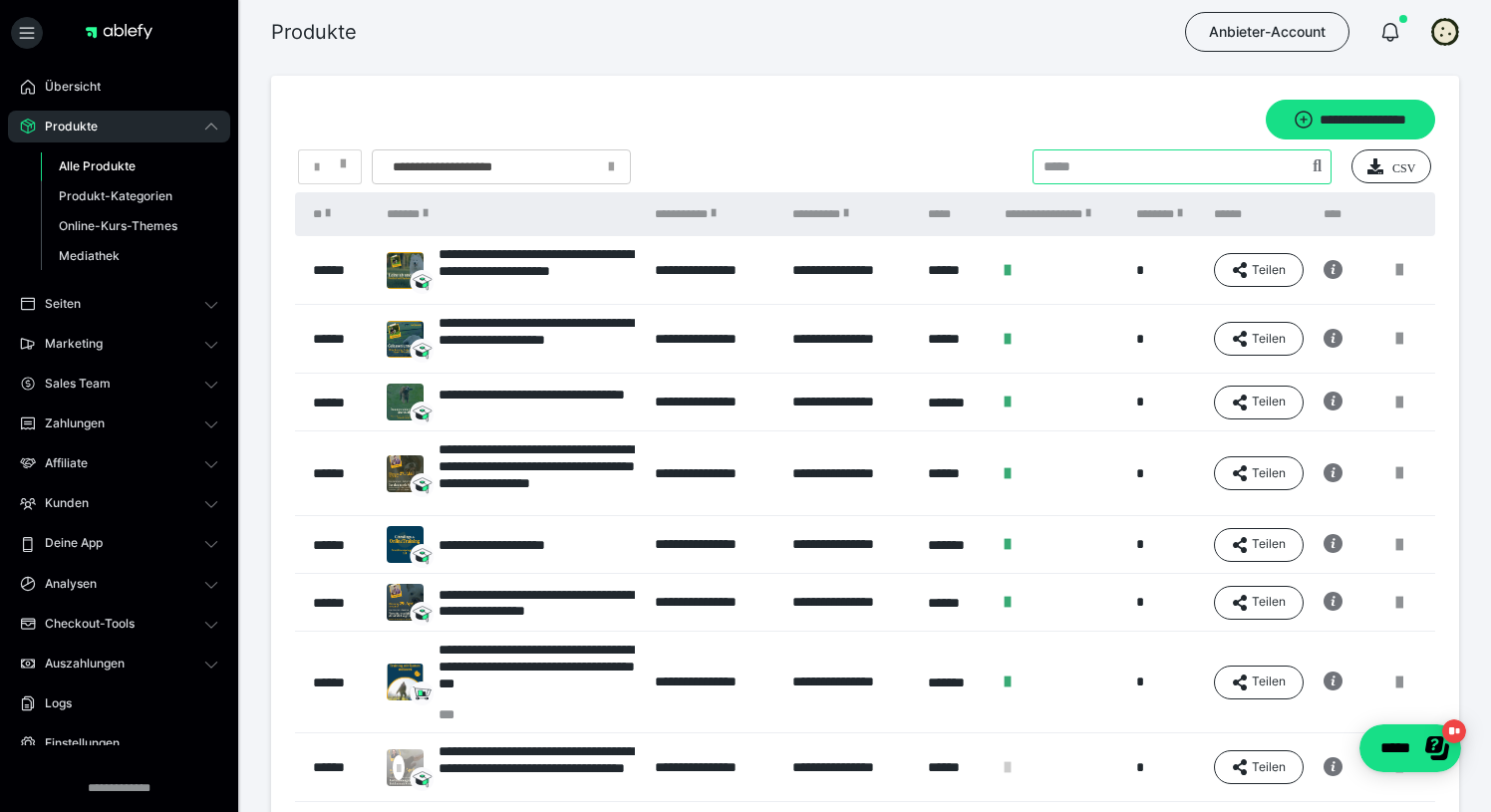 click at bounding box center [1182, 166] 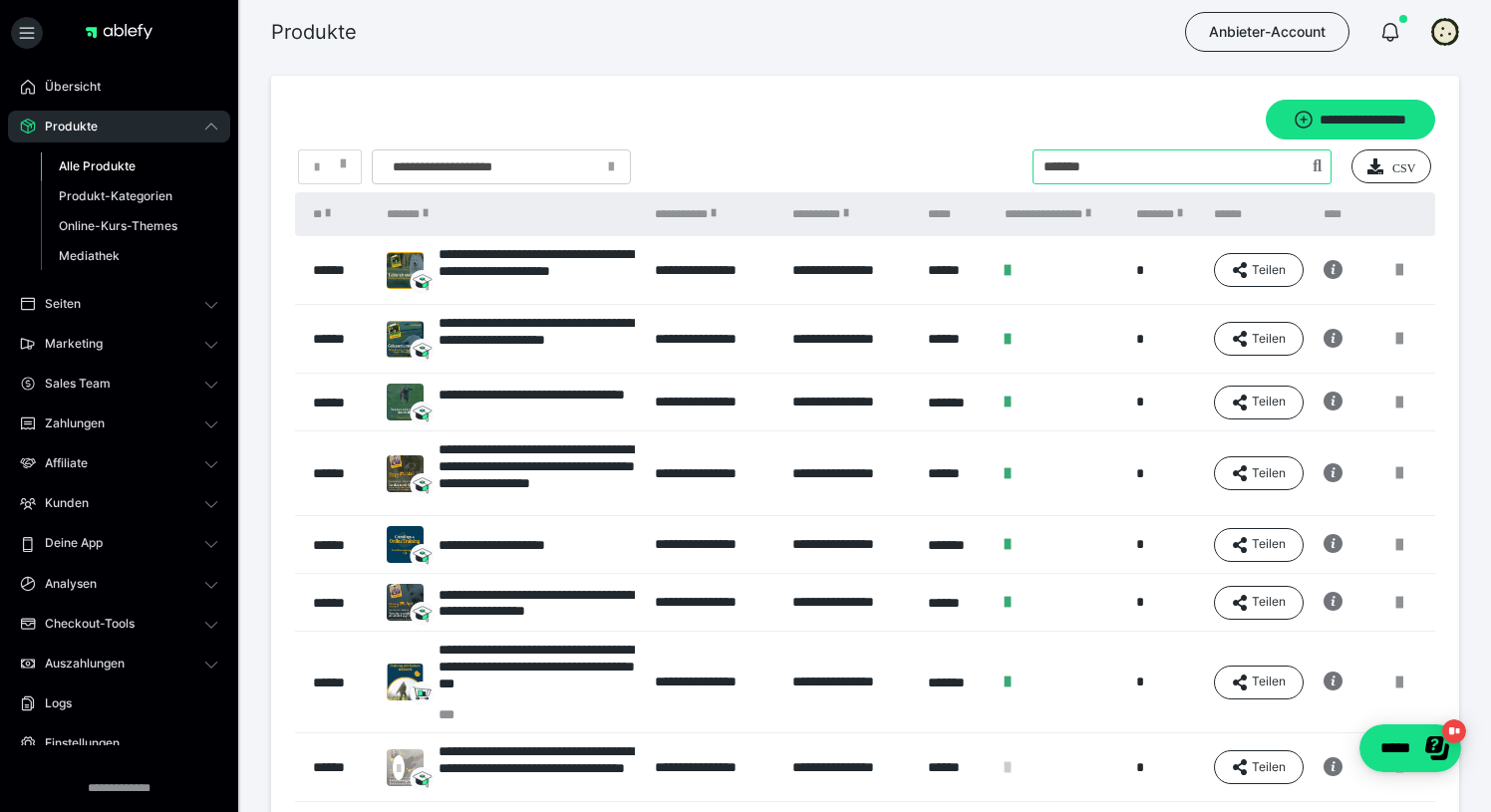 type on "*******" 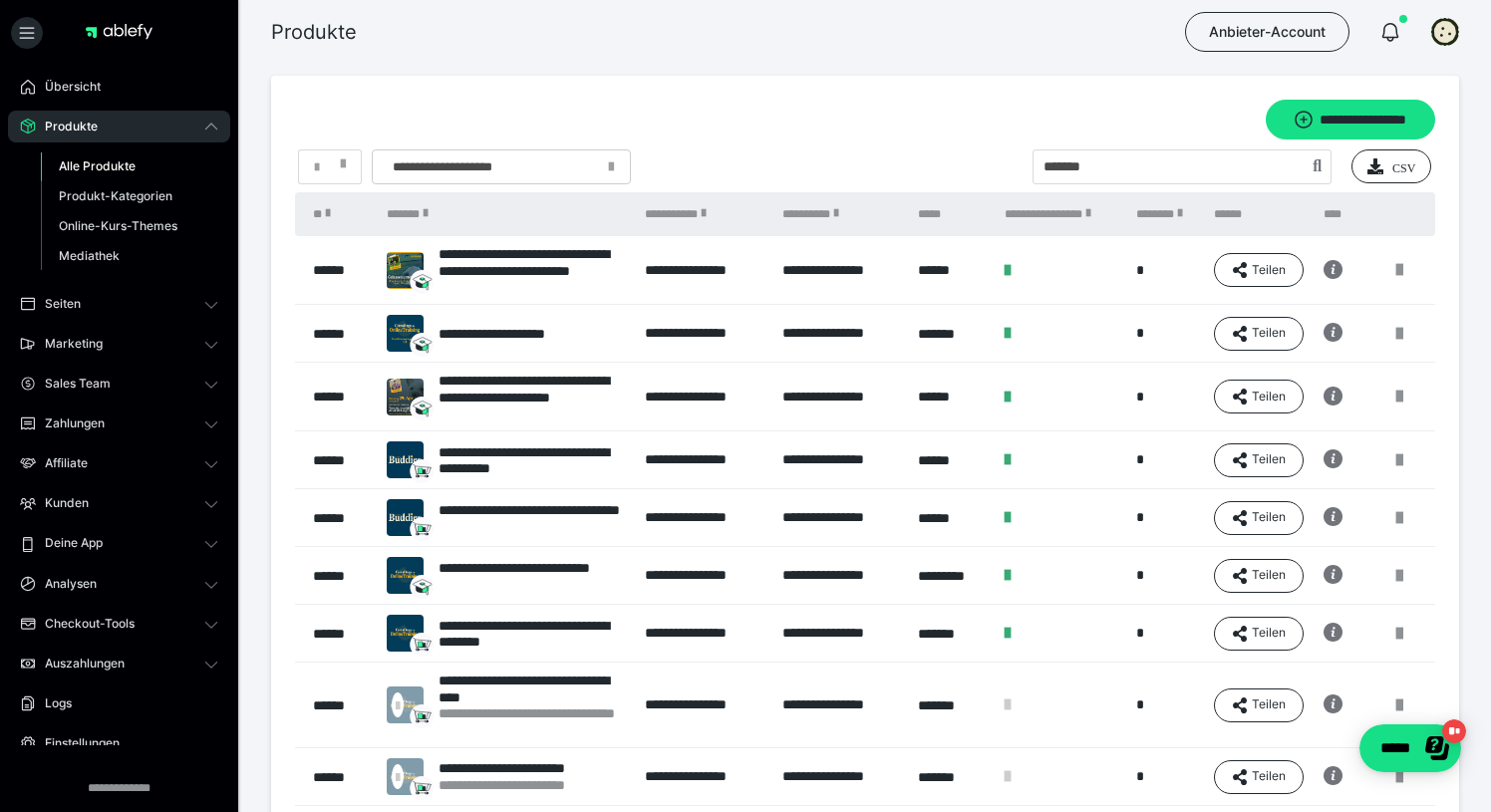 scroll, scrollTop: 0, scrollLeft: 0, axis: both 